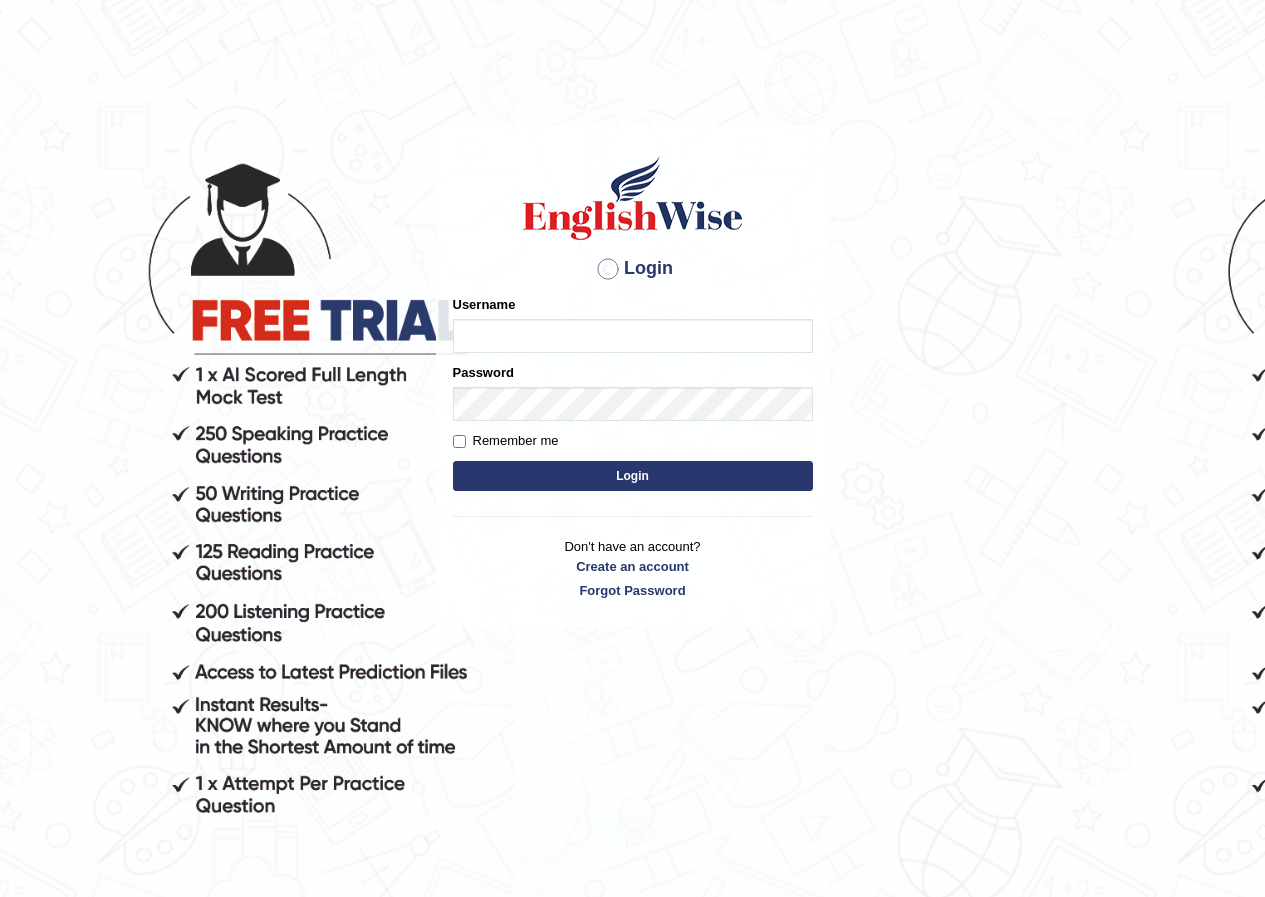 scroll, scrollTop: 0, scrollLeft: 0, axis: both 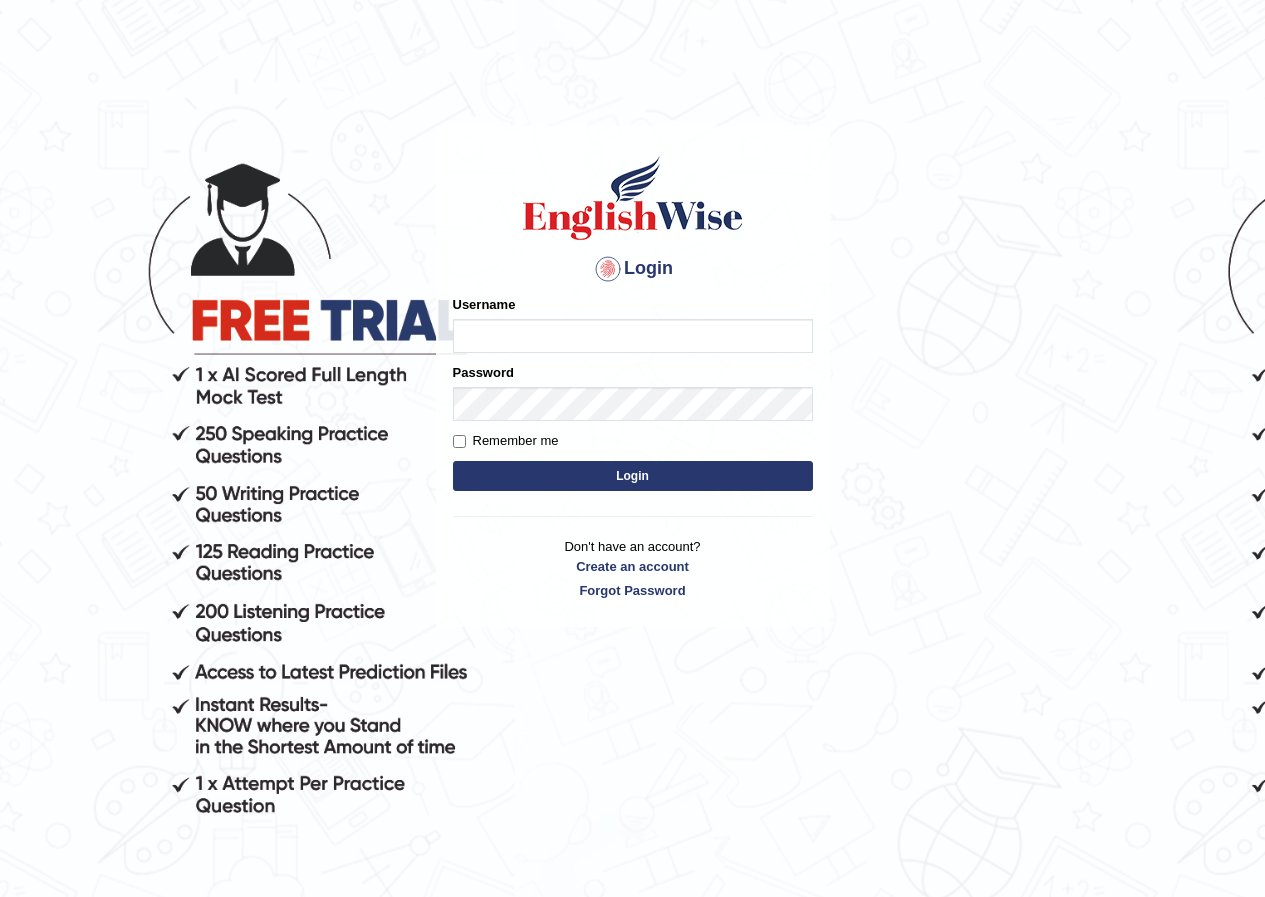 click on "Username" at bounding box center (633, 336) 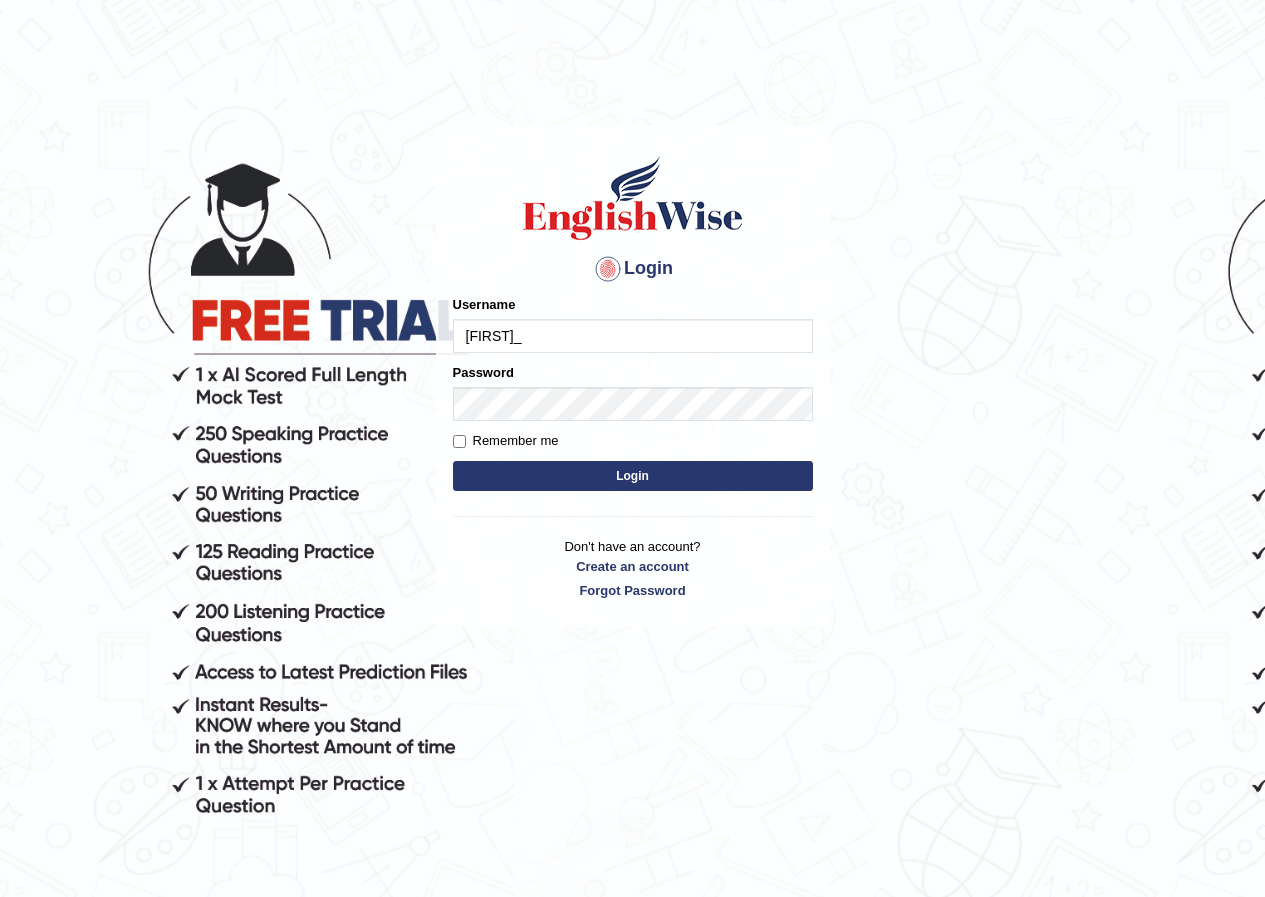 type on "bernadette_parramatta" 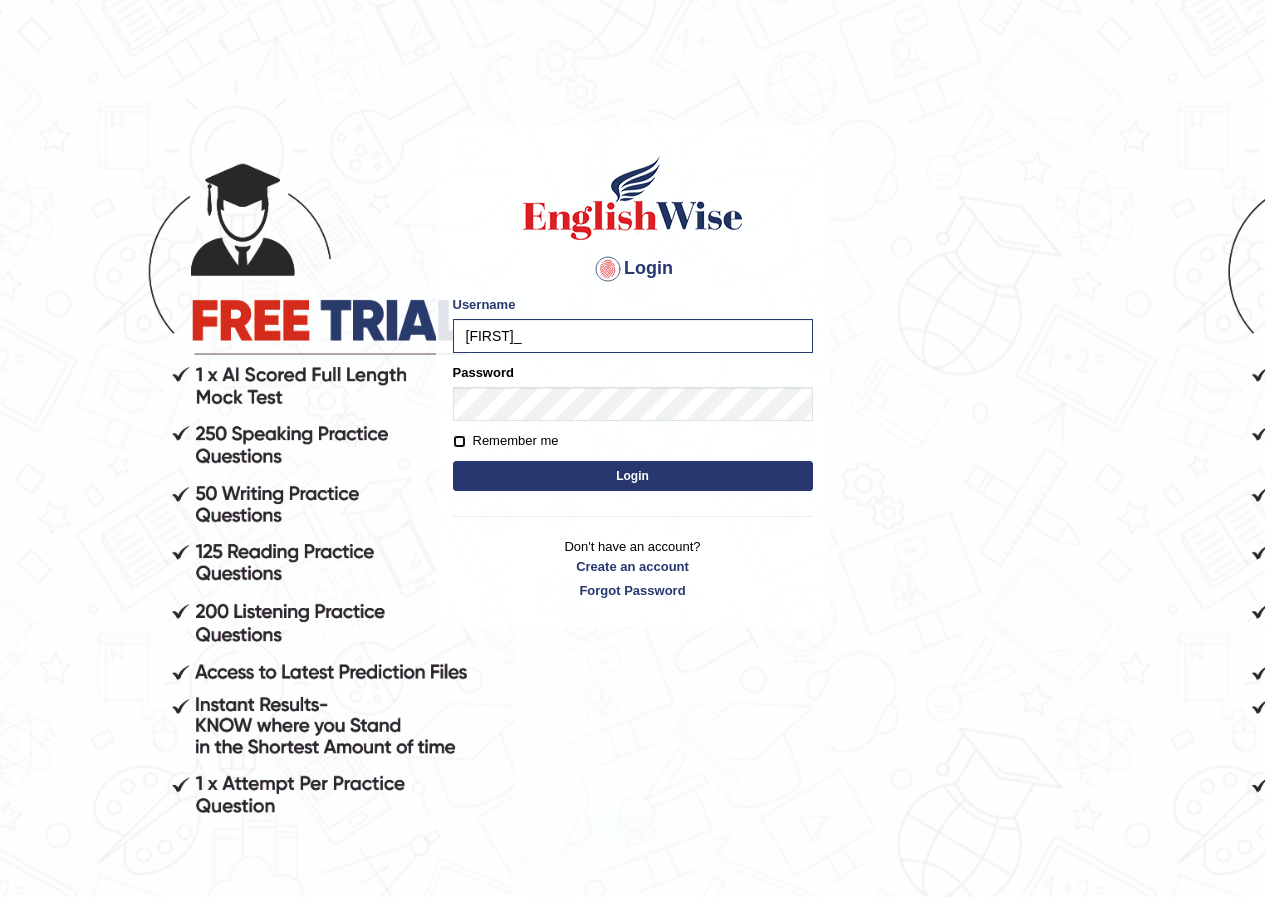 click on "Remember me" at bounding box center (459, 441) 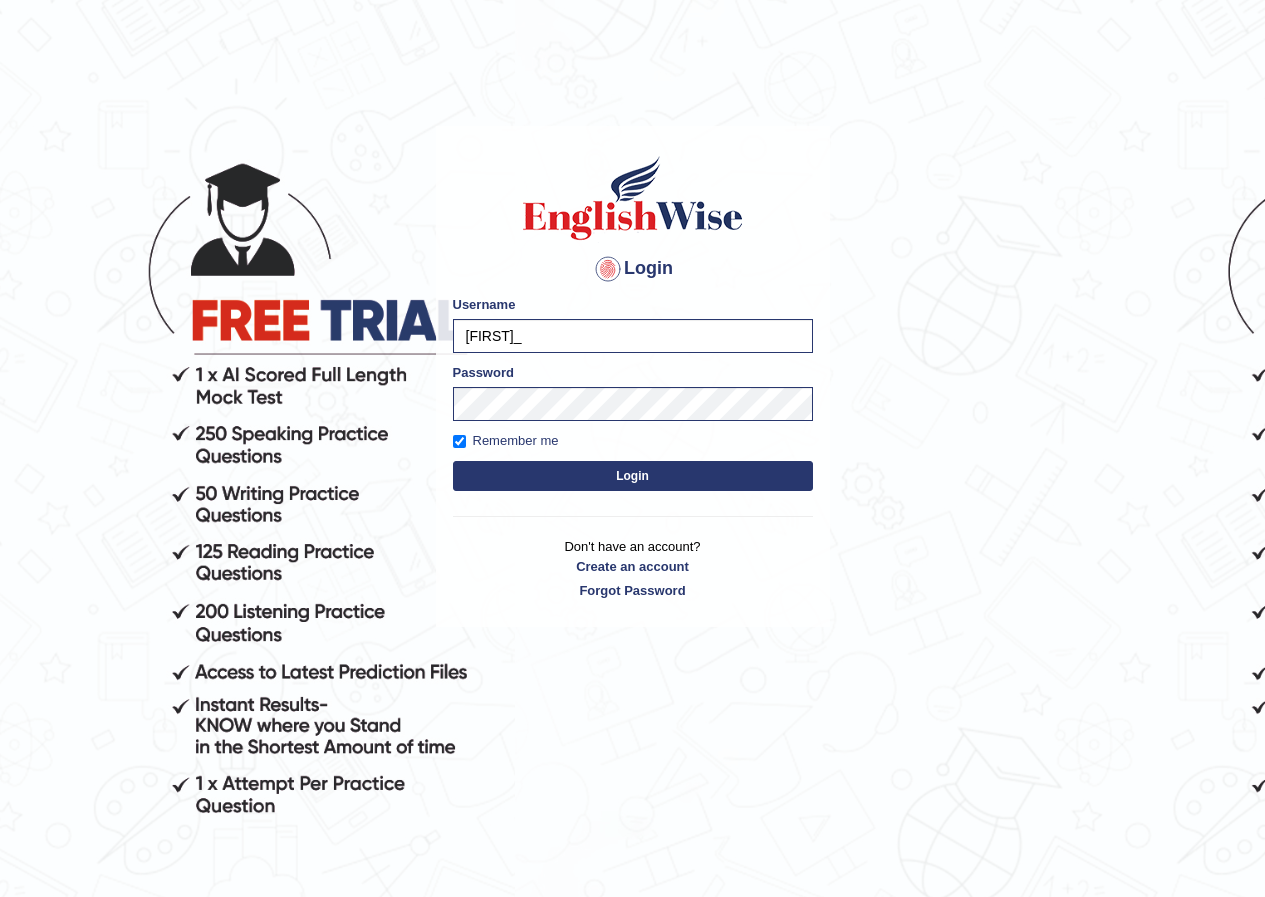 click on "Login" at bounding box center (633, 476) 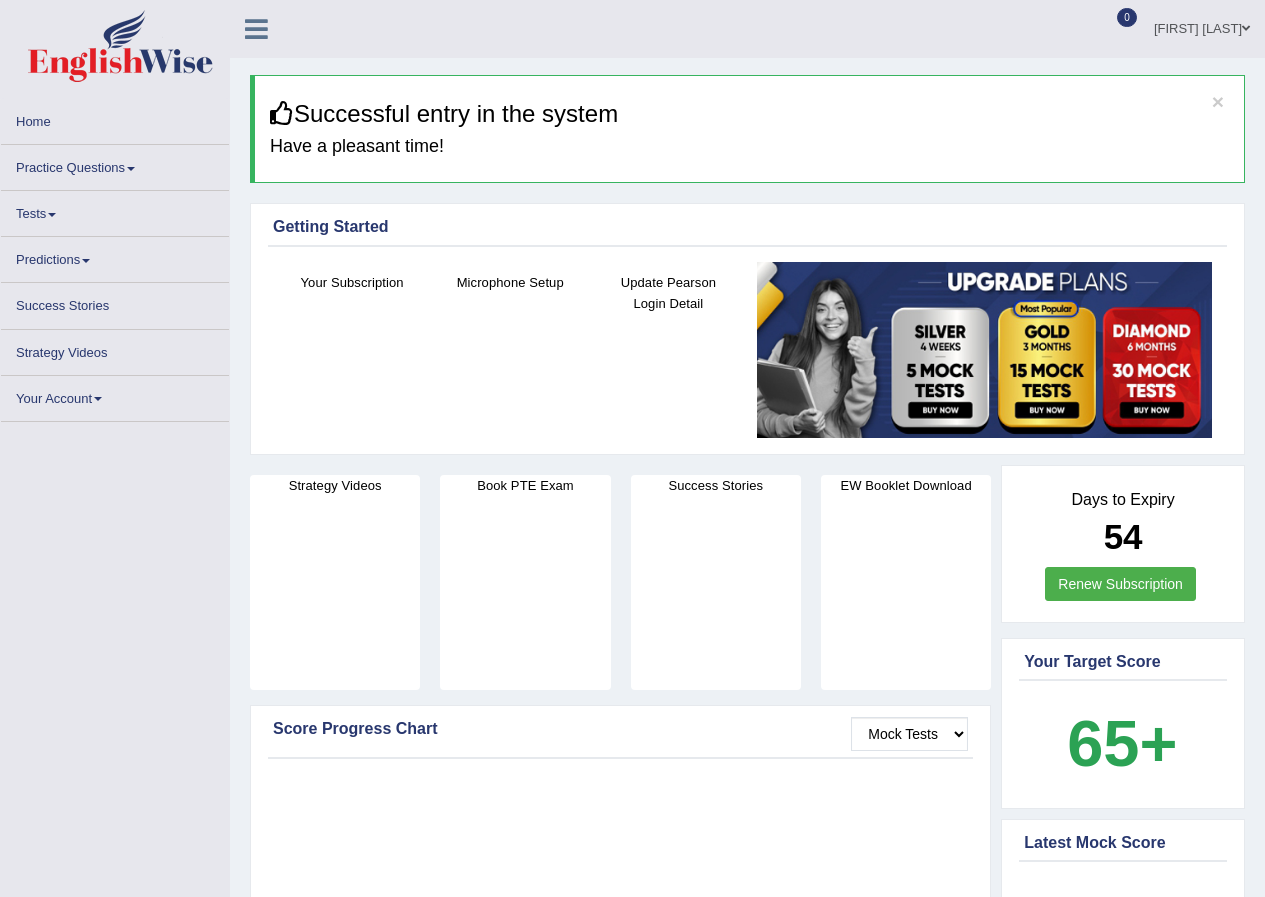 scroll, scrollTop: 0, scrollLeft: 0, axis: both 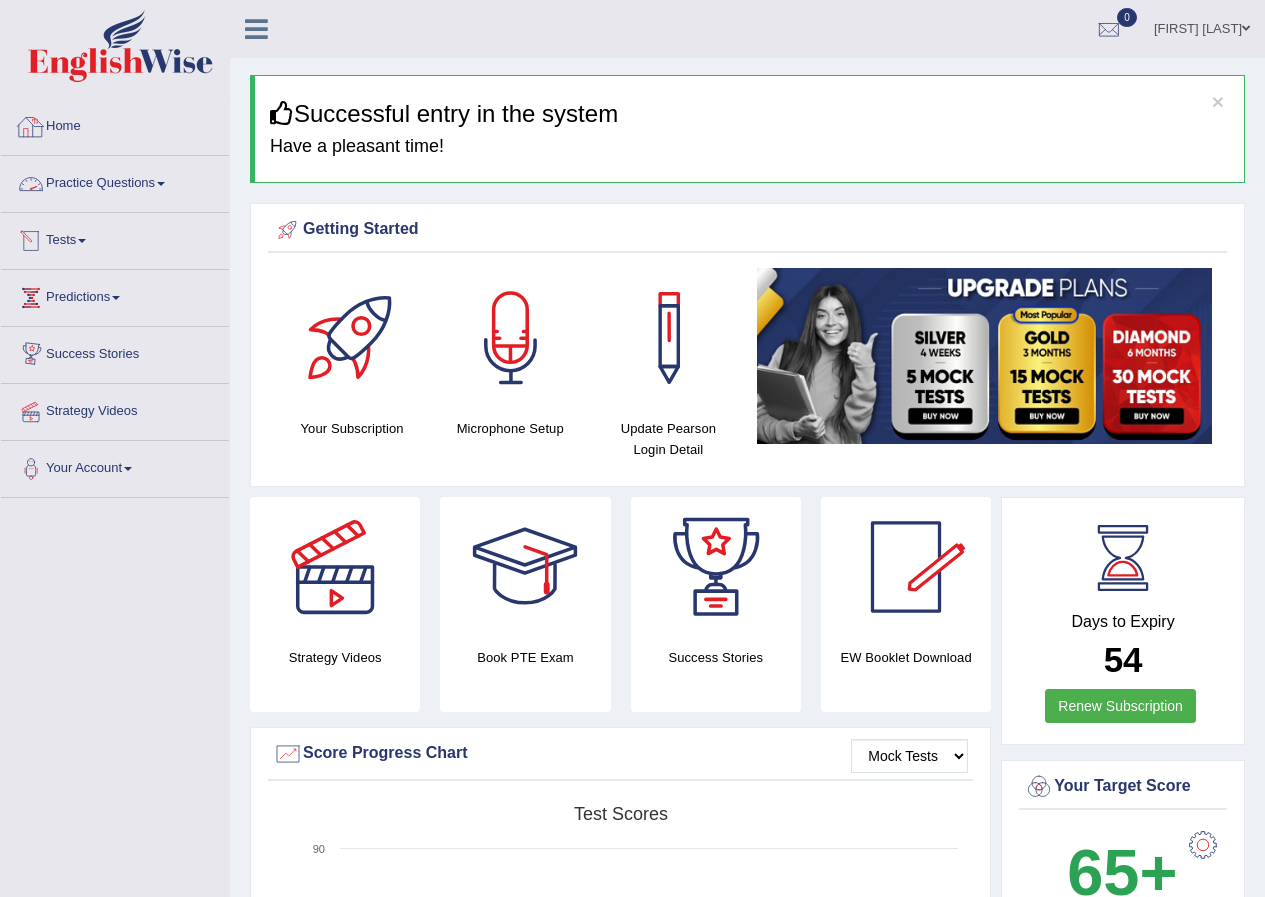 click on "Practice Questions" at bounding box center (115, 181) 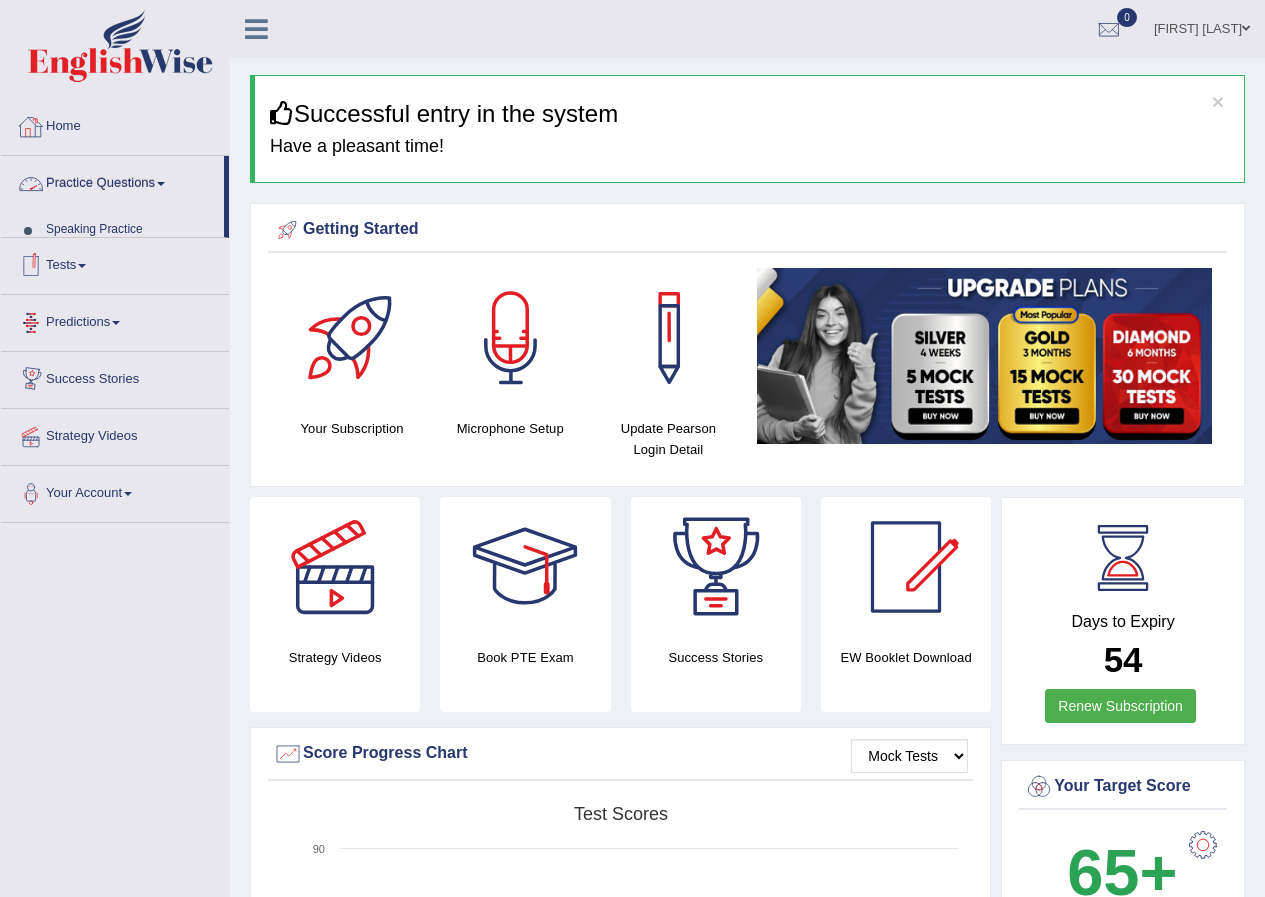 click on "Practice Questions" at bounding box center (112, 181) 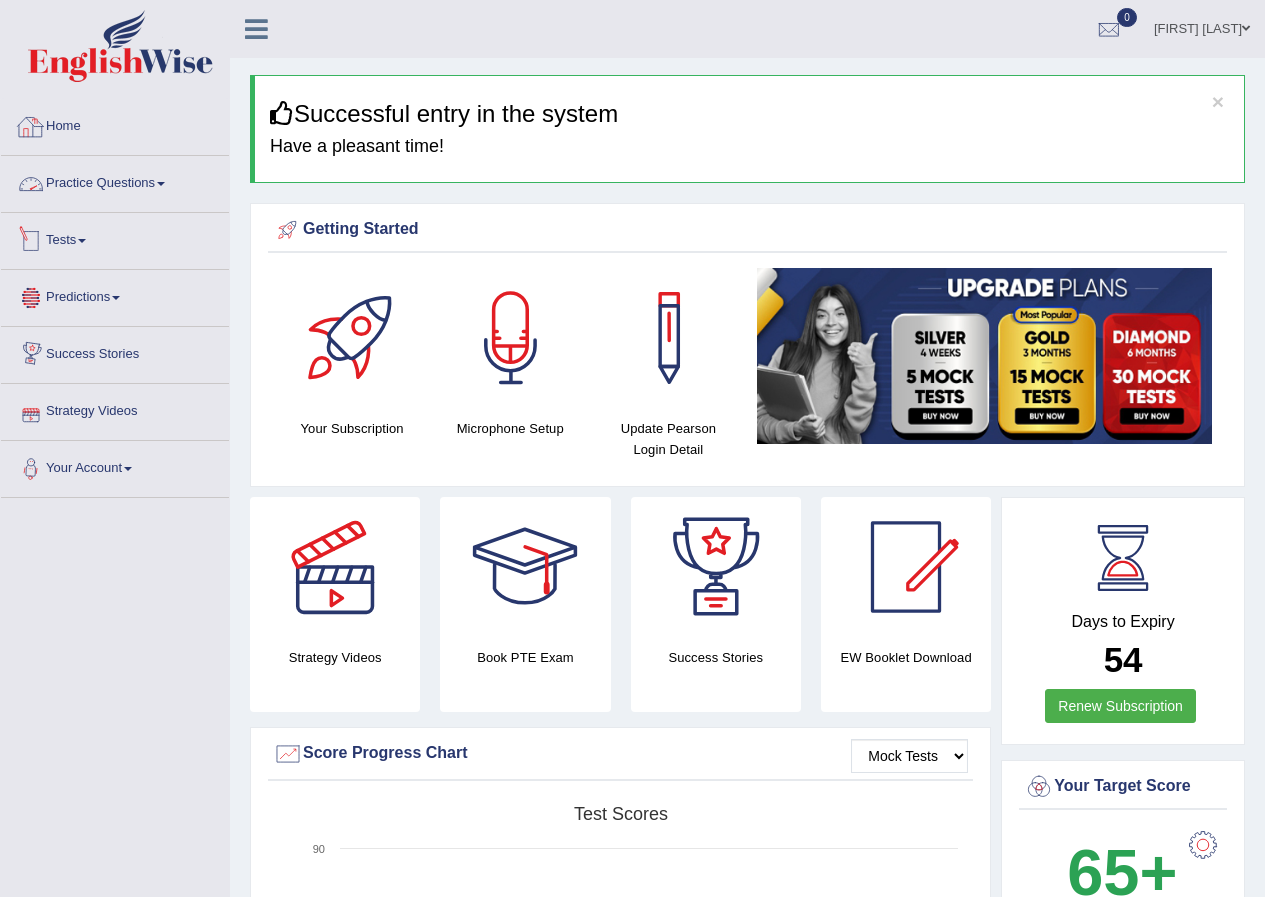 click on "Practice Questions" at bounding box center [115, 181] 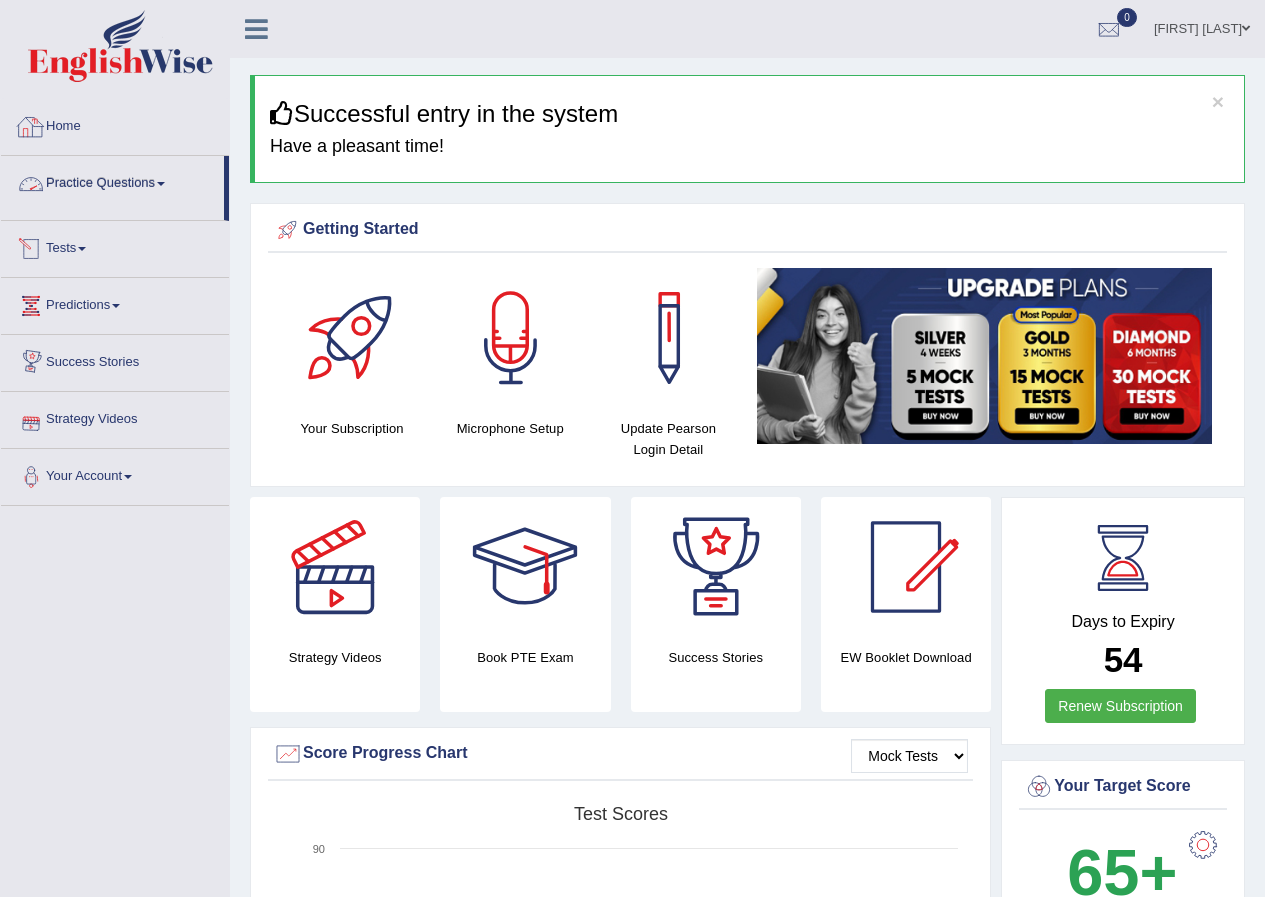 click on "Practice Questions" at bounding box center [112, 181] 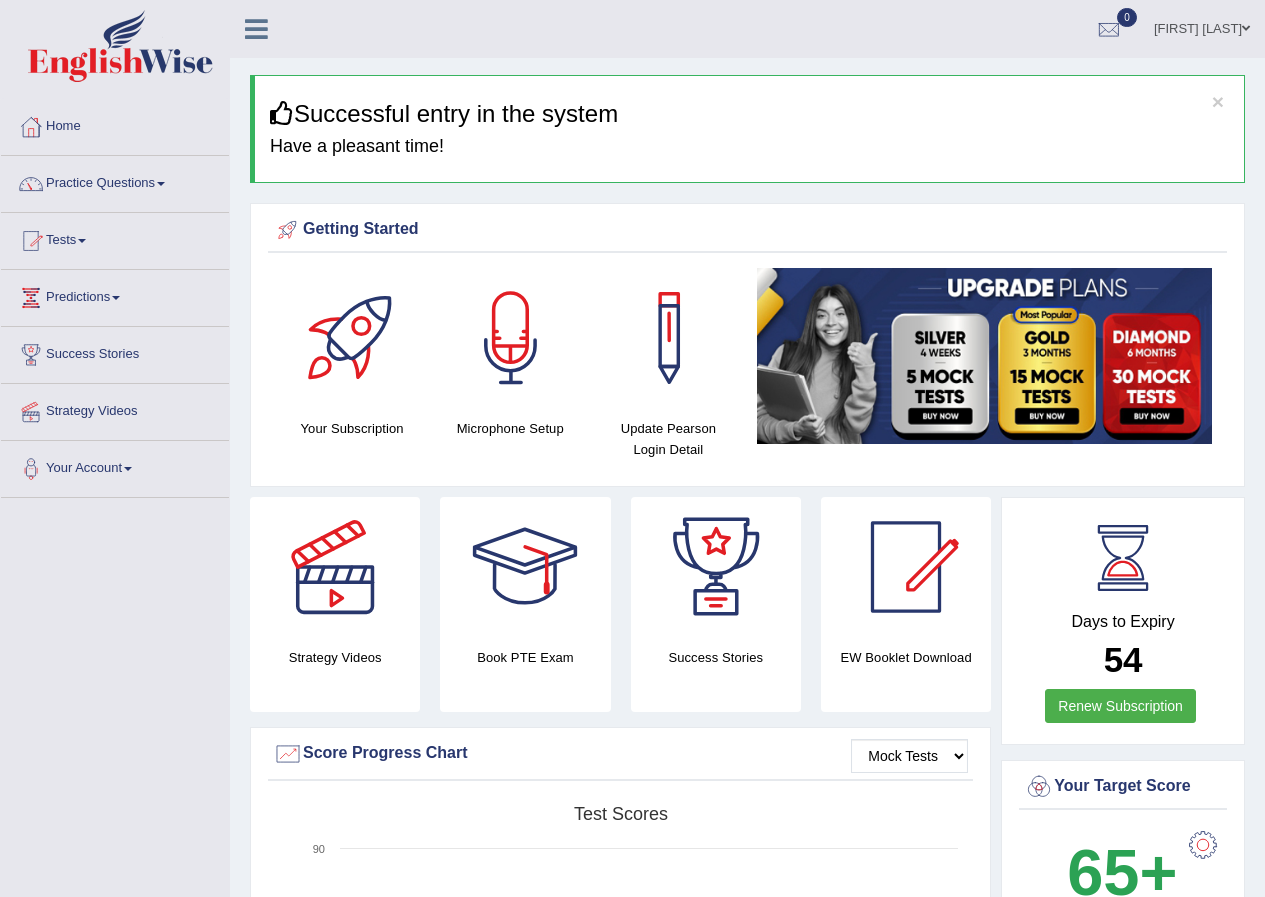 click on "Practice Questions" at bounding box center [115, 181] 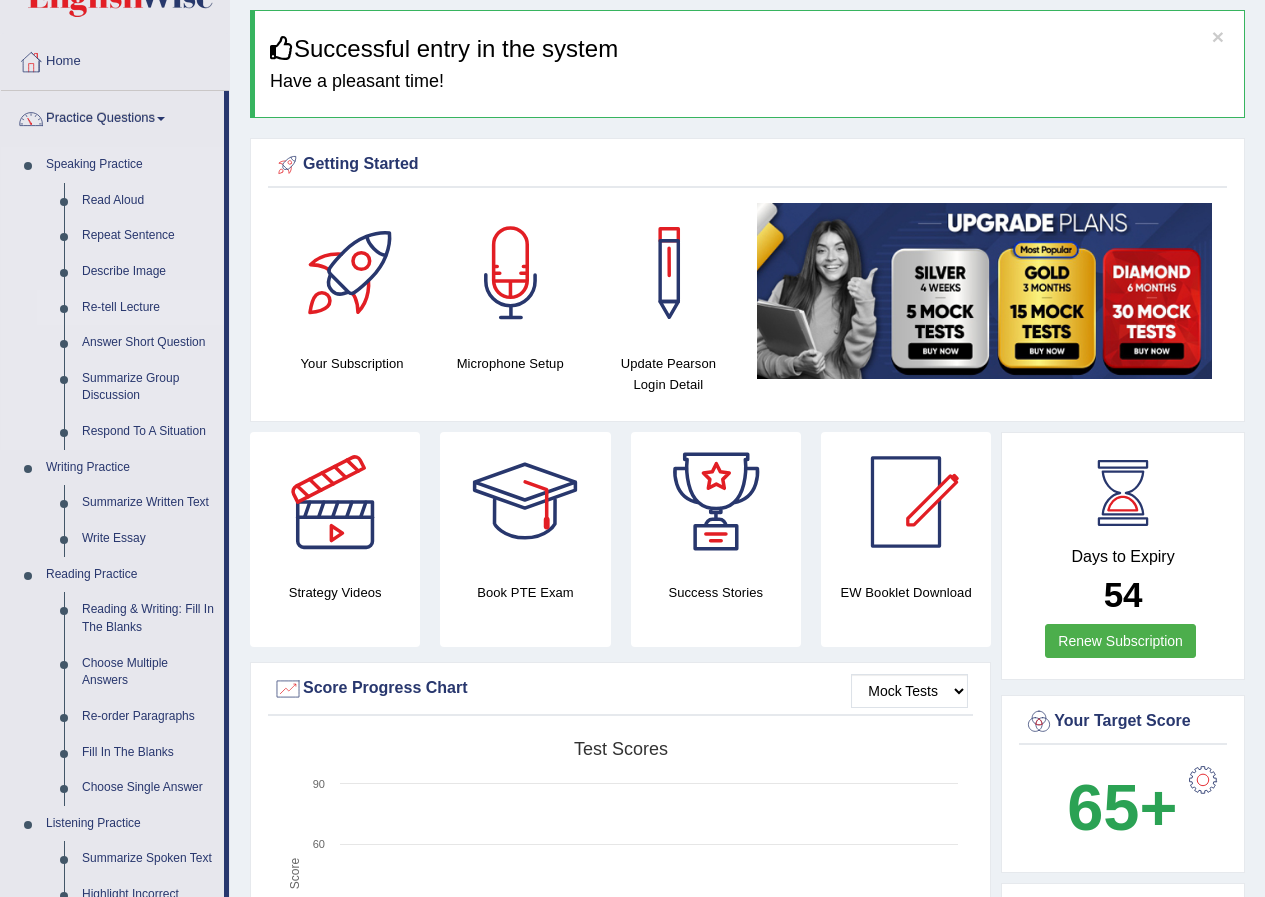 scroll, scrollTop: 100, scrollLeft: 0, axis: vertical 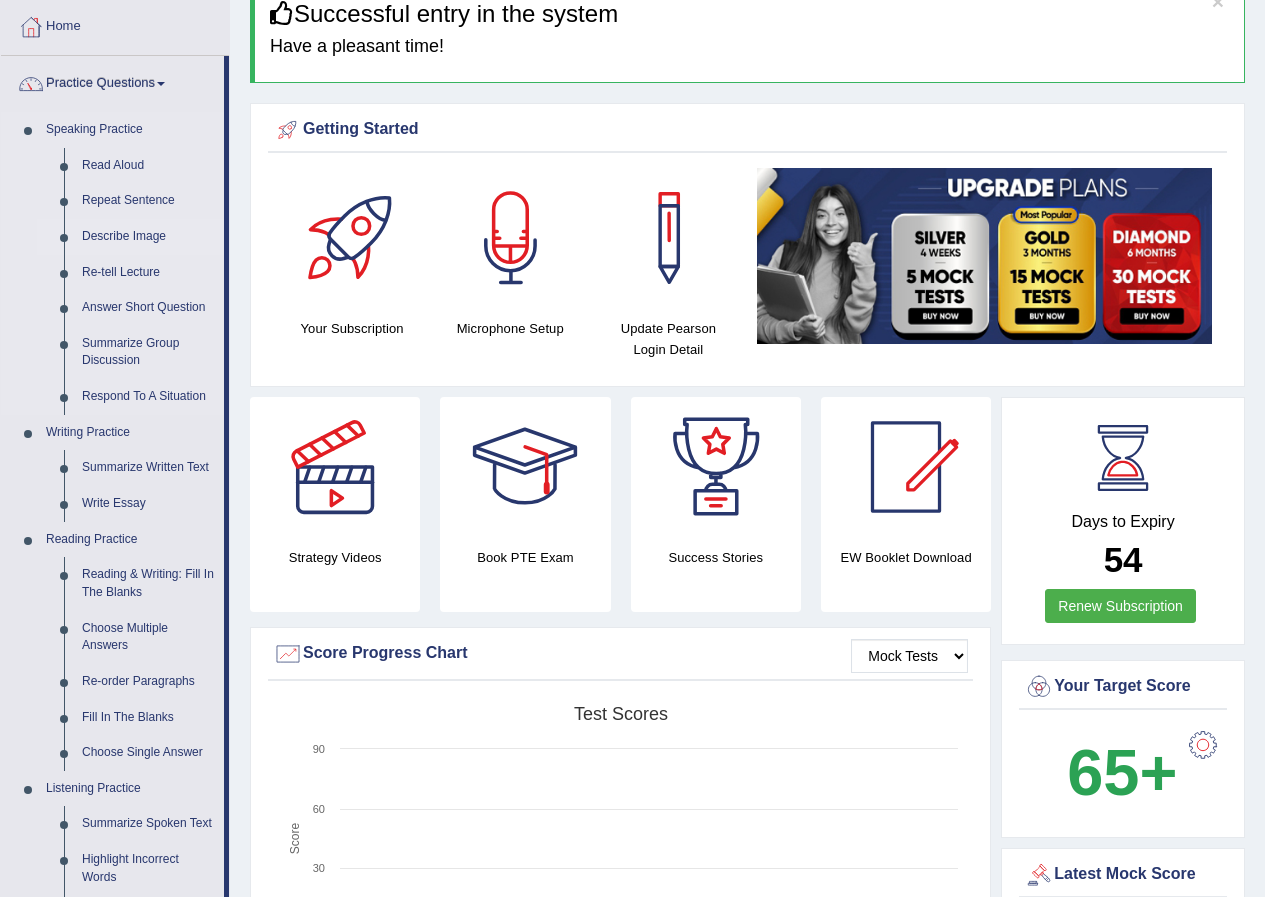 click on "Describe Image" at bounding box center (148, 237) 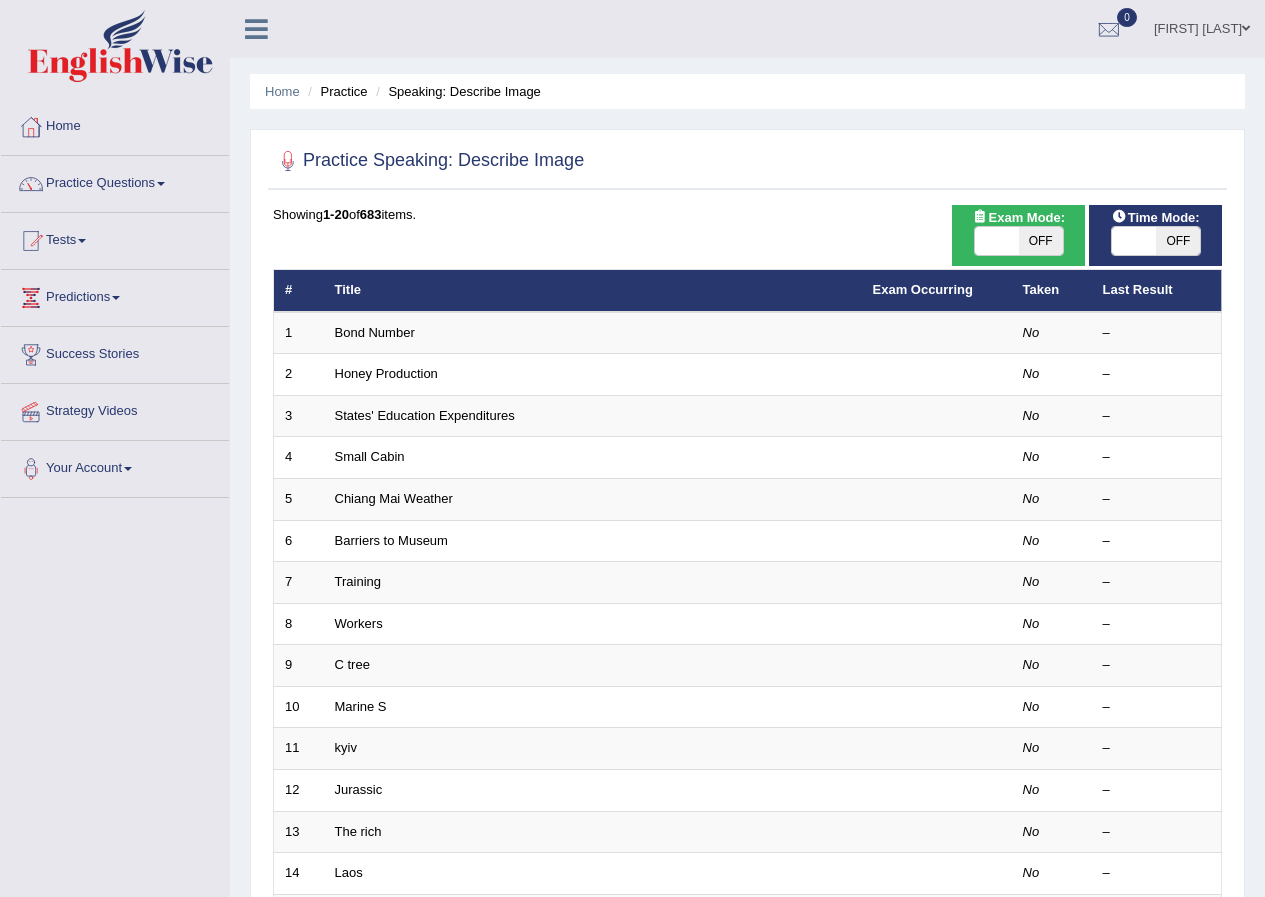 scroll, scrollTop: 0, scrollLeft: 0, axis: both 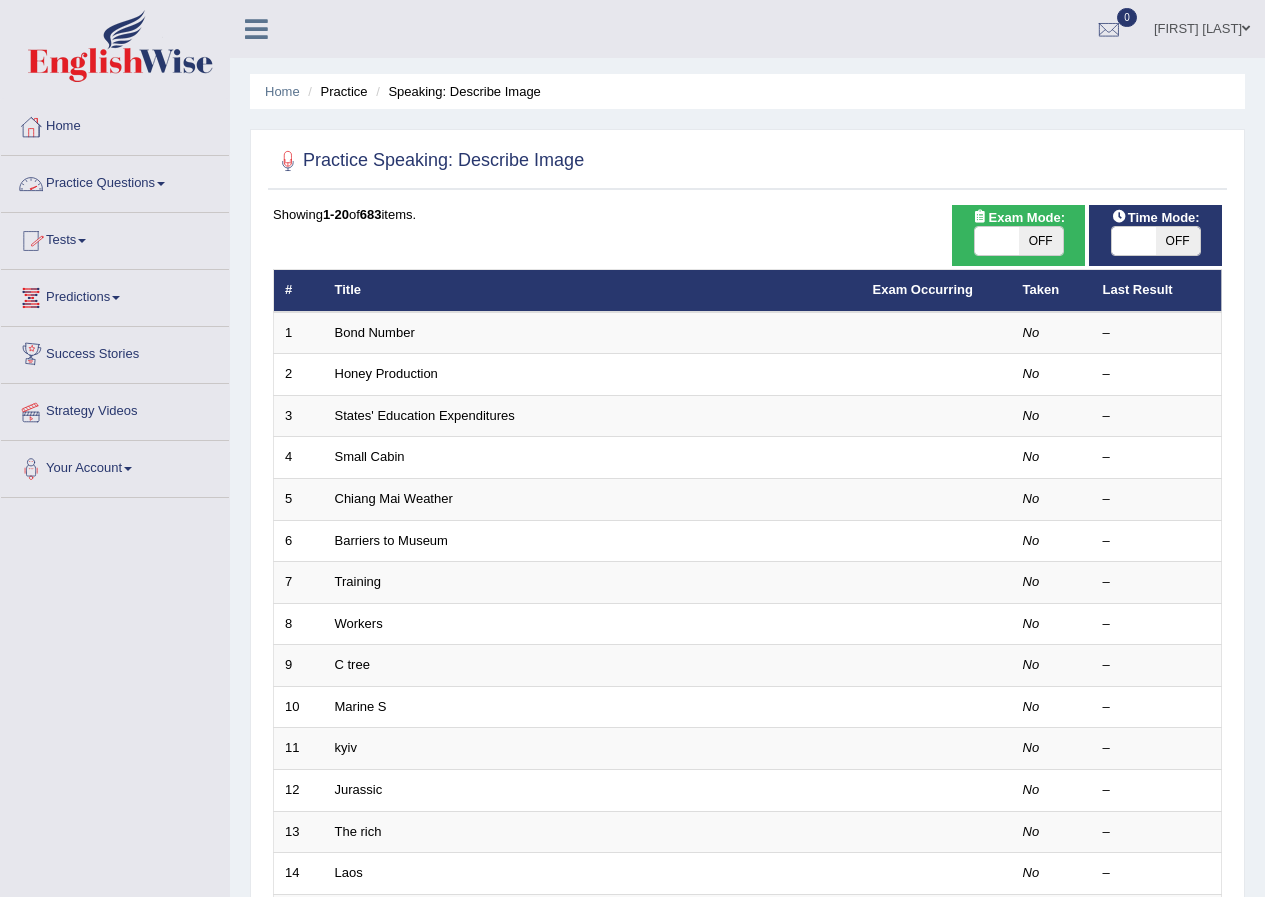 click on "Practice Questions" at bounding box center (115, 181) 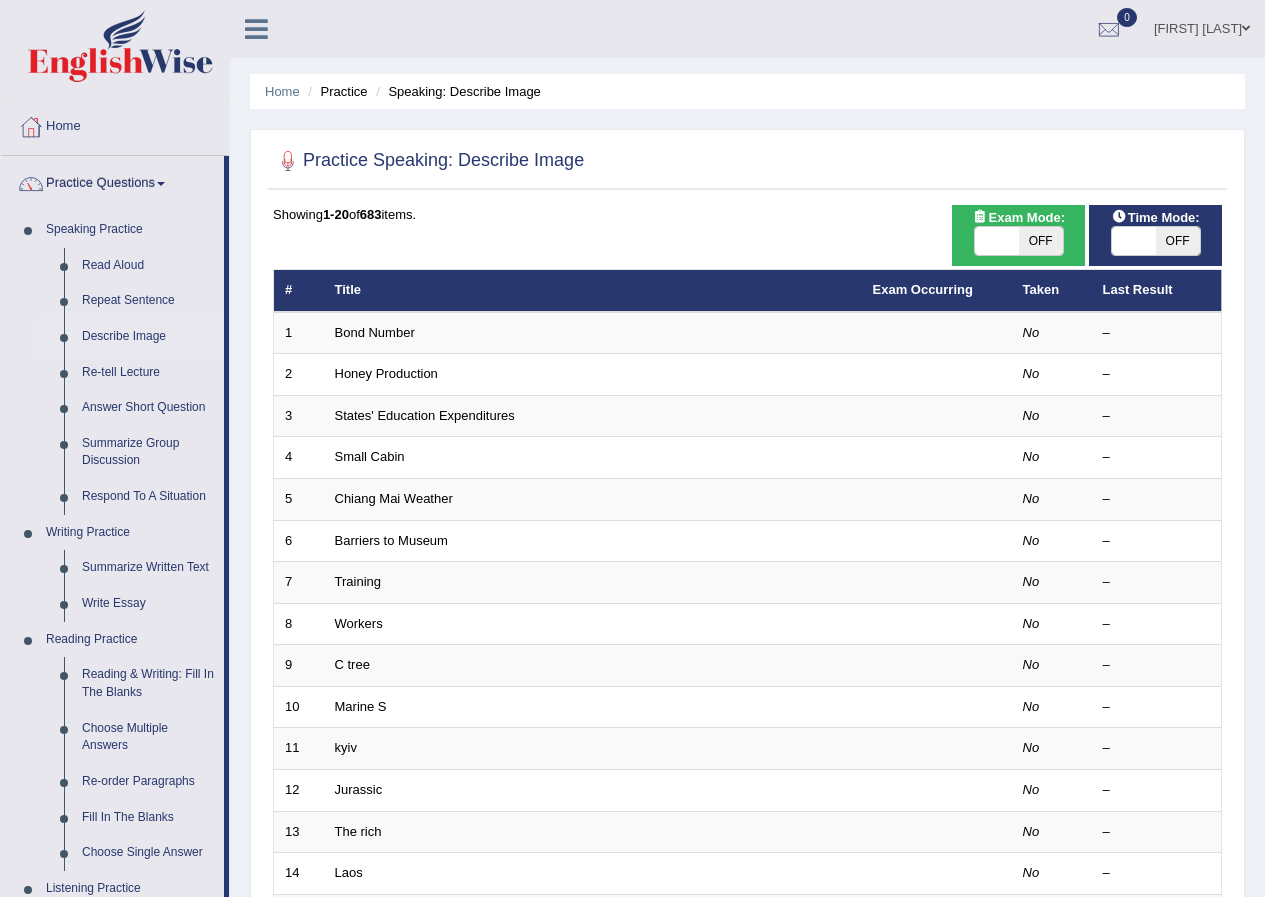 click at bounding box center (1134, 241) 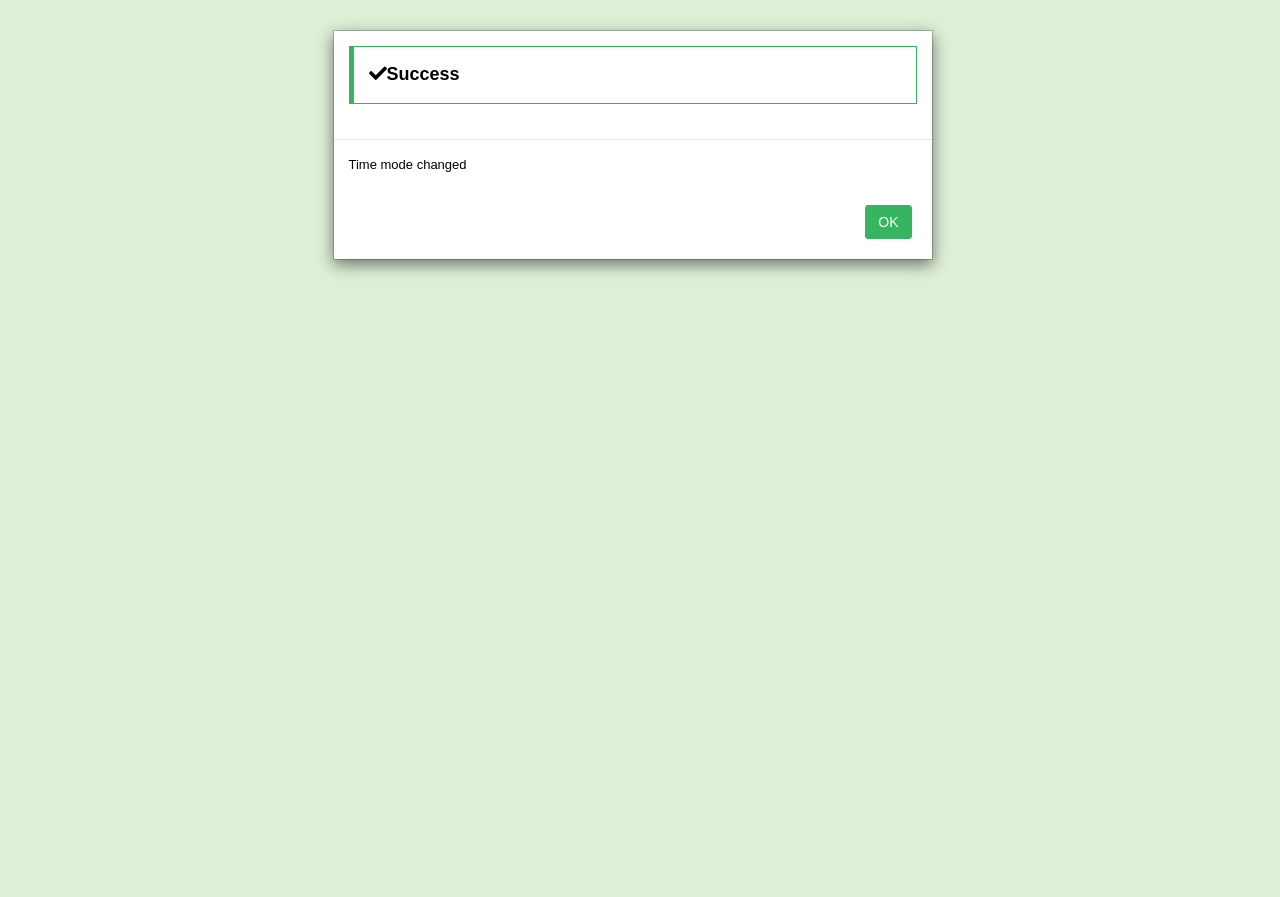 click on "OK" at bounding box center (888, 222) 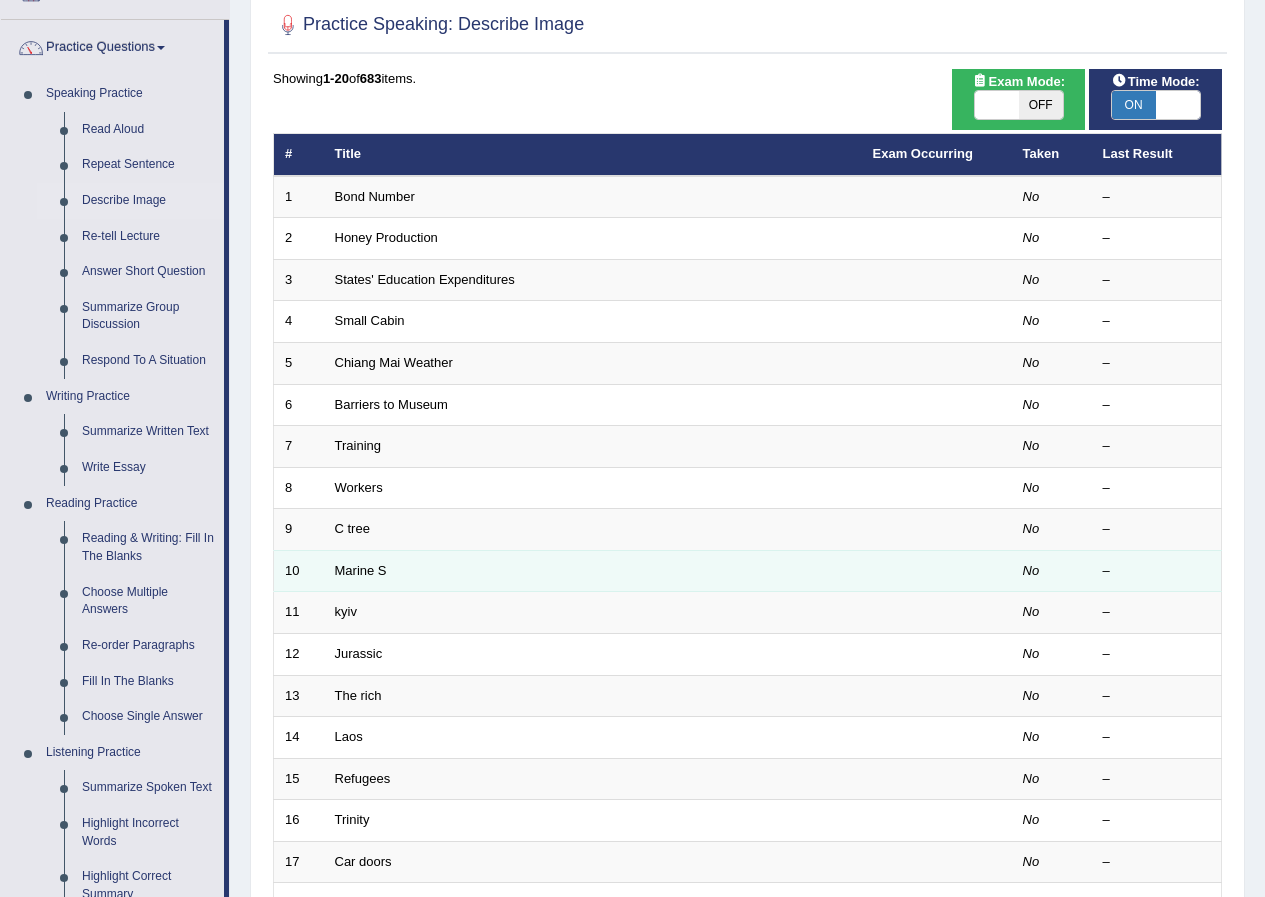 scroll, scrollTop: 500, scrollLeft: 0, axis: vertical 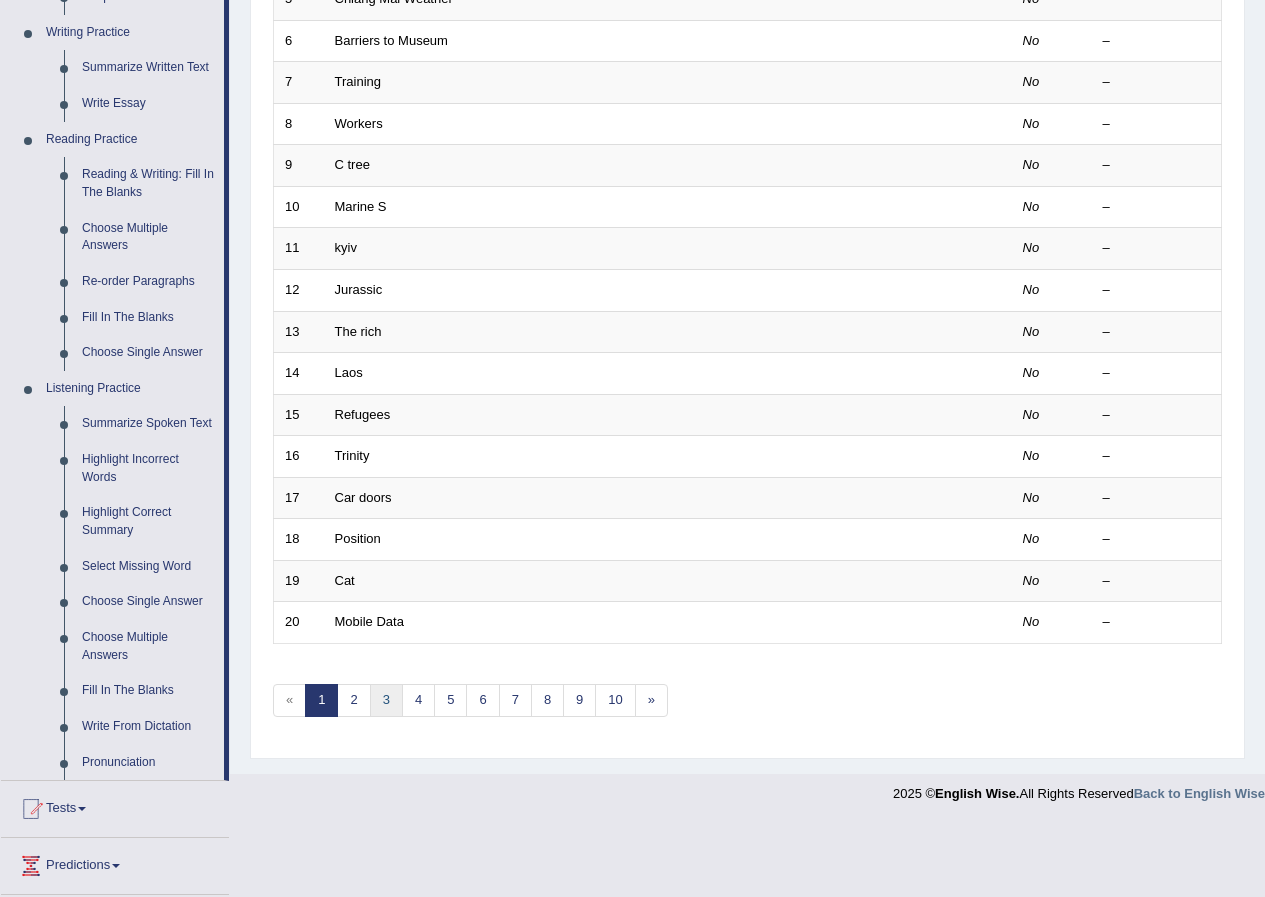 click on "3" at bounding box center [386, 700] 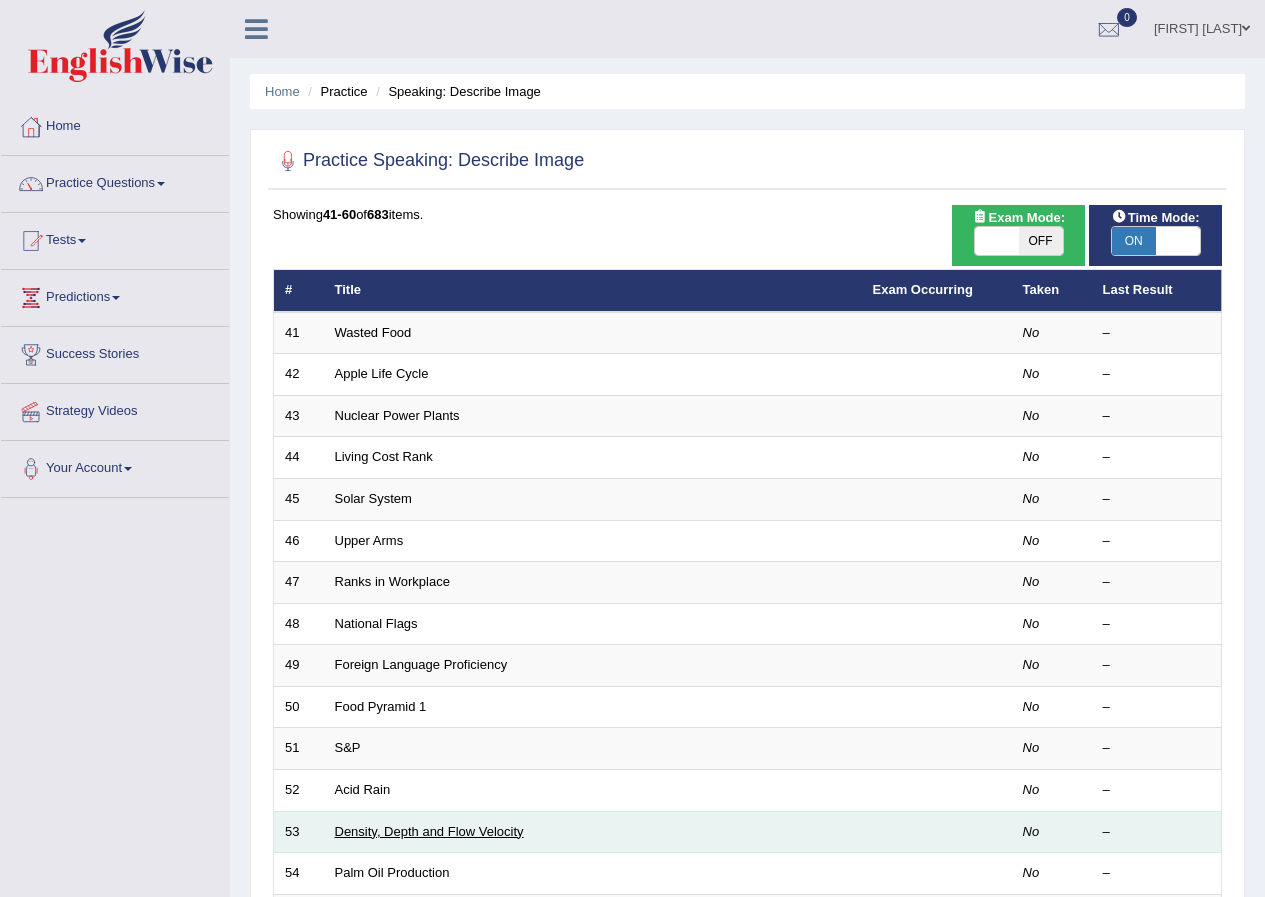 scroll, scrollTop: 0, scrollLeft: 0, axis: both 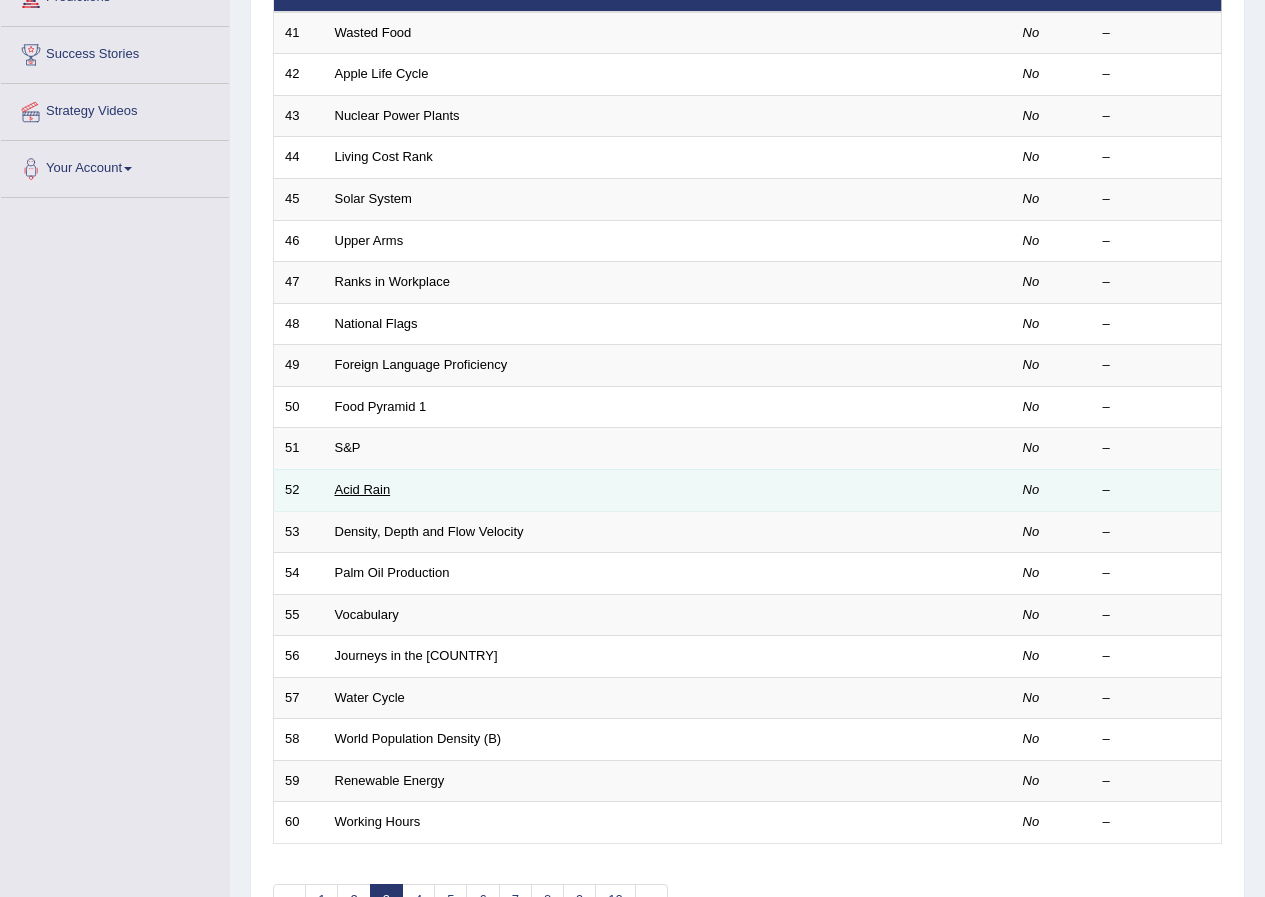 click on "Acid Rain" at bounding box center [363, 489] 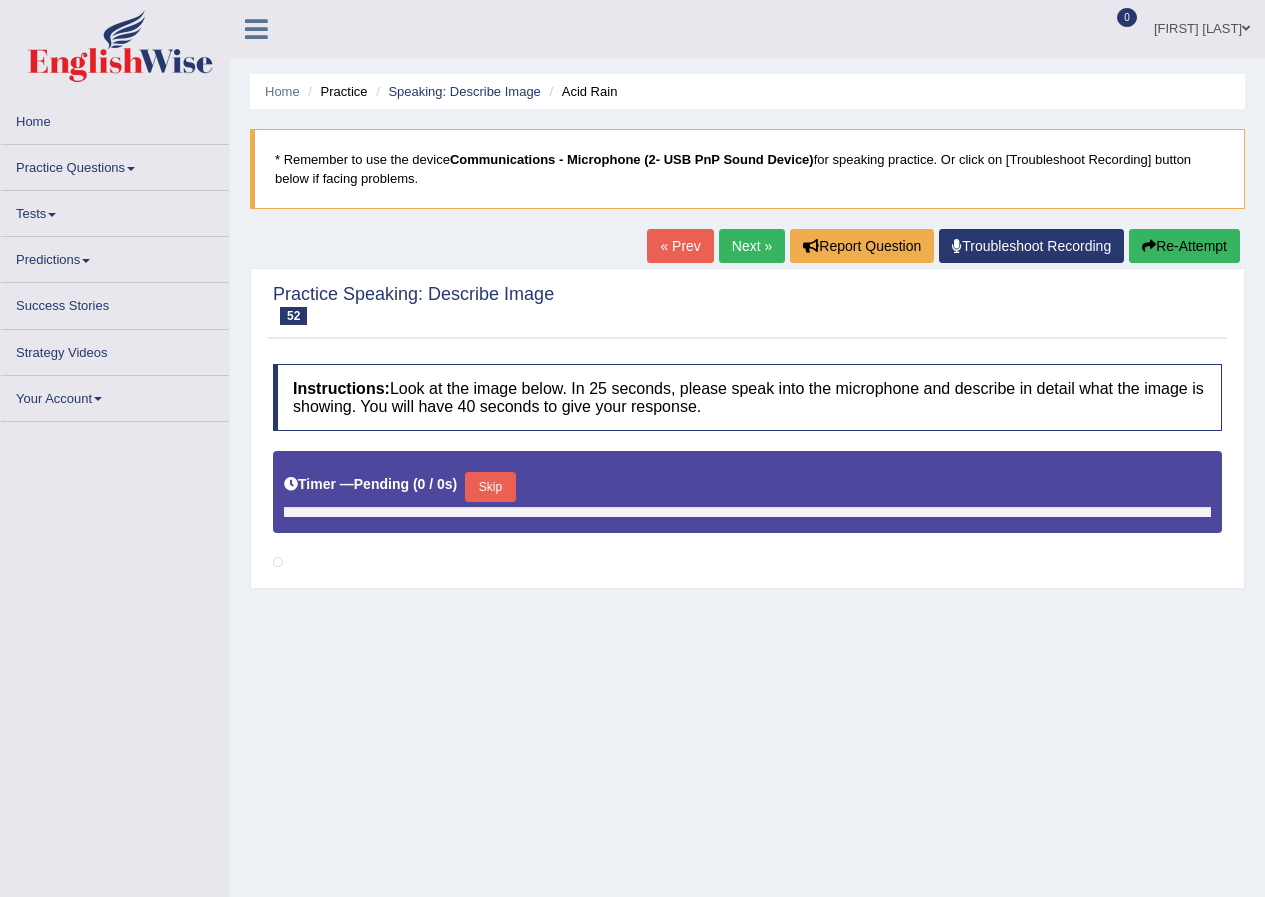 scroll, scrollTop: 0, scrollLeft: 0, axis: both 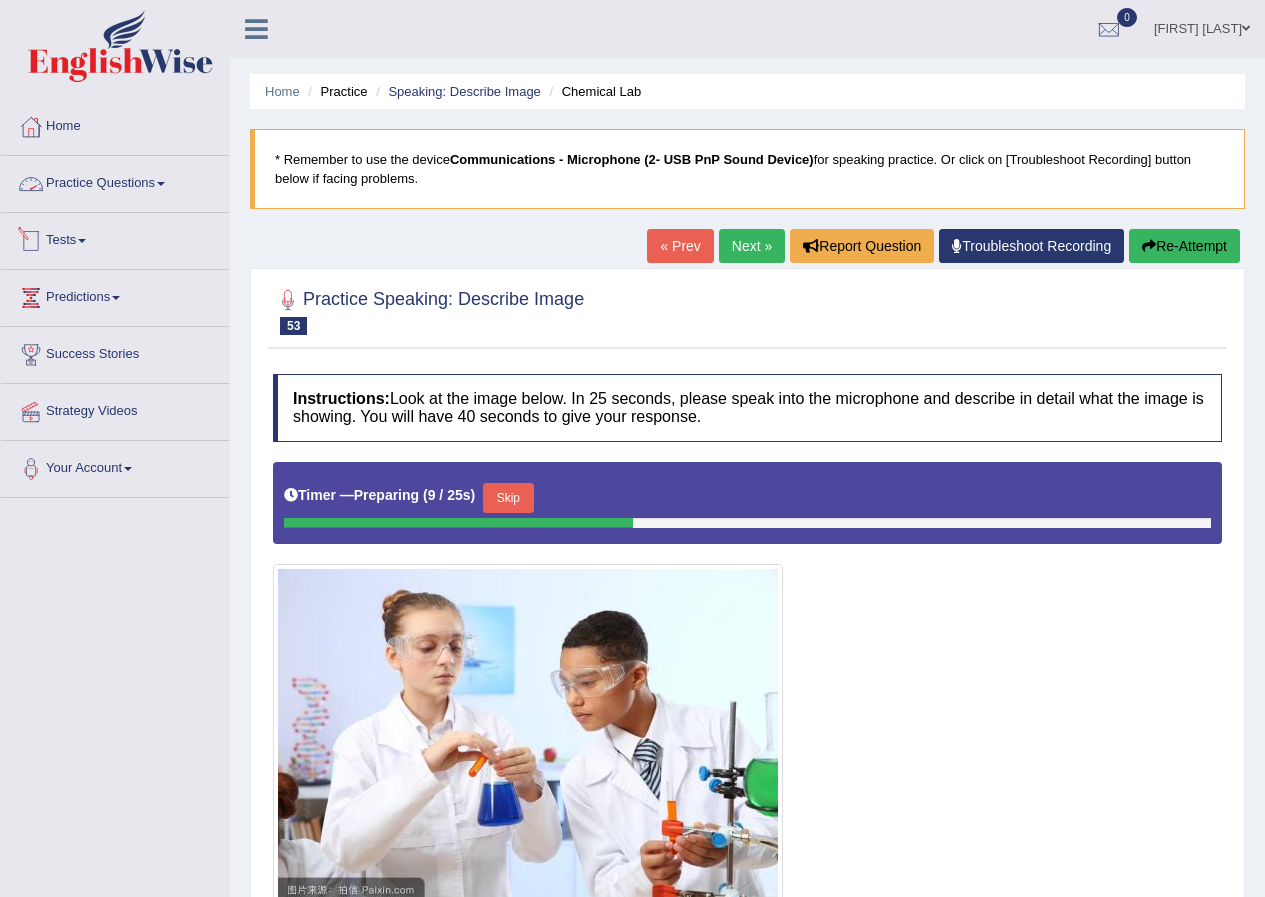 click on "Next »" at bounding box center [752, 246] 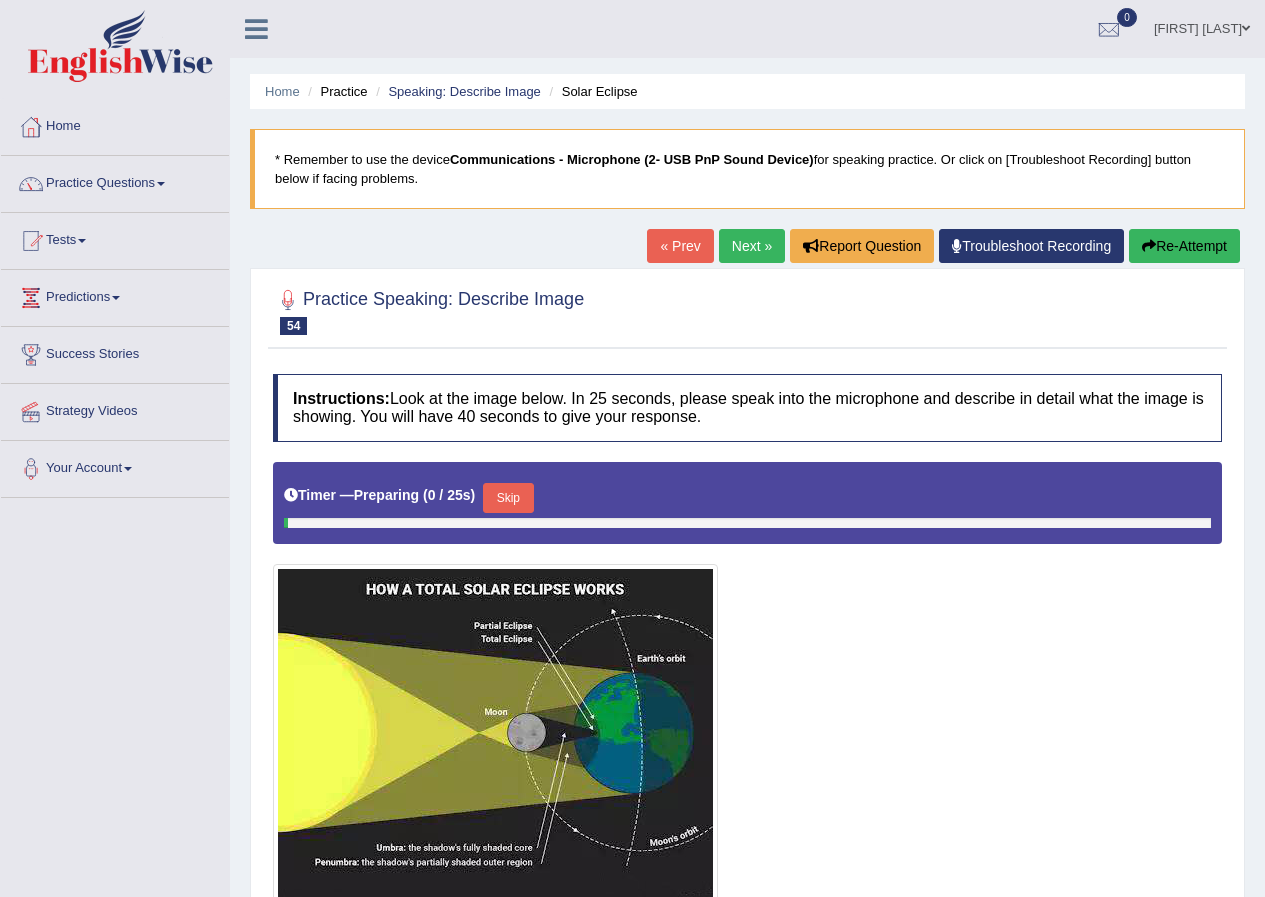 scroll, scrollTop: 0, scrollLeft: 0, axis: both 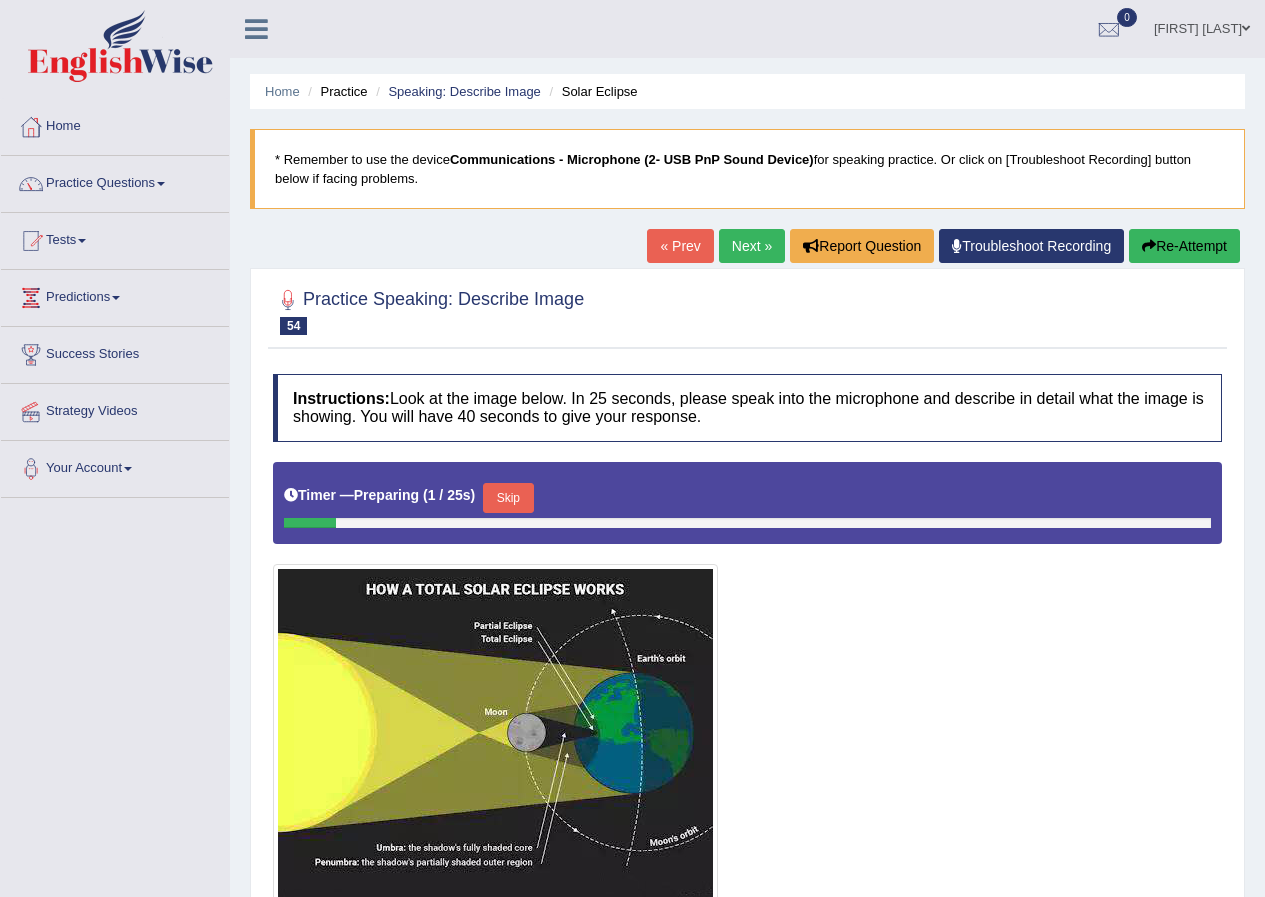 click on "Next »" at bounding box center (752, 246) 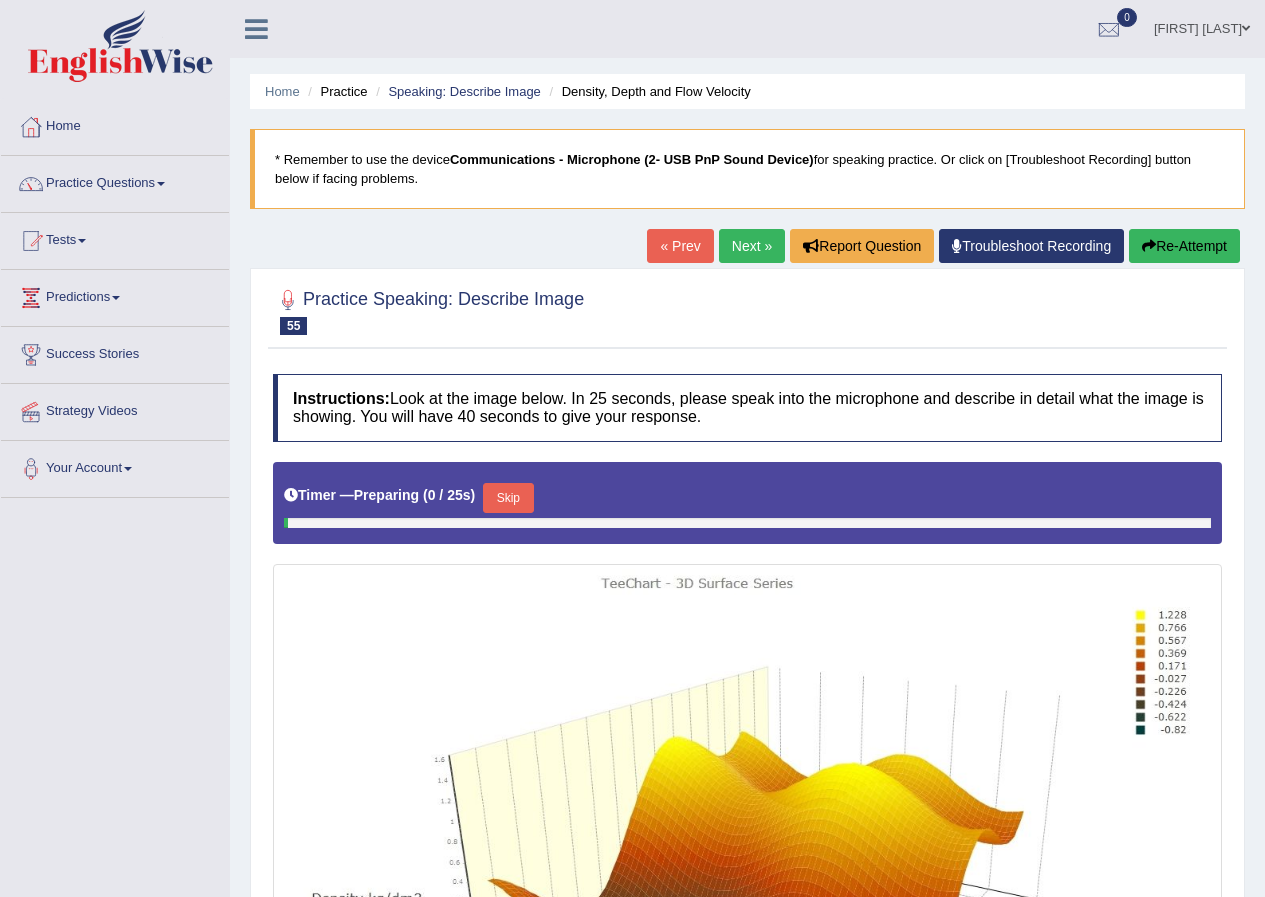 scroll, scrollTop: 0, scrollLeft: 0, axis: both 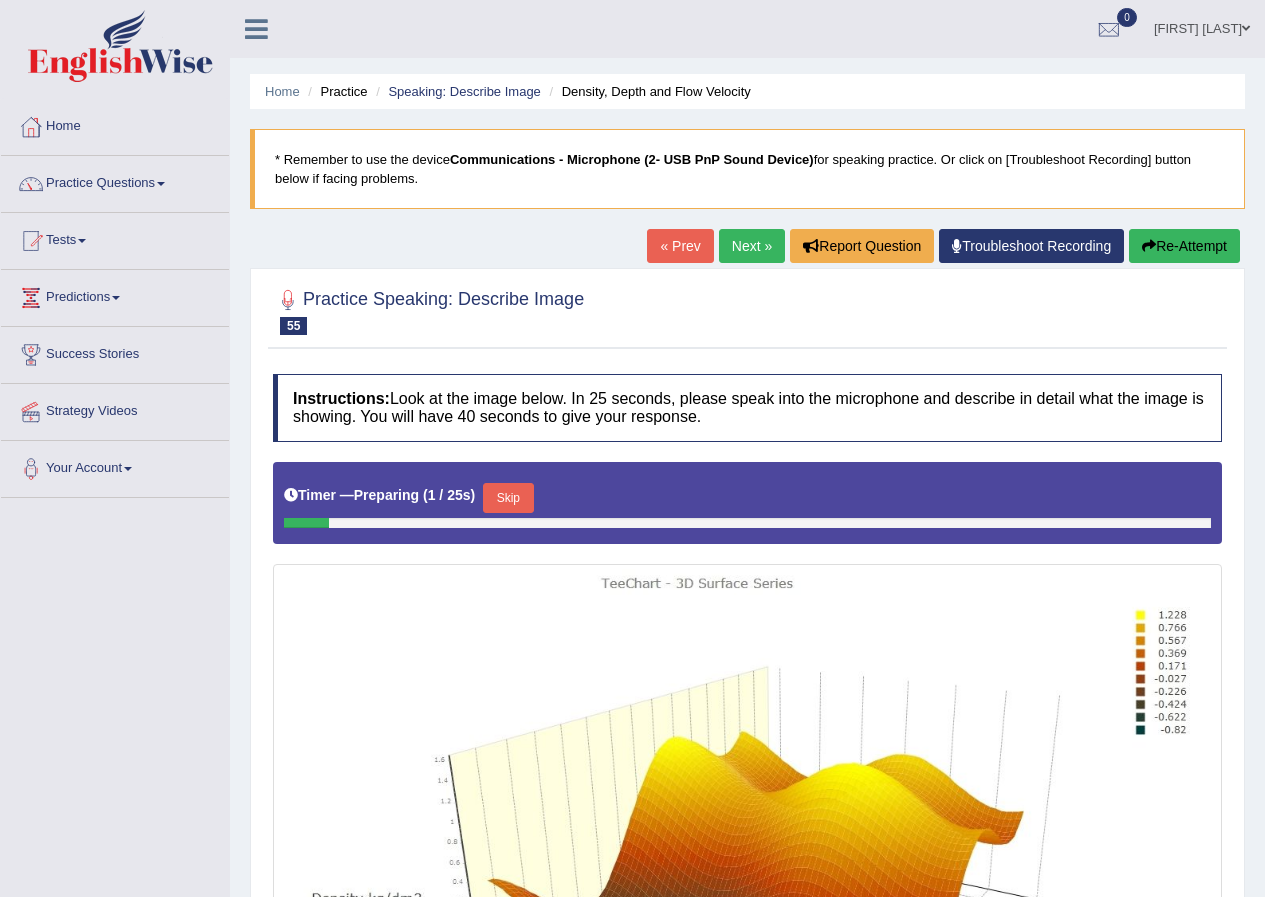 click on "Next »" at bounding box center (752, 246) 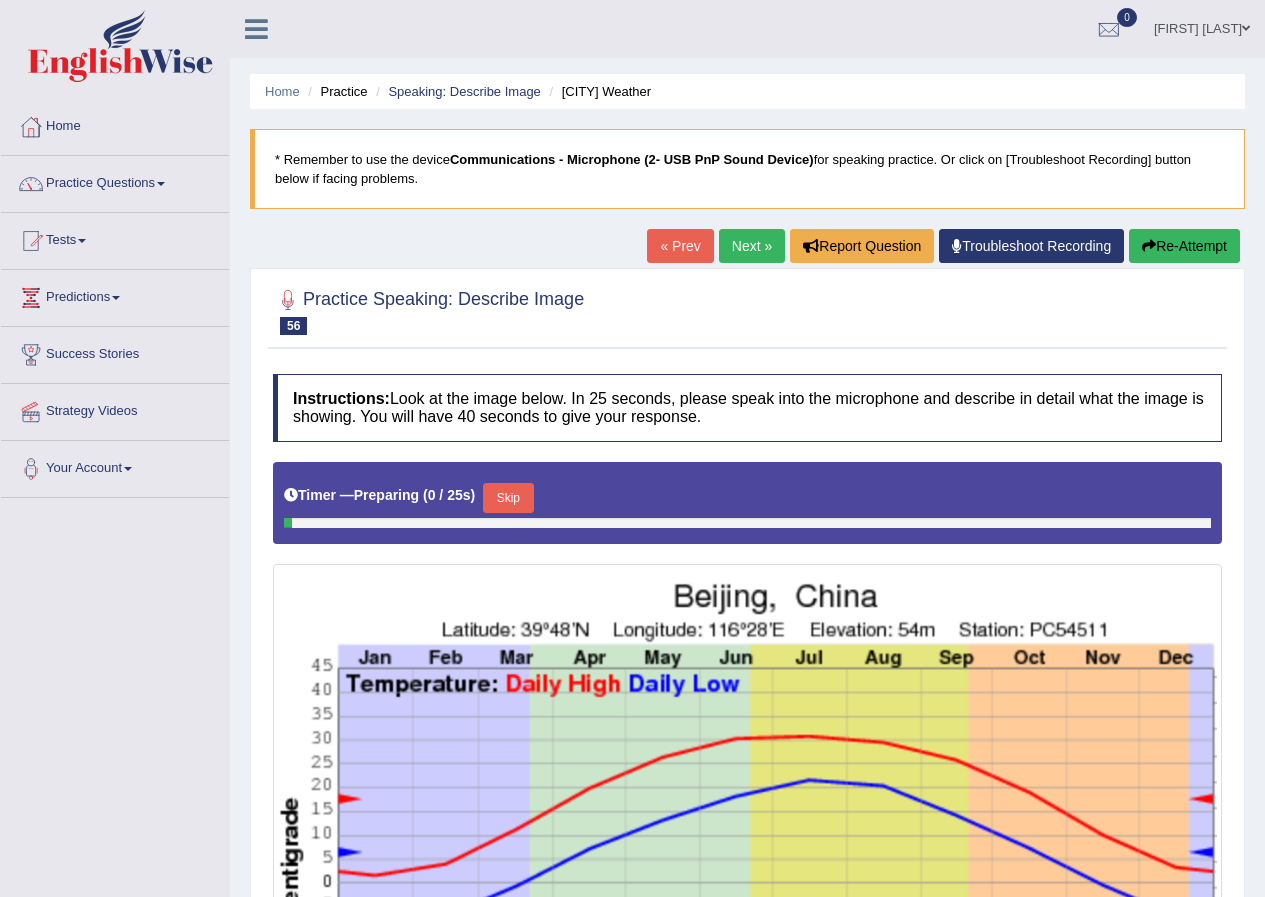 scroll, scrollTop: 0, scrollLeft: 0, axis: both 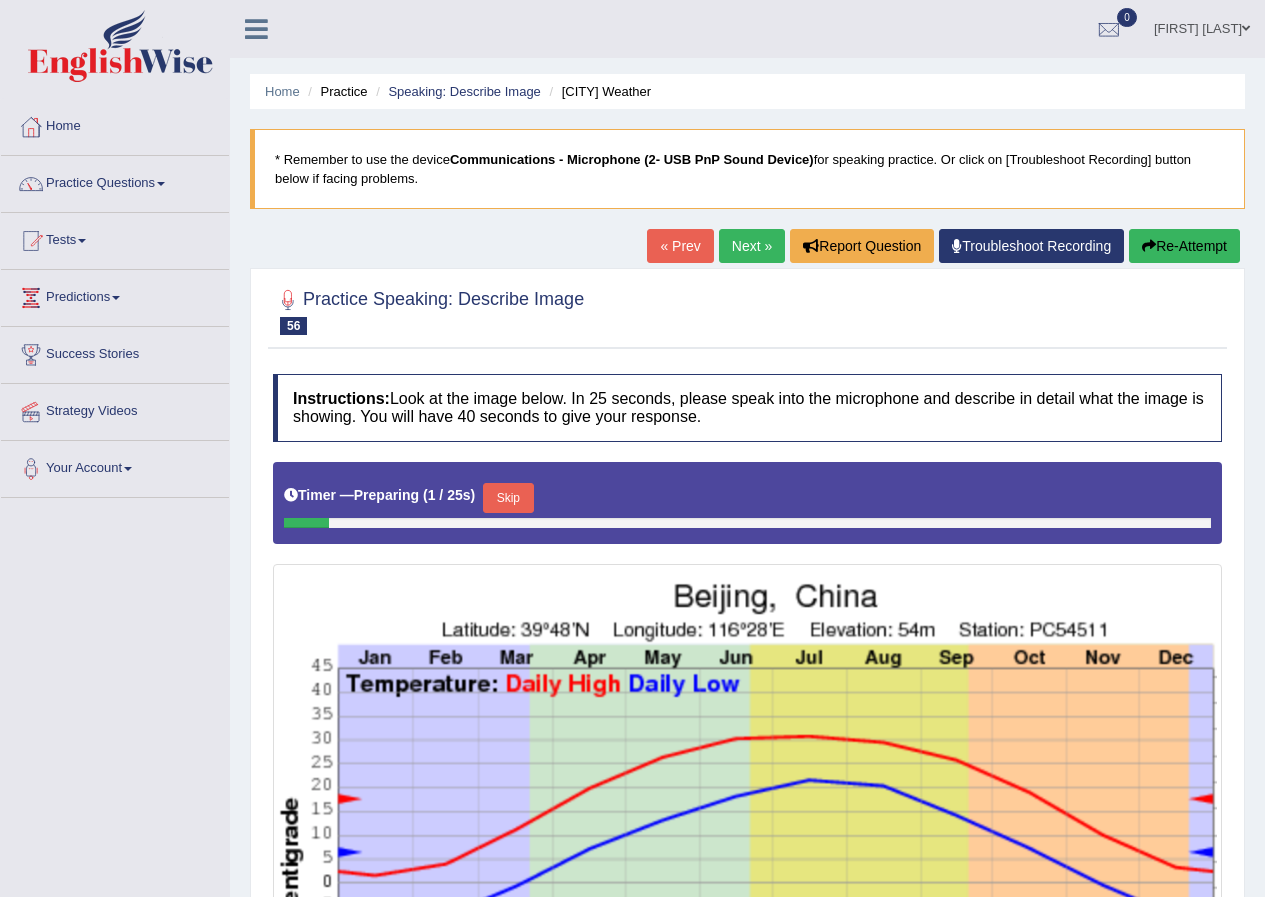 click on "Next »" at bounding box center (752, 246) 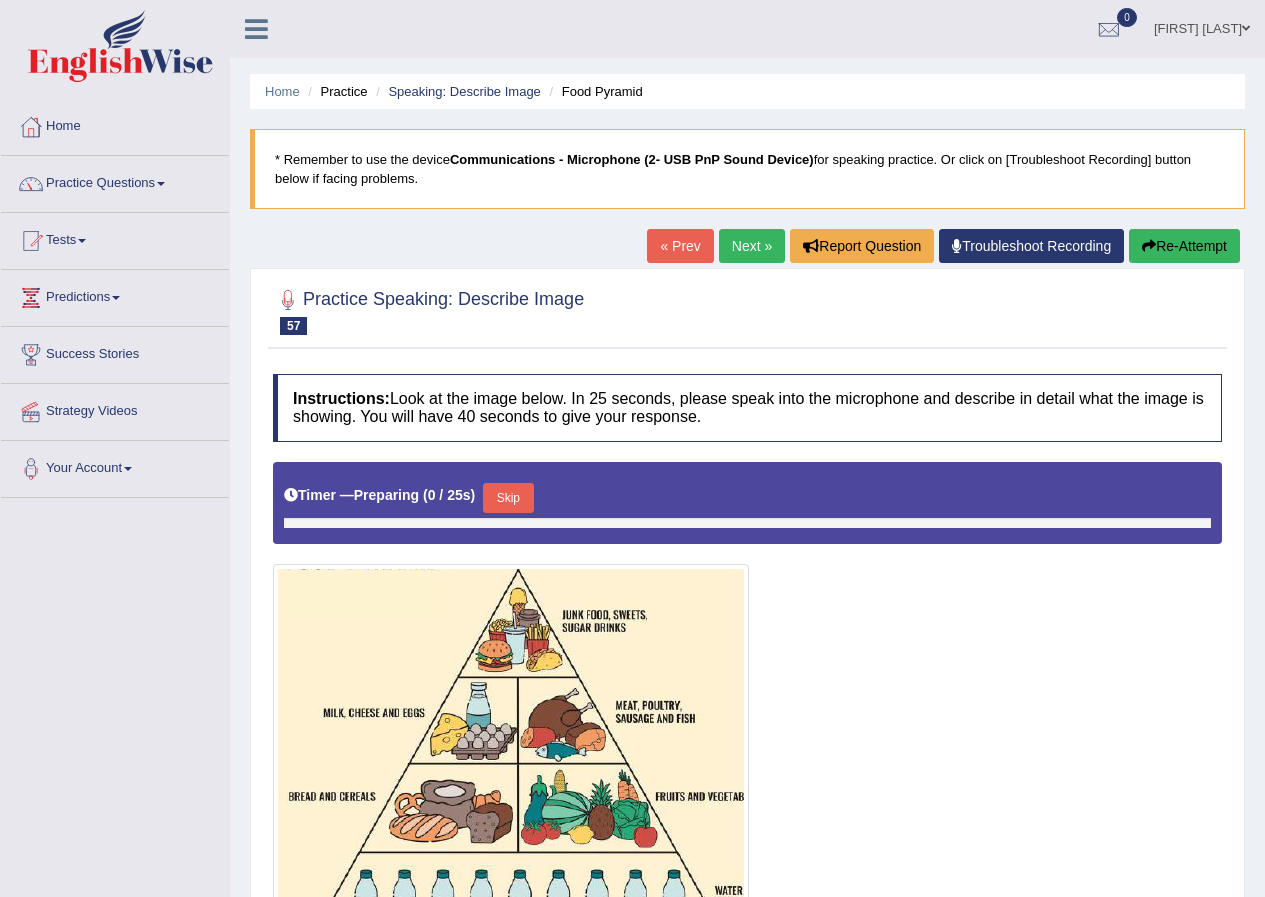 scroll, scrollTop: 0, scrollLeft: 0, axis: both 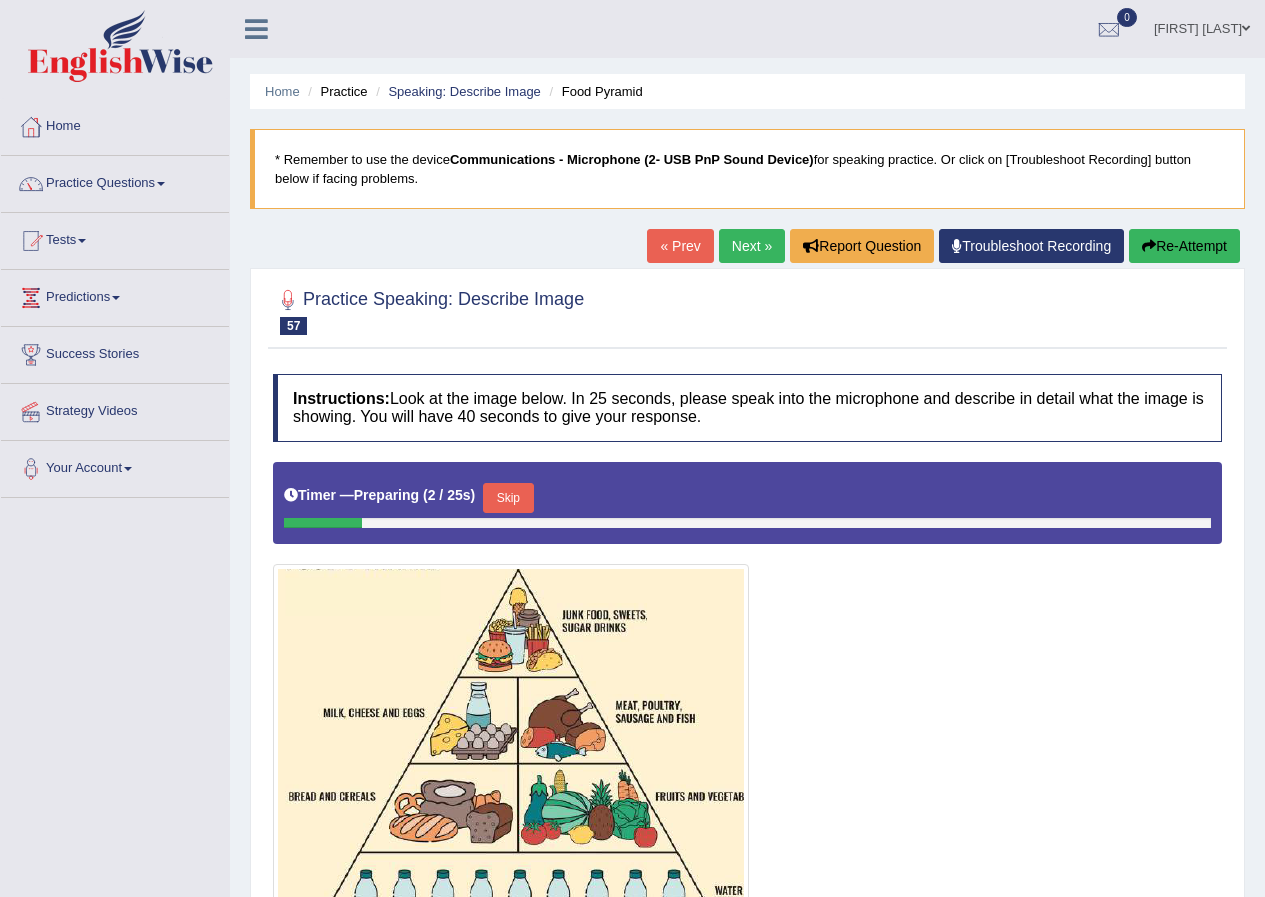 click on "Next »" at bounding box center [752, 246] 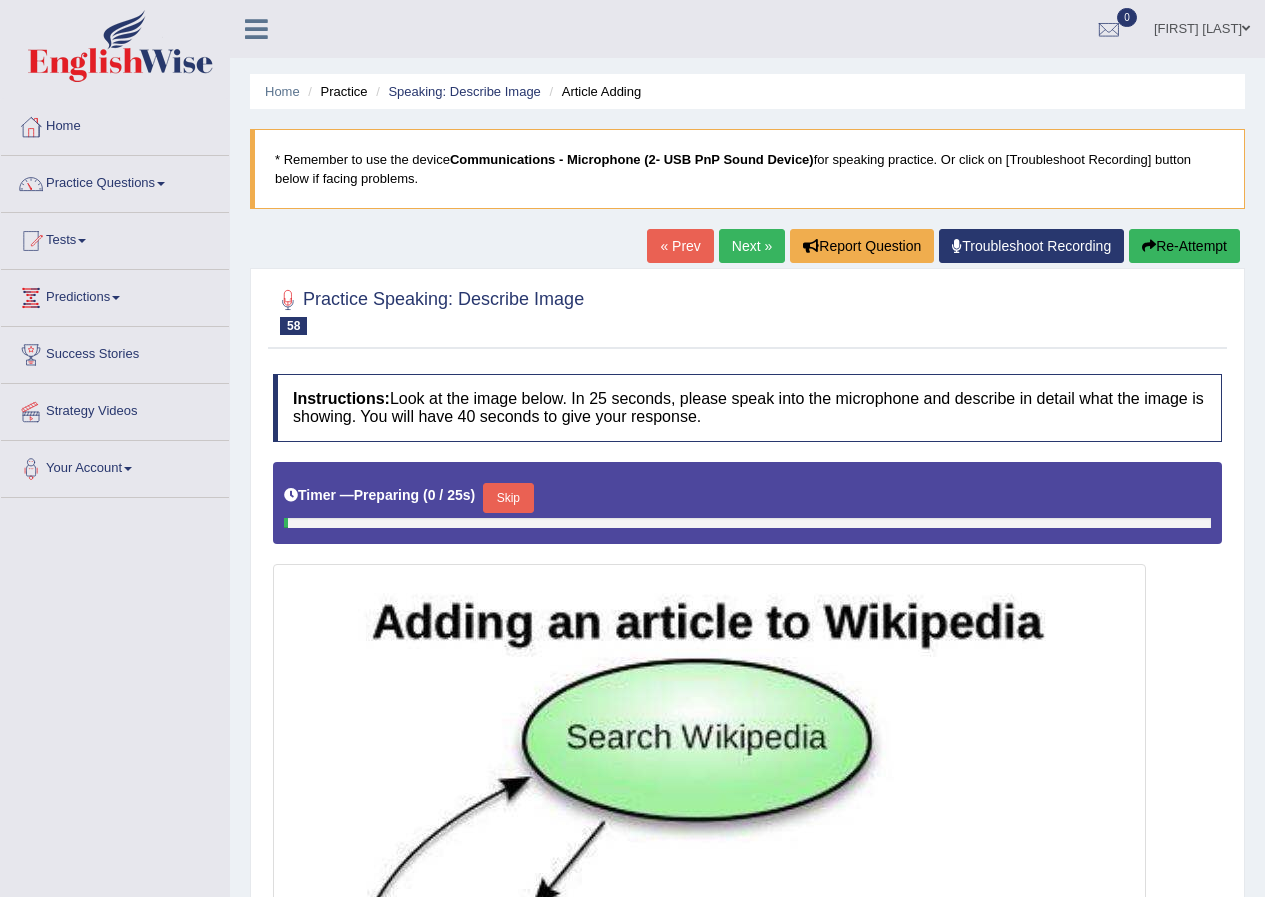 scroll, scrollTop: 0, scrollLeft: 0, axis: both 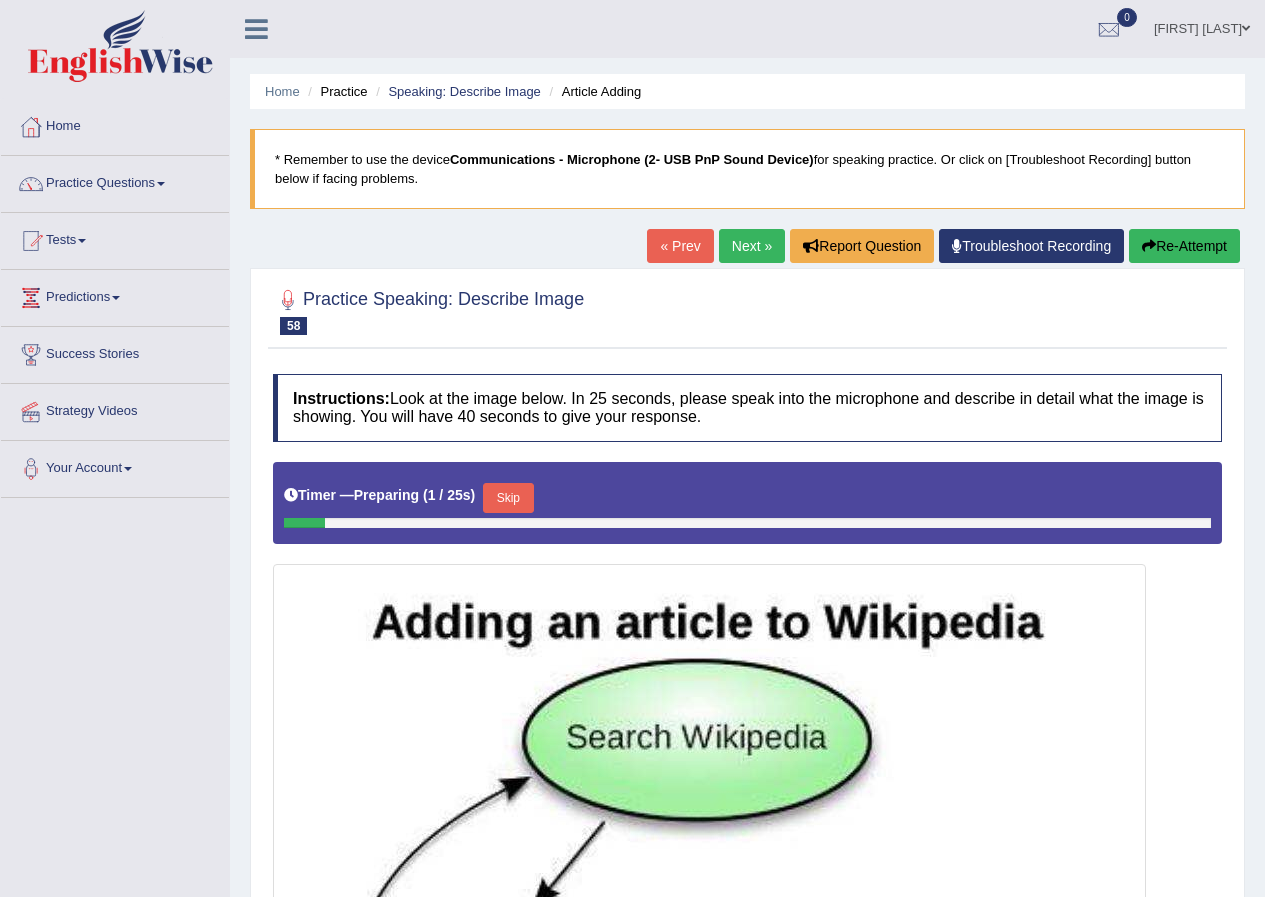 click on "Next »" at bounding box center [752, 246] 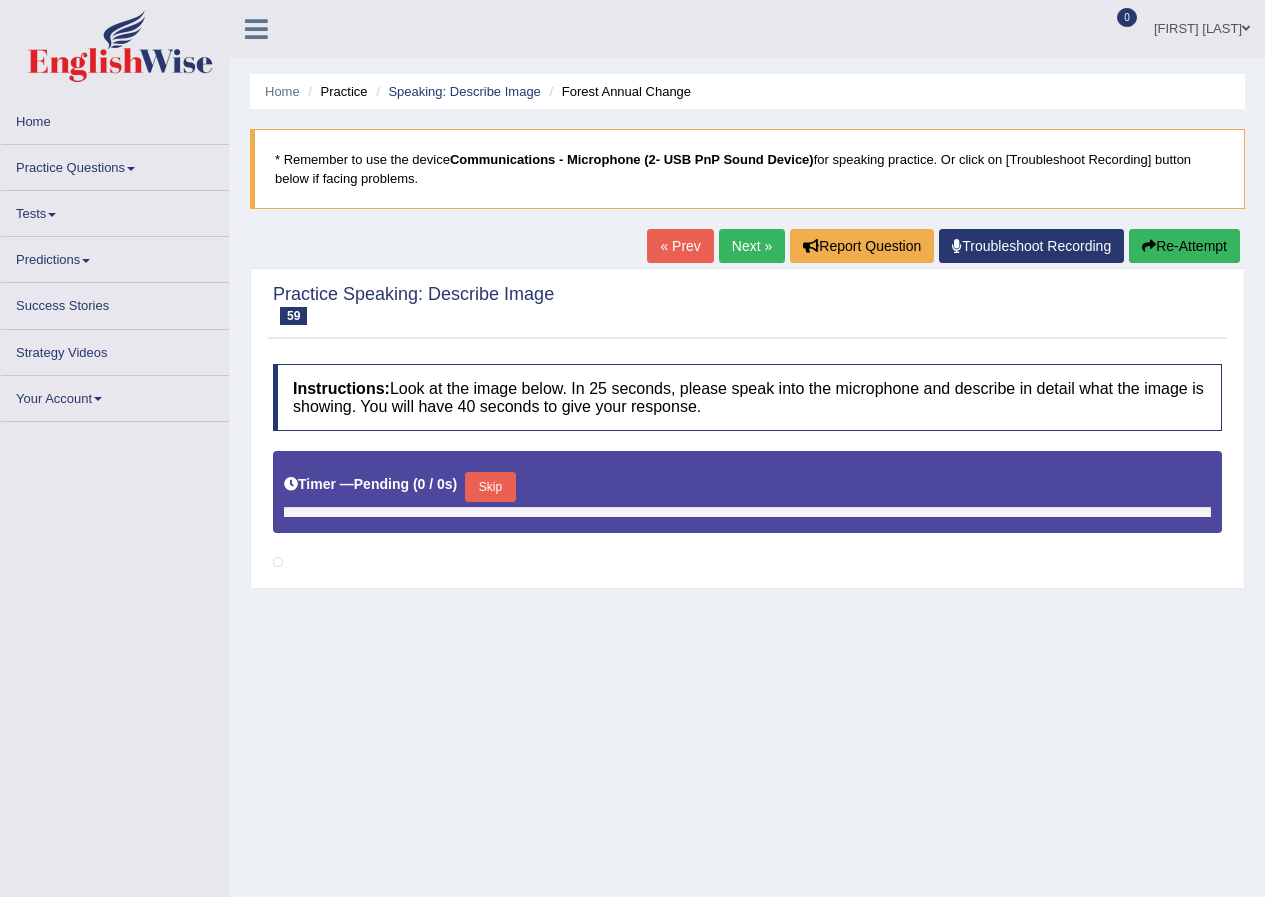 scroll, scrollTop: 0, scrollLeft: 0, axis: both 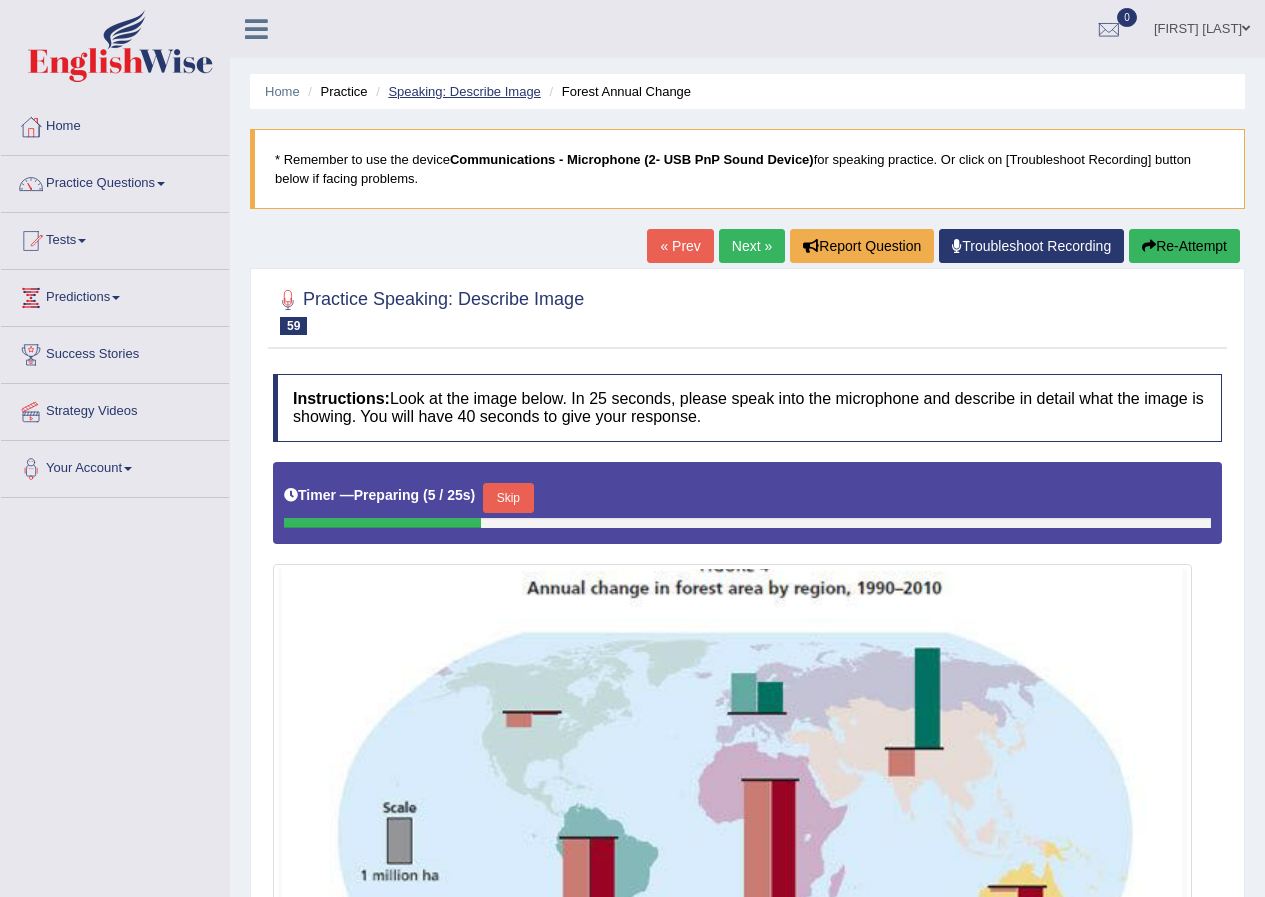 click on "Speaking: Describe Image" at bounding box center (464, 91) 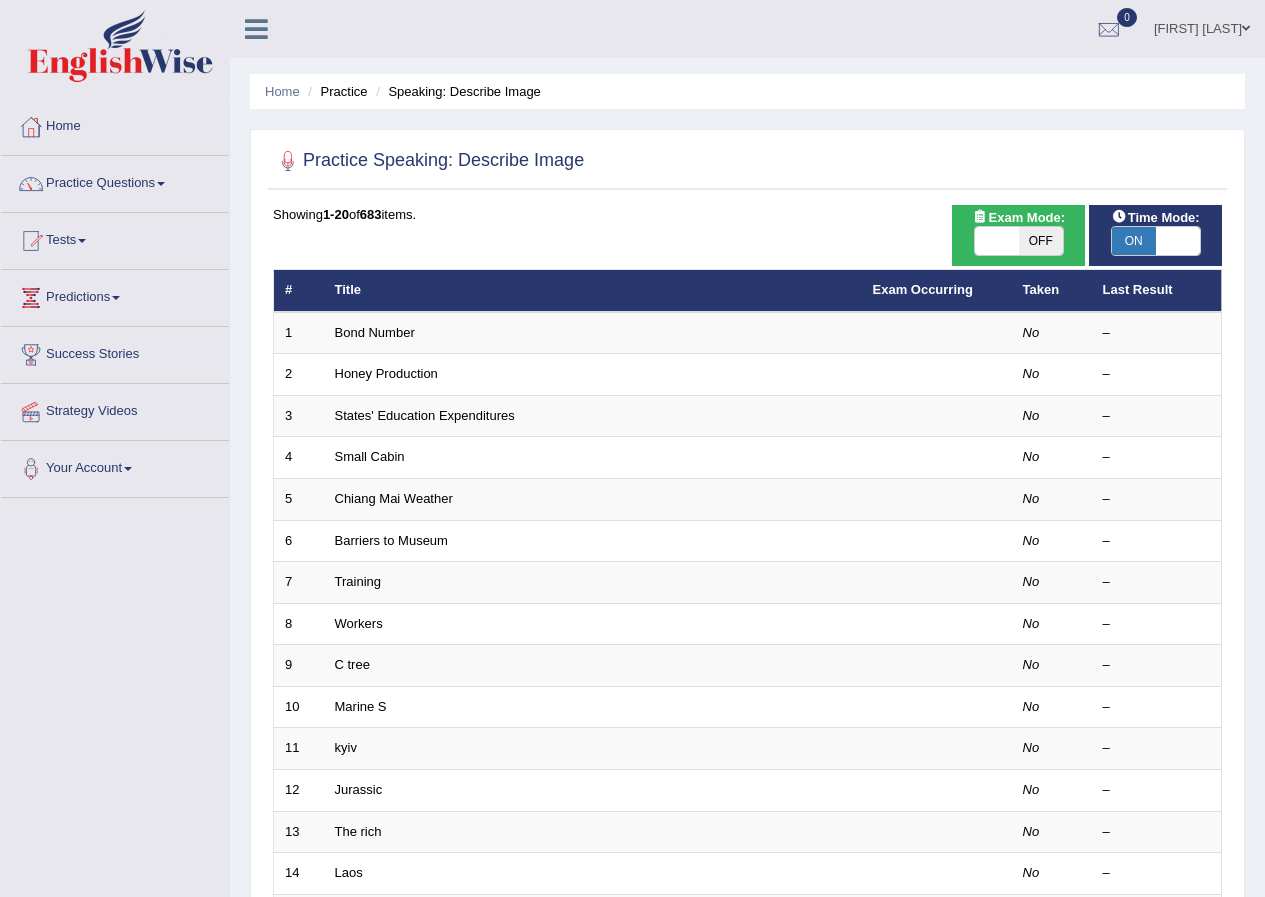 scroll, scrollTop: 0, scrollLeft: 0, axis: both 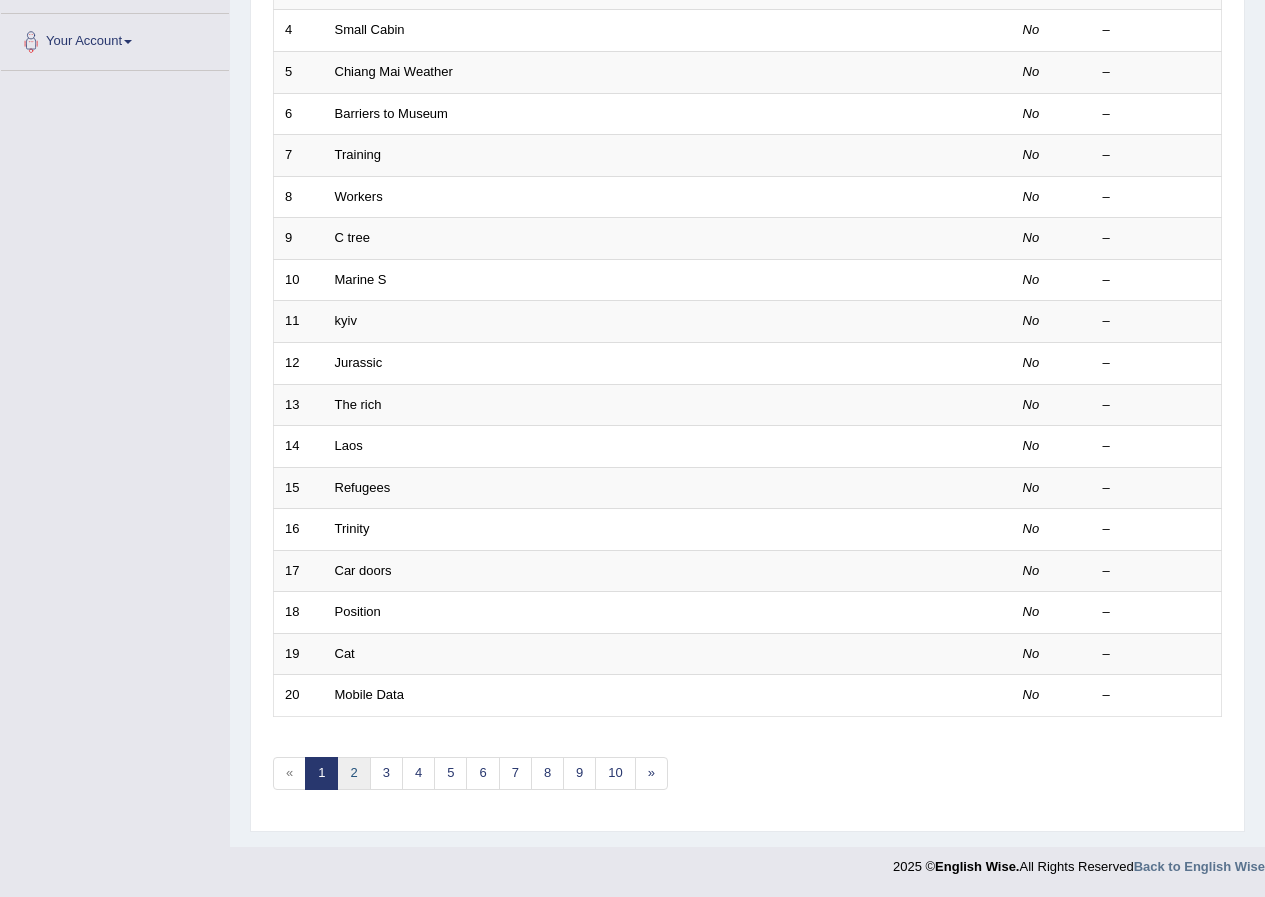 click on "2" at bounding box center (353, 773) 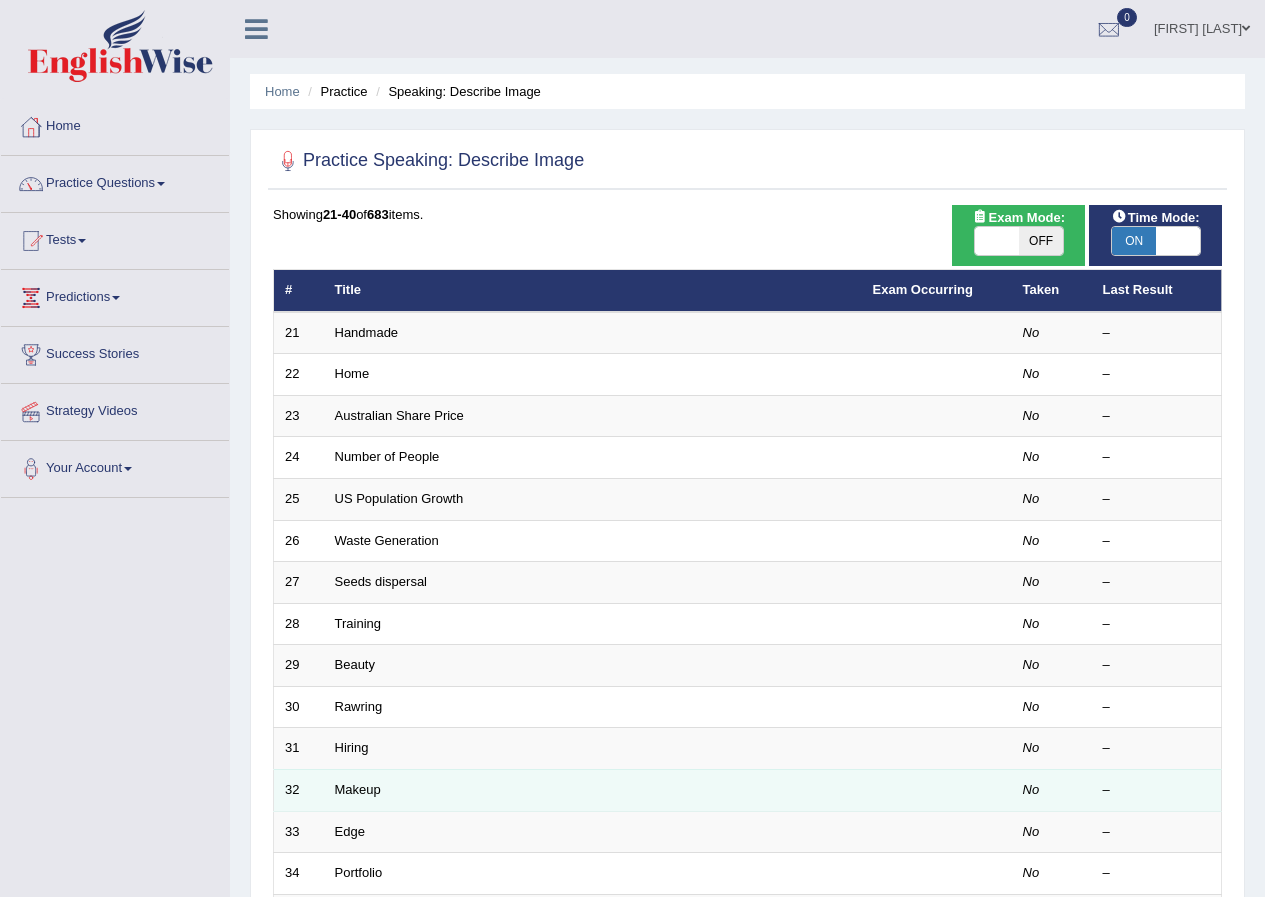 scroll, scrollTop: 0, scrollLeft: 0, axis: both 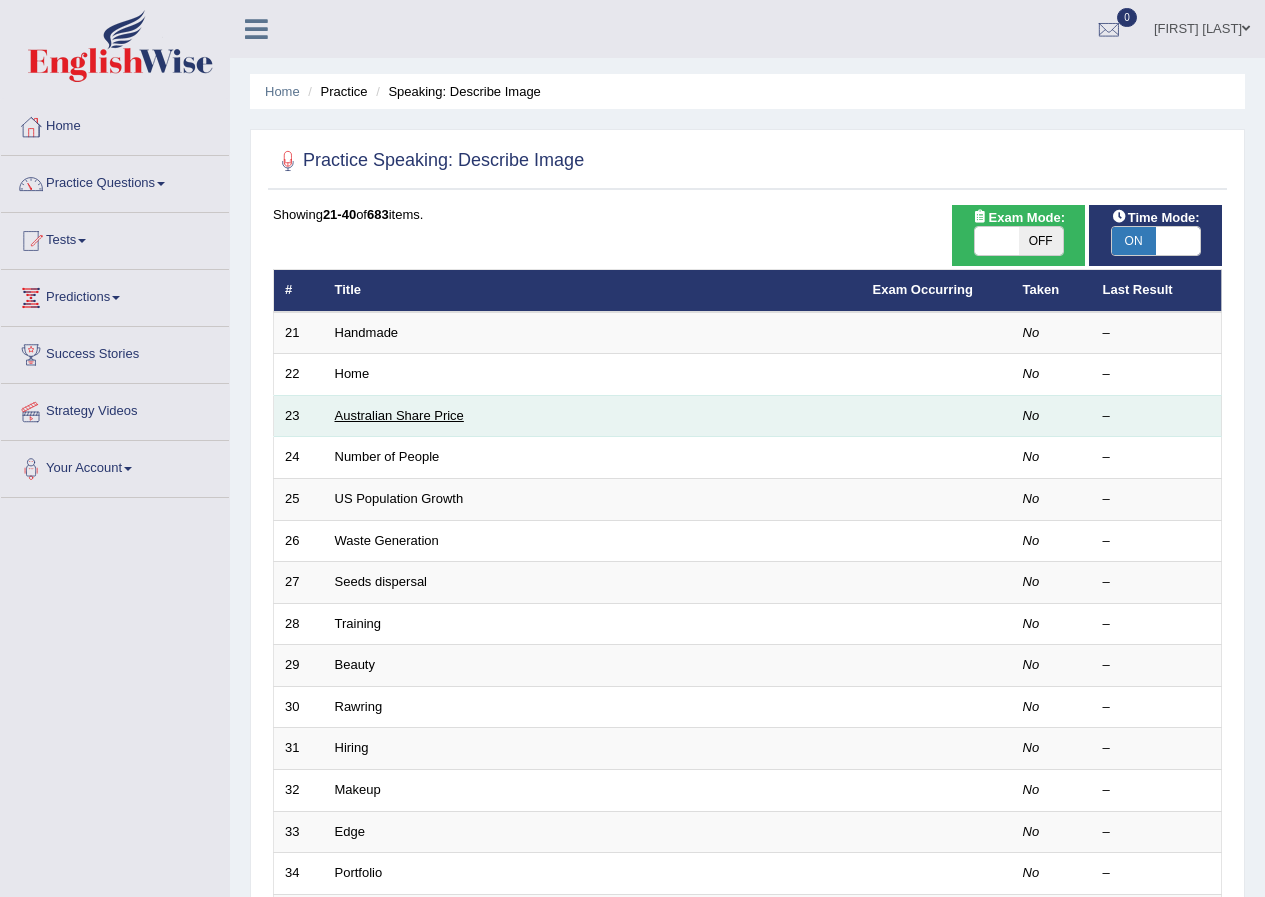 click on "Australian Share Price" at bounding box center (399, 415) 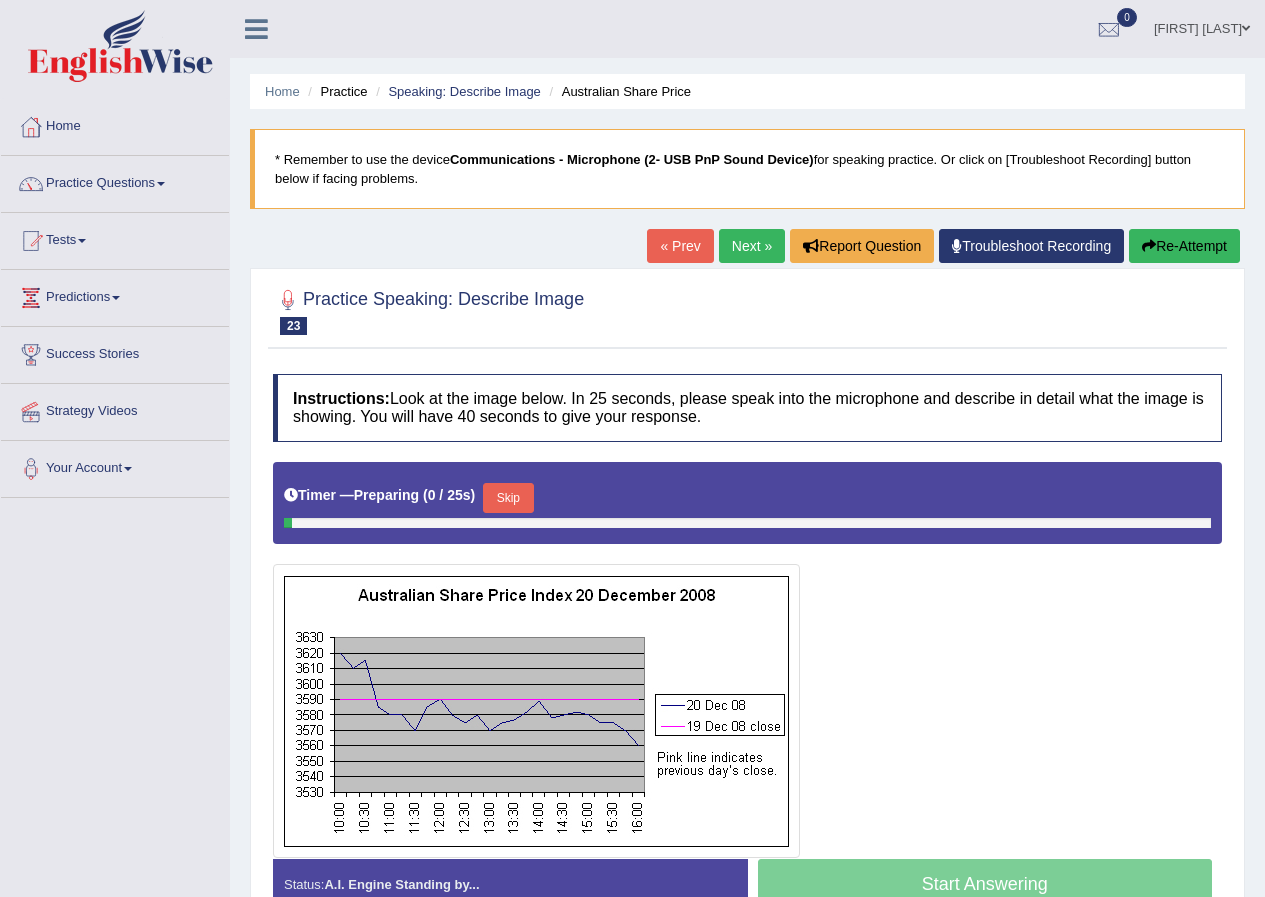 scroll, scrollTop: 0, scrollLeft: 0, axis: both 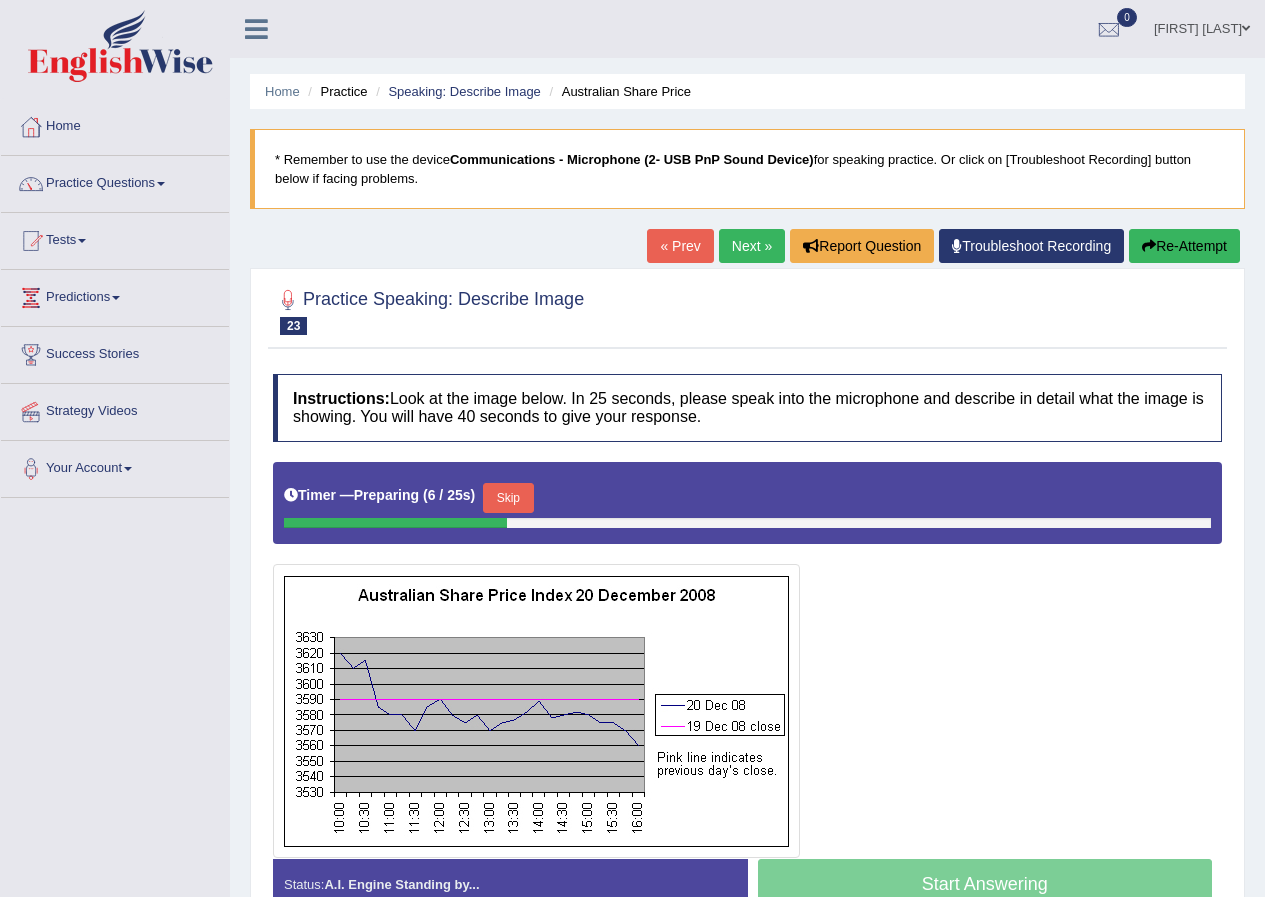 click on "Next »" at bounding box center [752, 246] 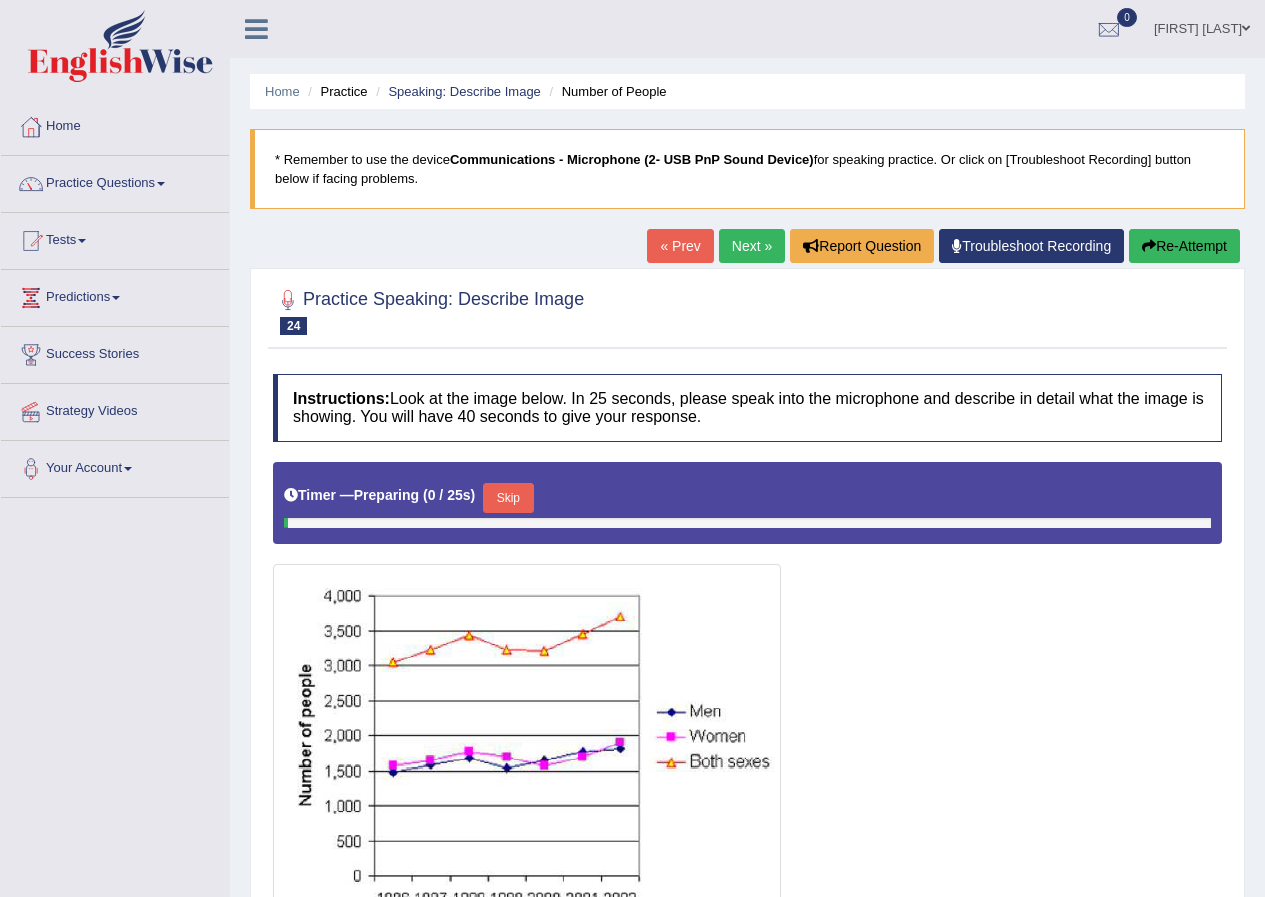 scroll, scrollTop: 0, scrollLeft: 0, axis: both 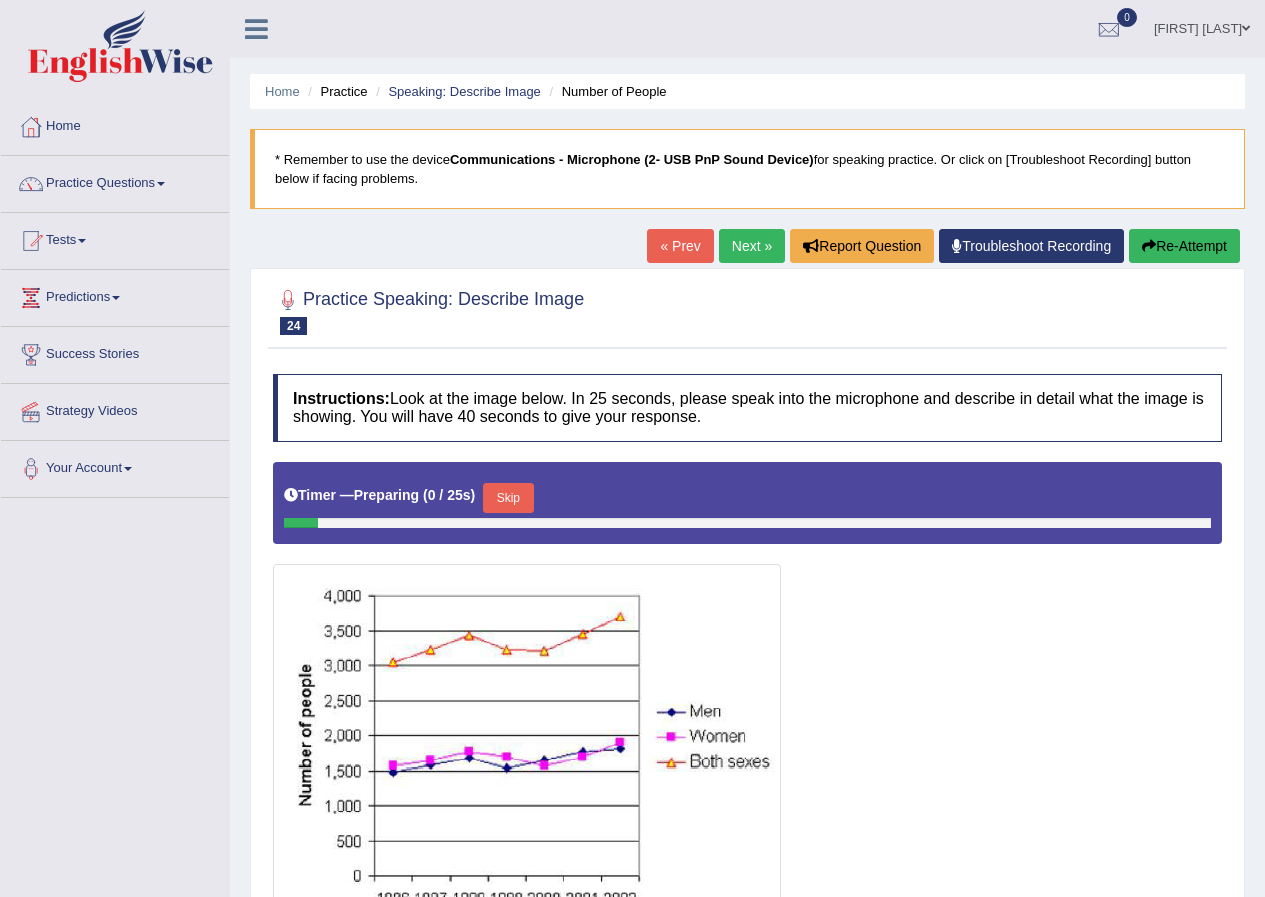 click on "Next »" at bounding box center (752, 246) 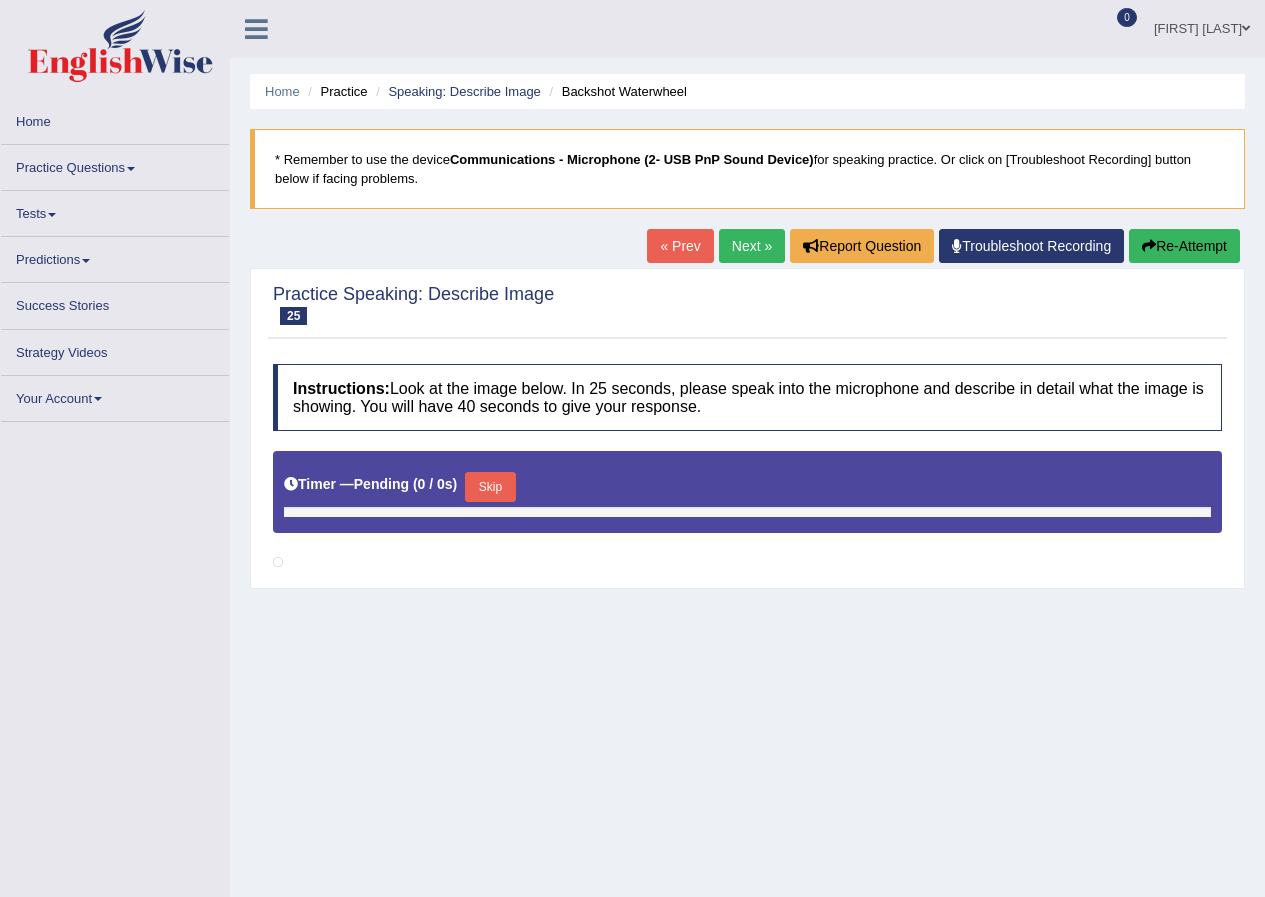 scroll, scrollTop: 0, scrollLeft: 0, axis: both 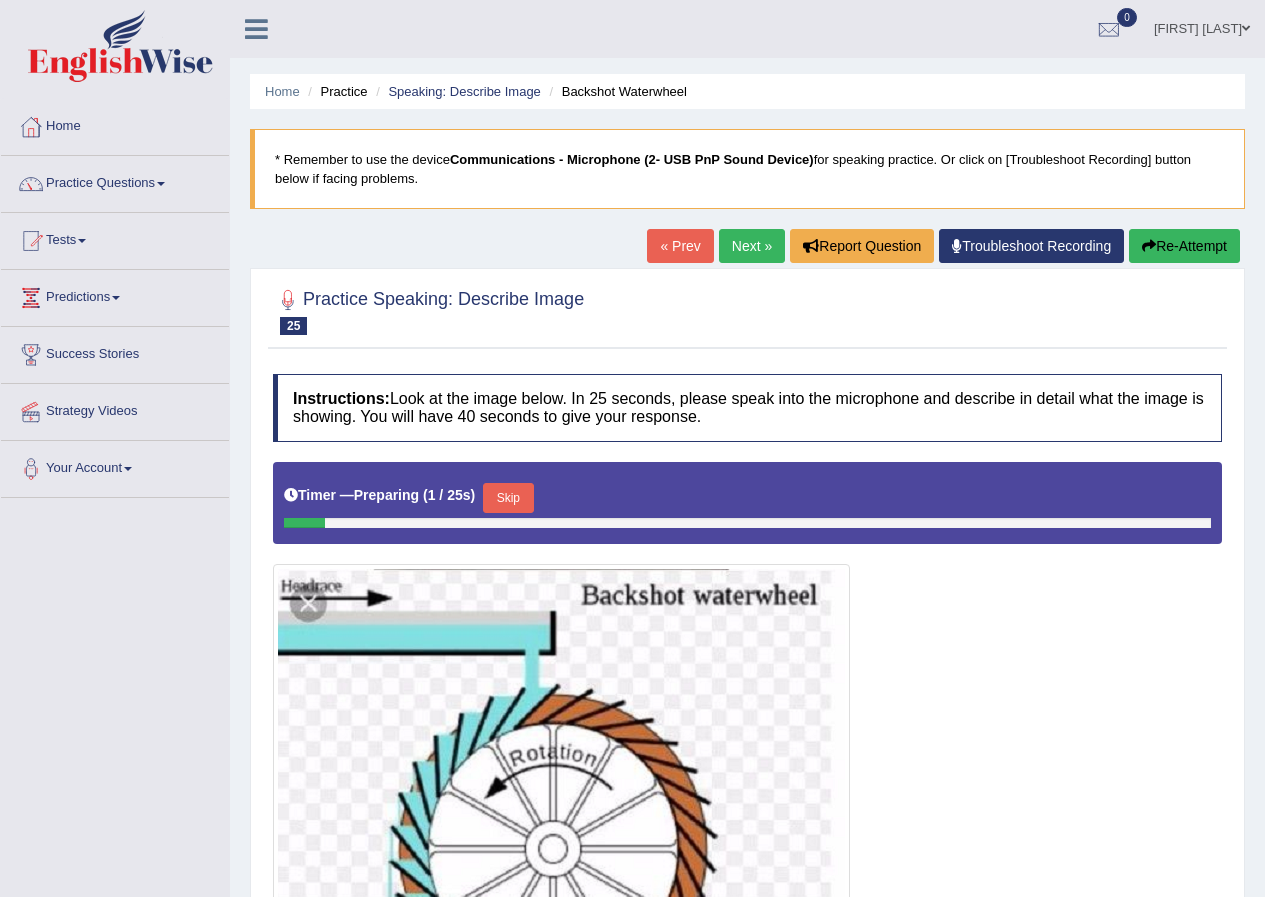 click on "Next »" at bounding box center (752, 246) 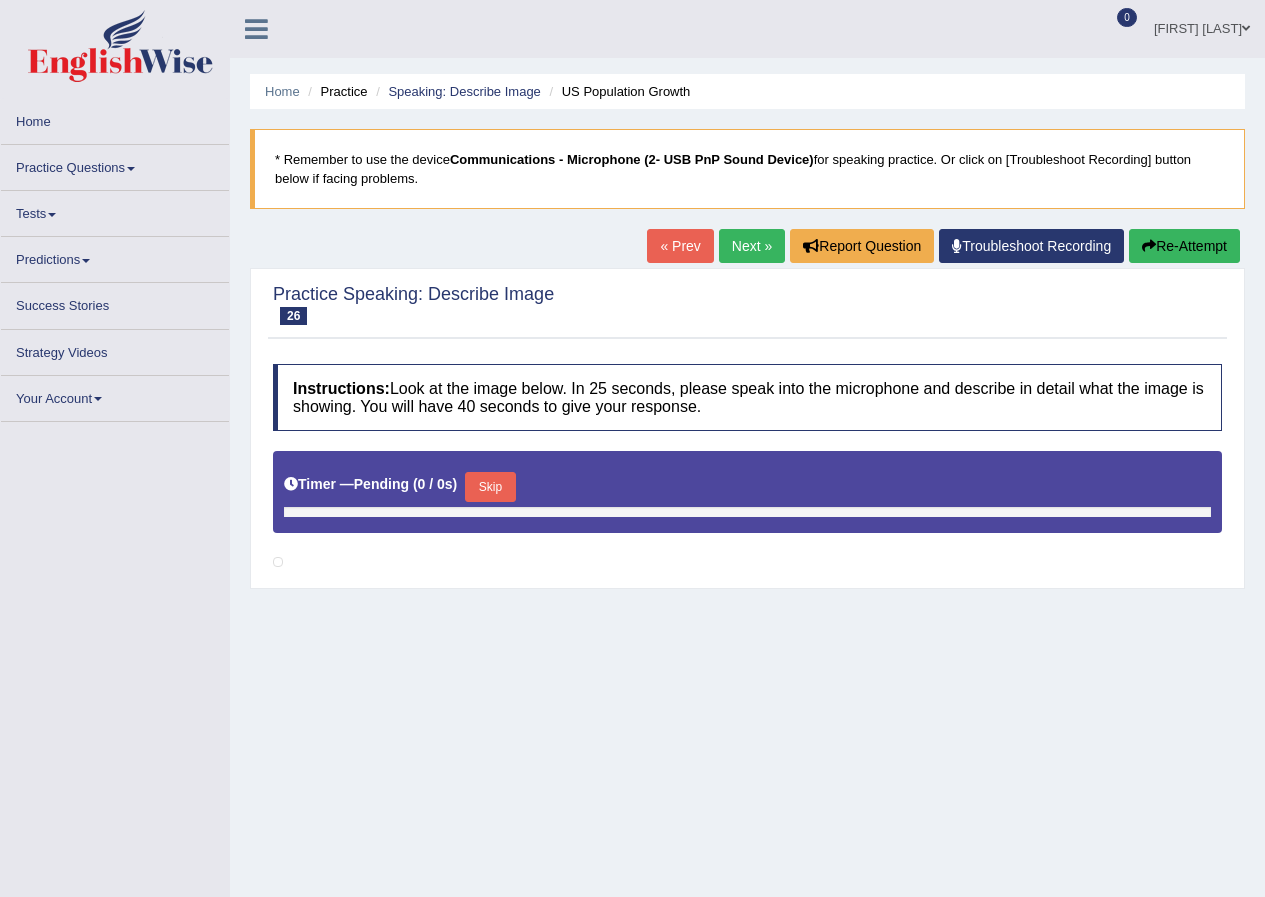 scroll, scrollTop: 0, scrollLeft: 0, axis: both 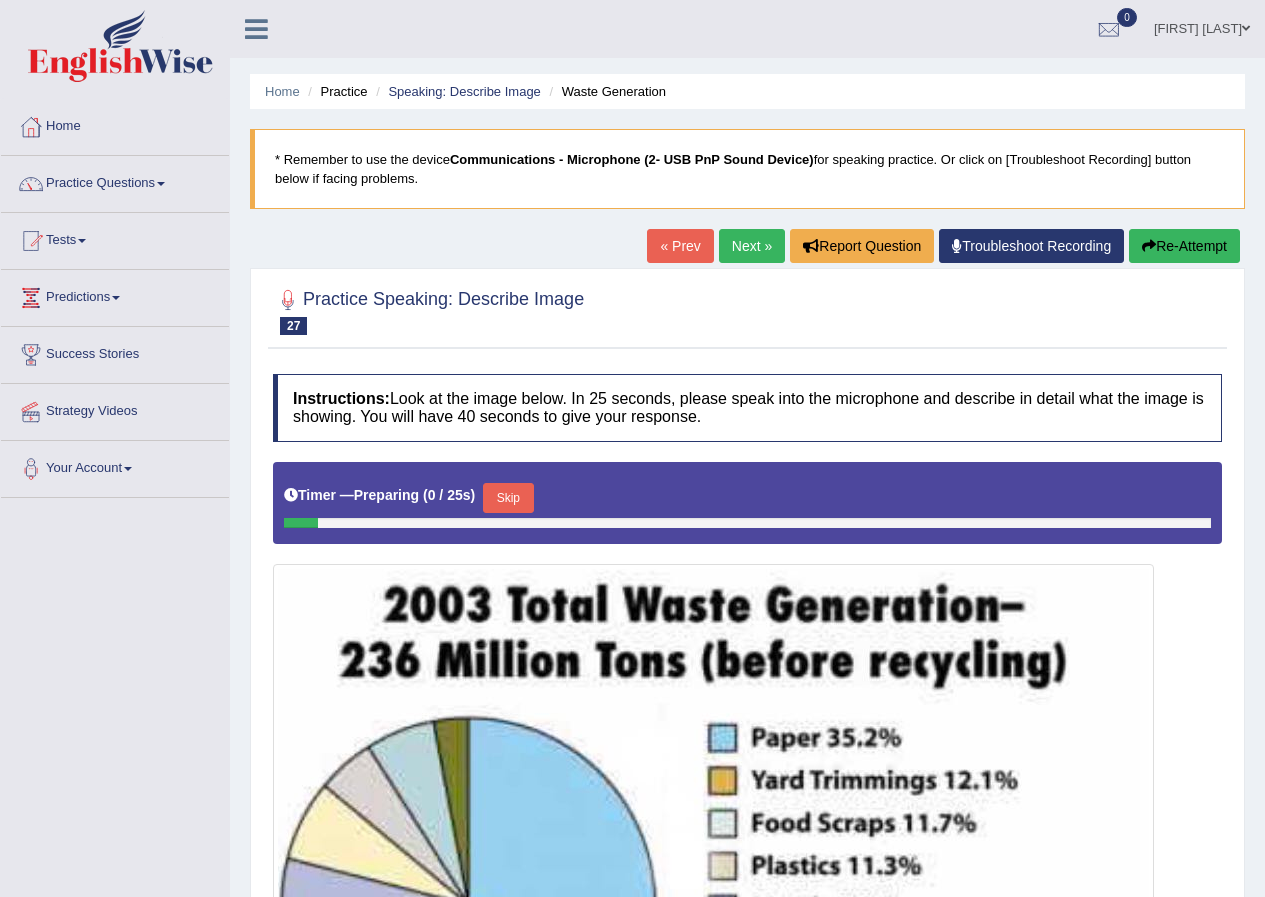 click on "Next »" at bounding box center [752, 246] 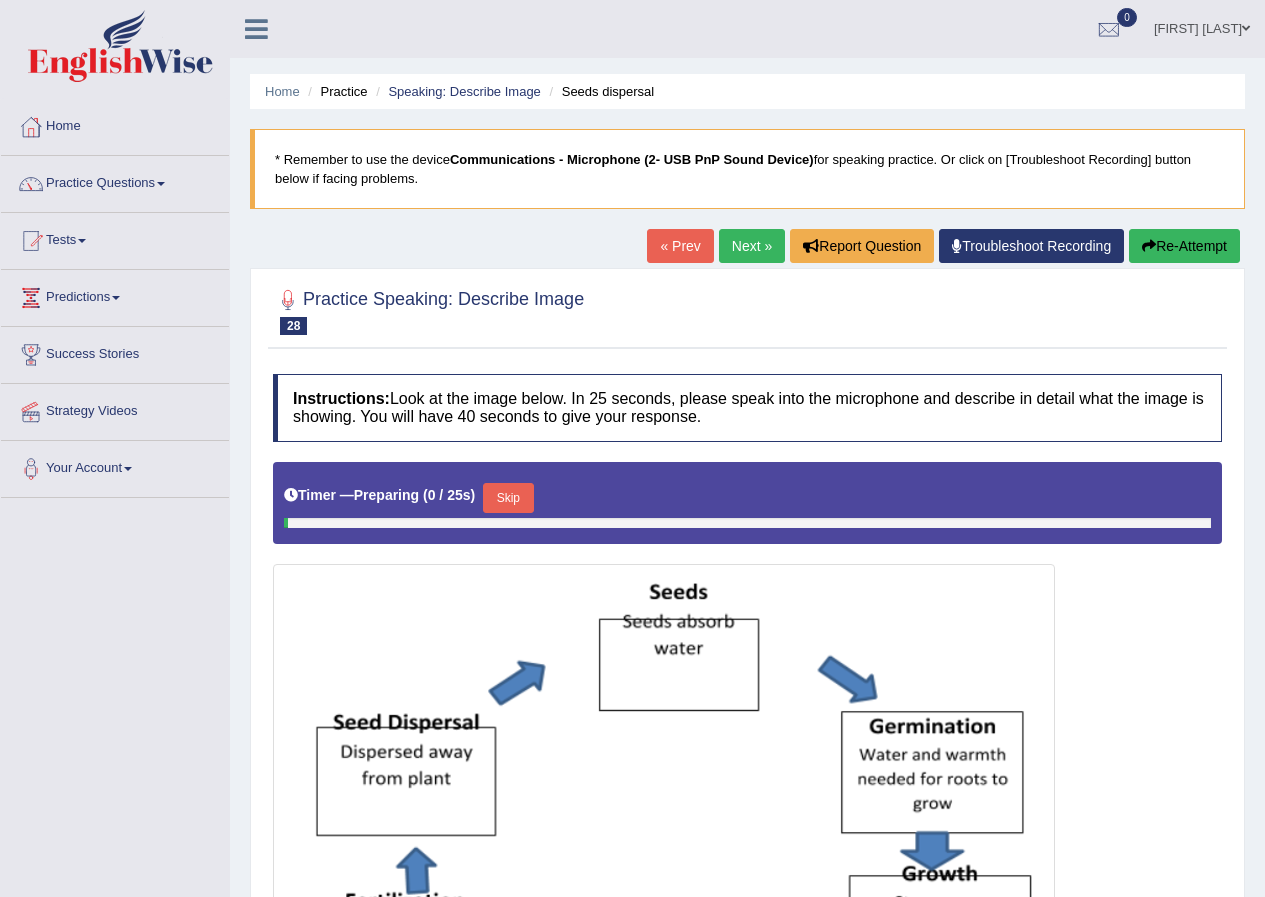 scroll, scrollTop: 0, scrollLeft: 0, axis: both 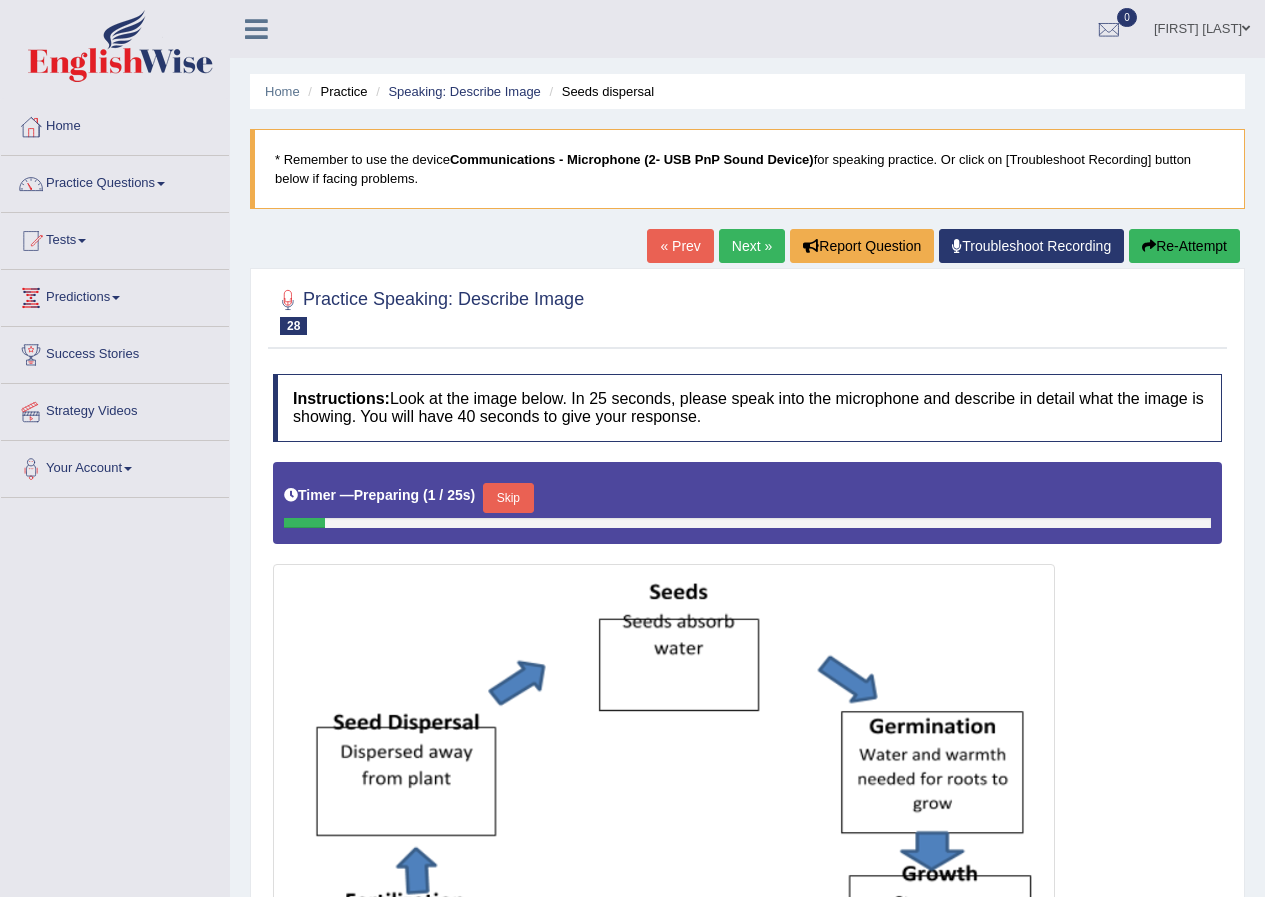 click on "Next »" at bounding box center (752, 246) 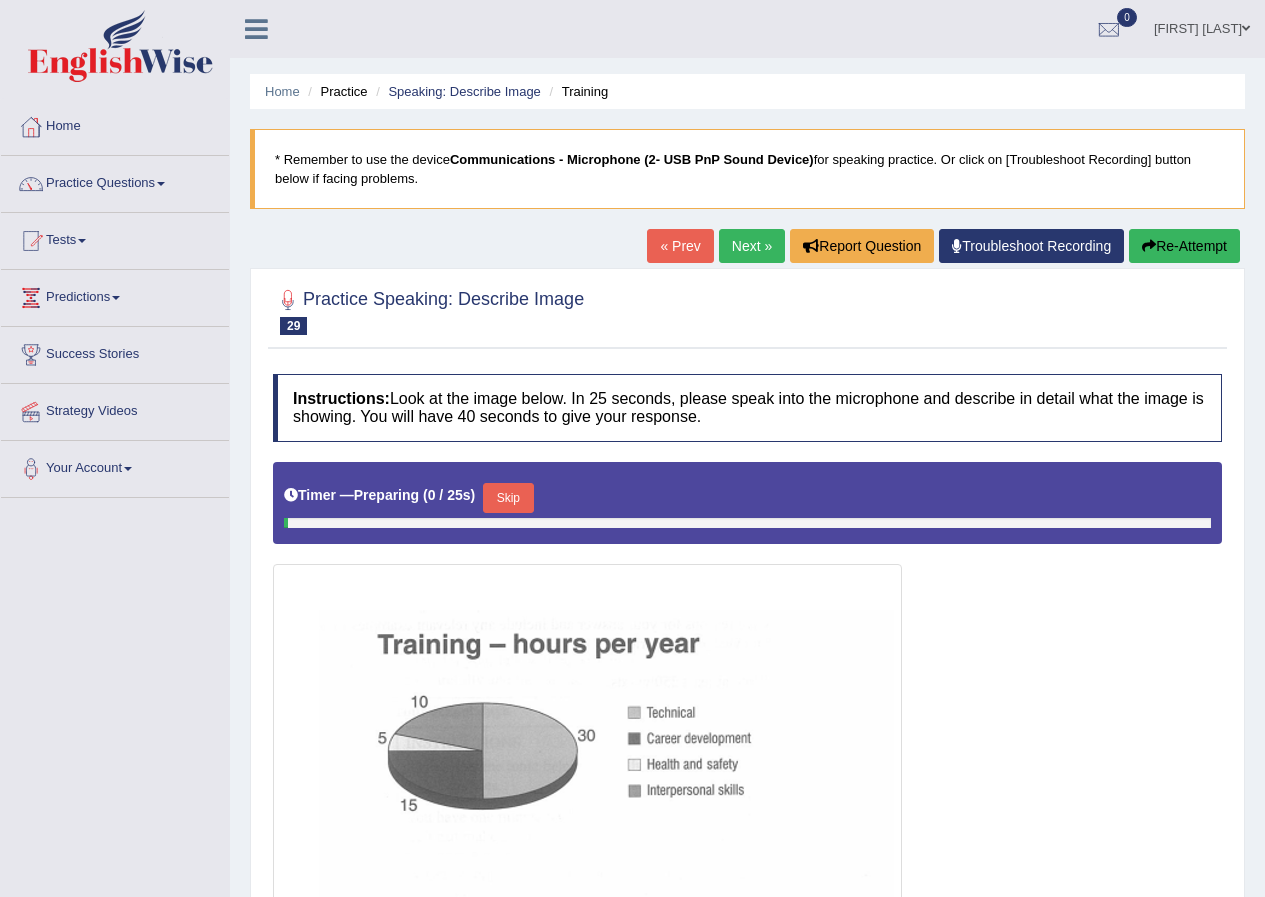 scroll, scrollTop: 0, scrollLeft: 0, axis: both 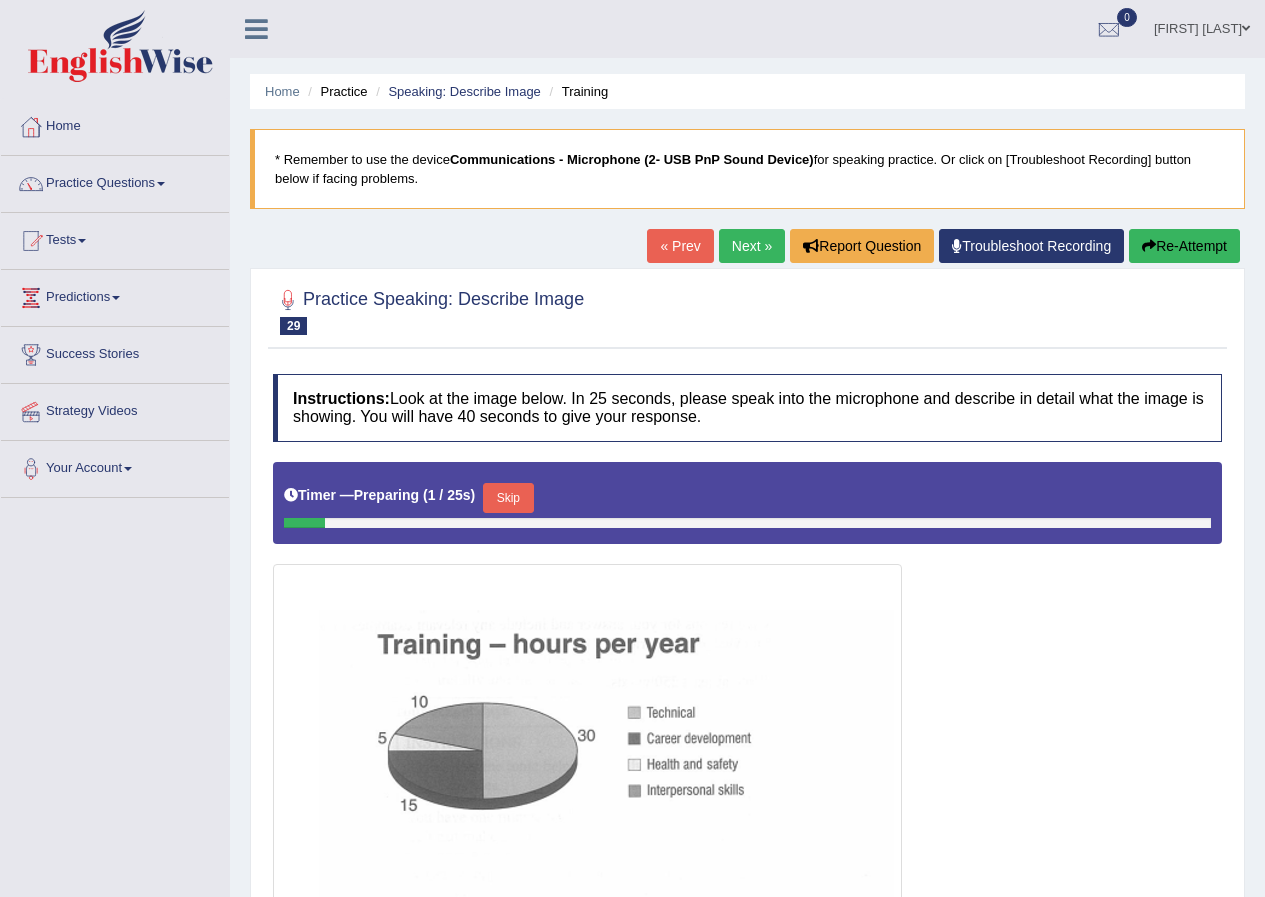 click on "Next »" at bounding box center (752, 246) 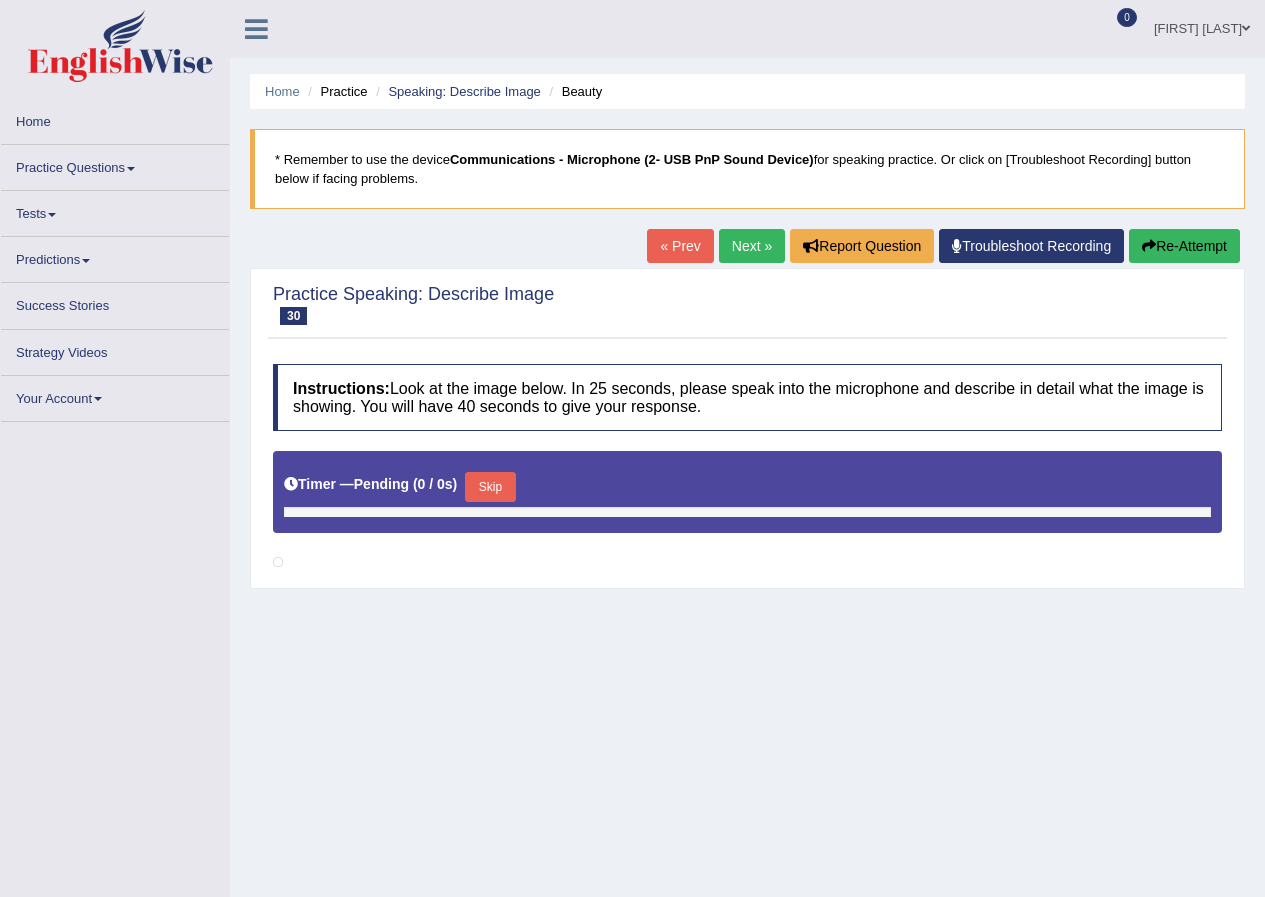 scroll, scrollTop: 0, scrollLeft: 0, axis: both 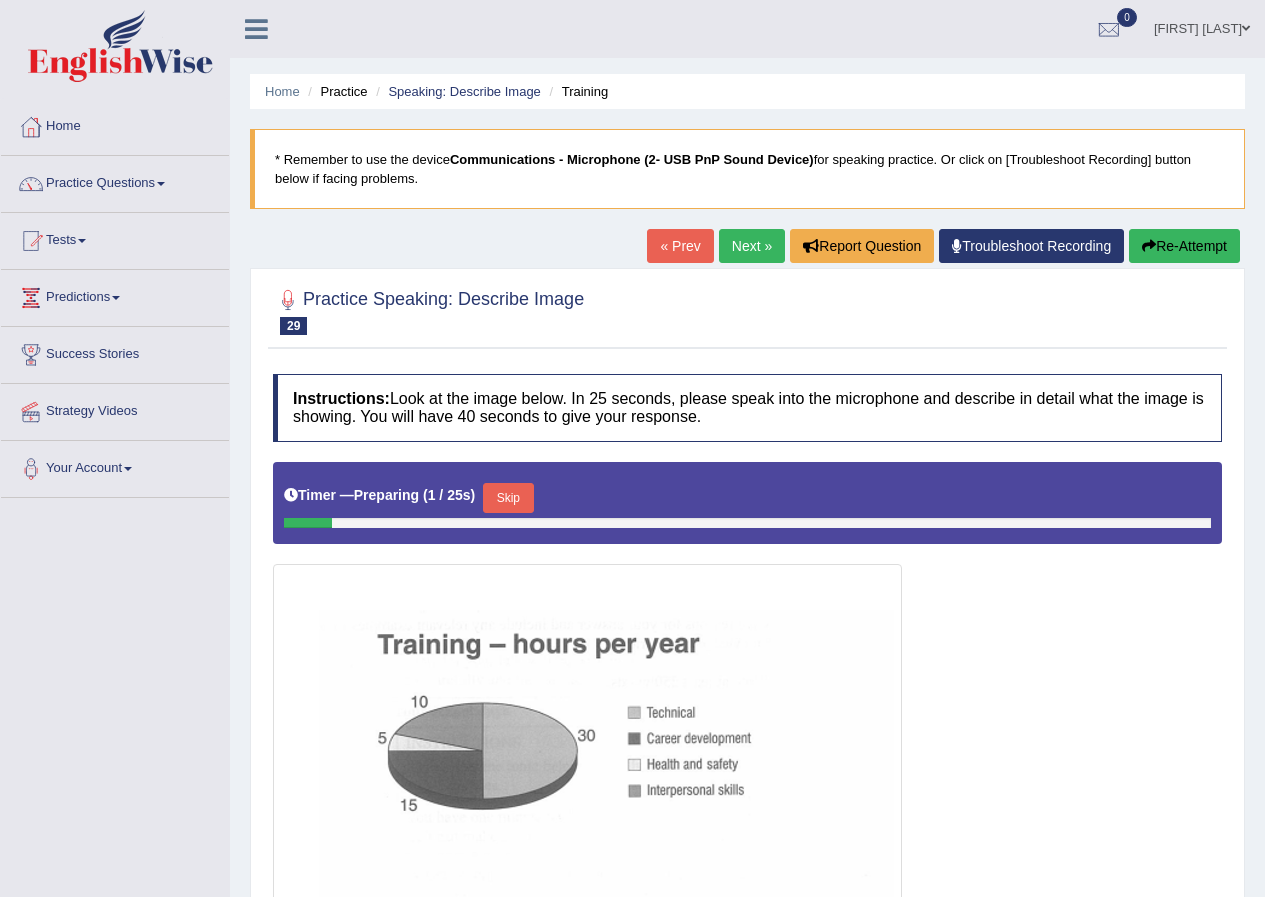 click on "Next »" at bounding box center [752, 246] 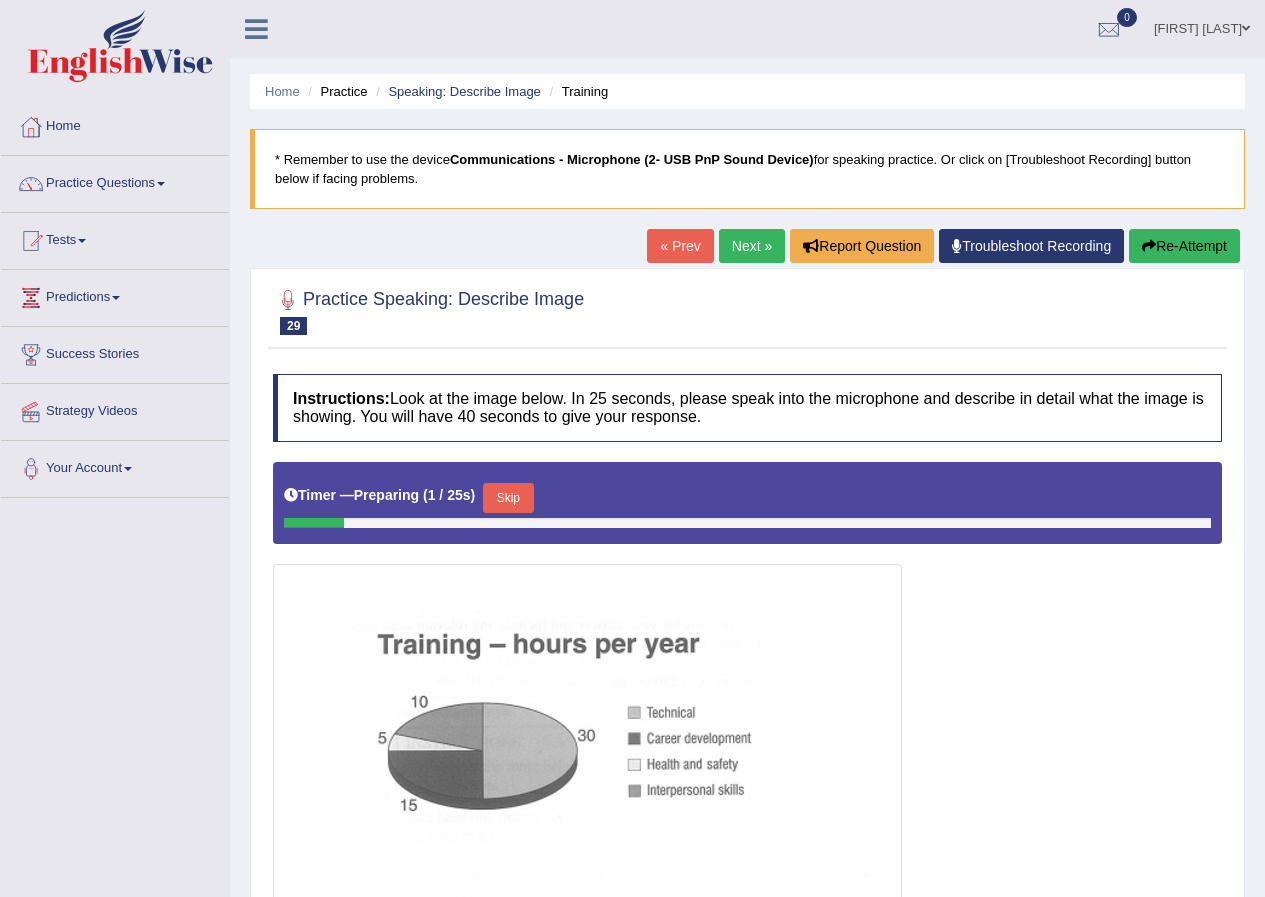 click on "Next »" at bounding box center [752, 246] 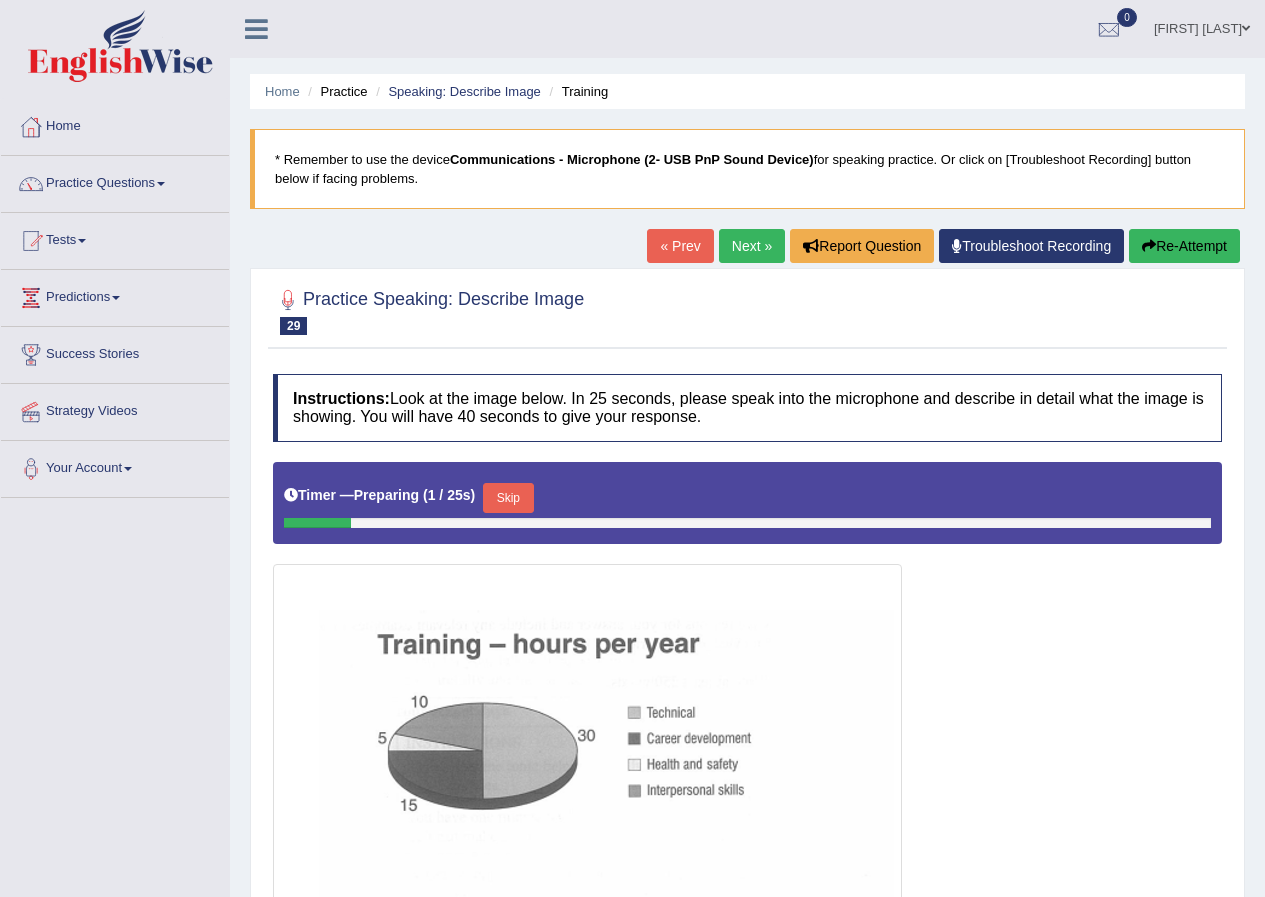click on "Next »" at bounding box center [752, 246] 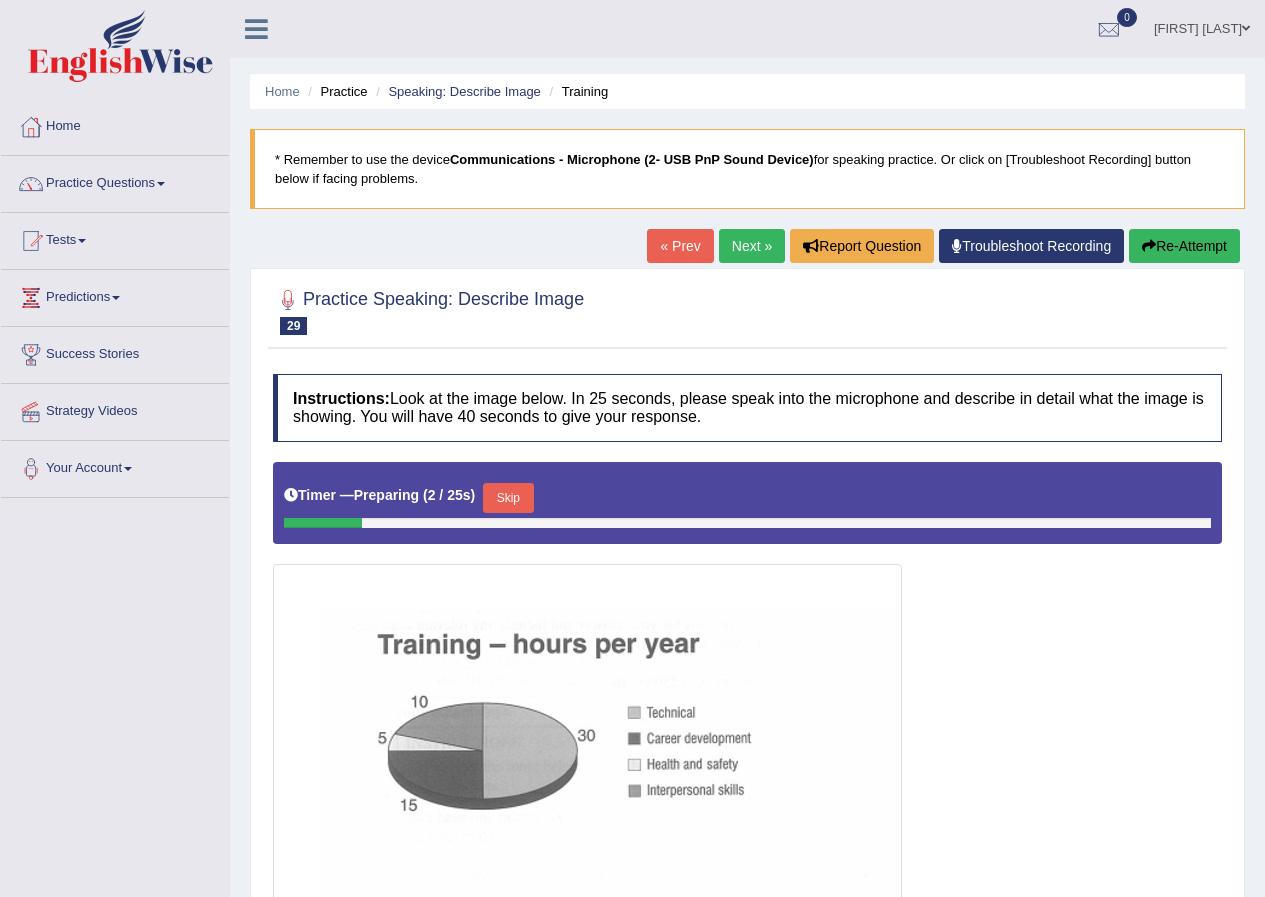 click on "Next »" at bounding box center [752, 246] 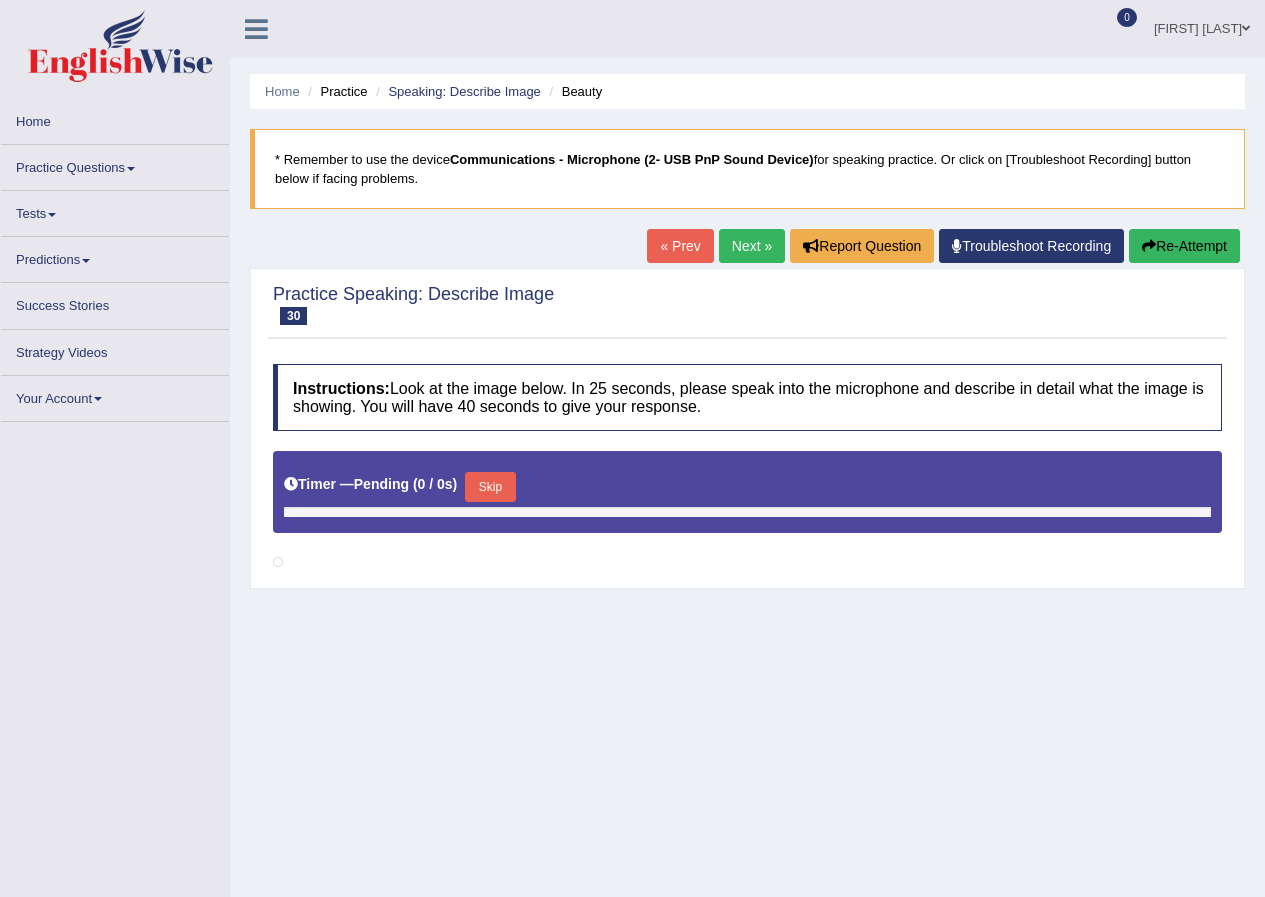 scroll, scrollTop: 0, scrollLeft: 0, axis: both 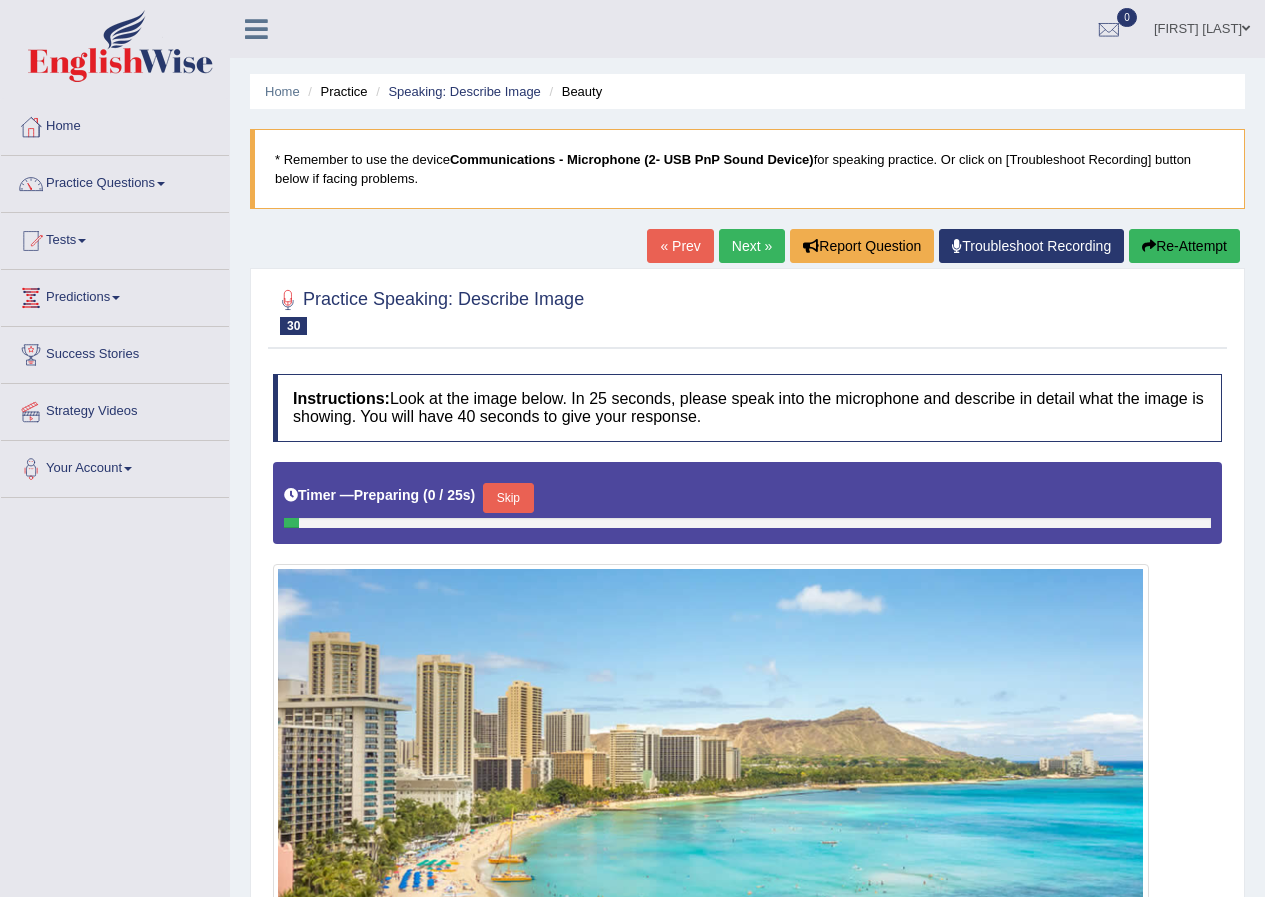click on "Next »" at bounding box center (752, 246) 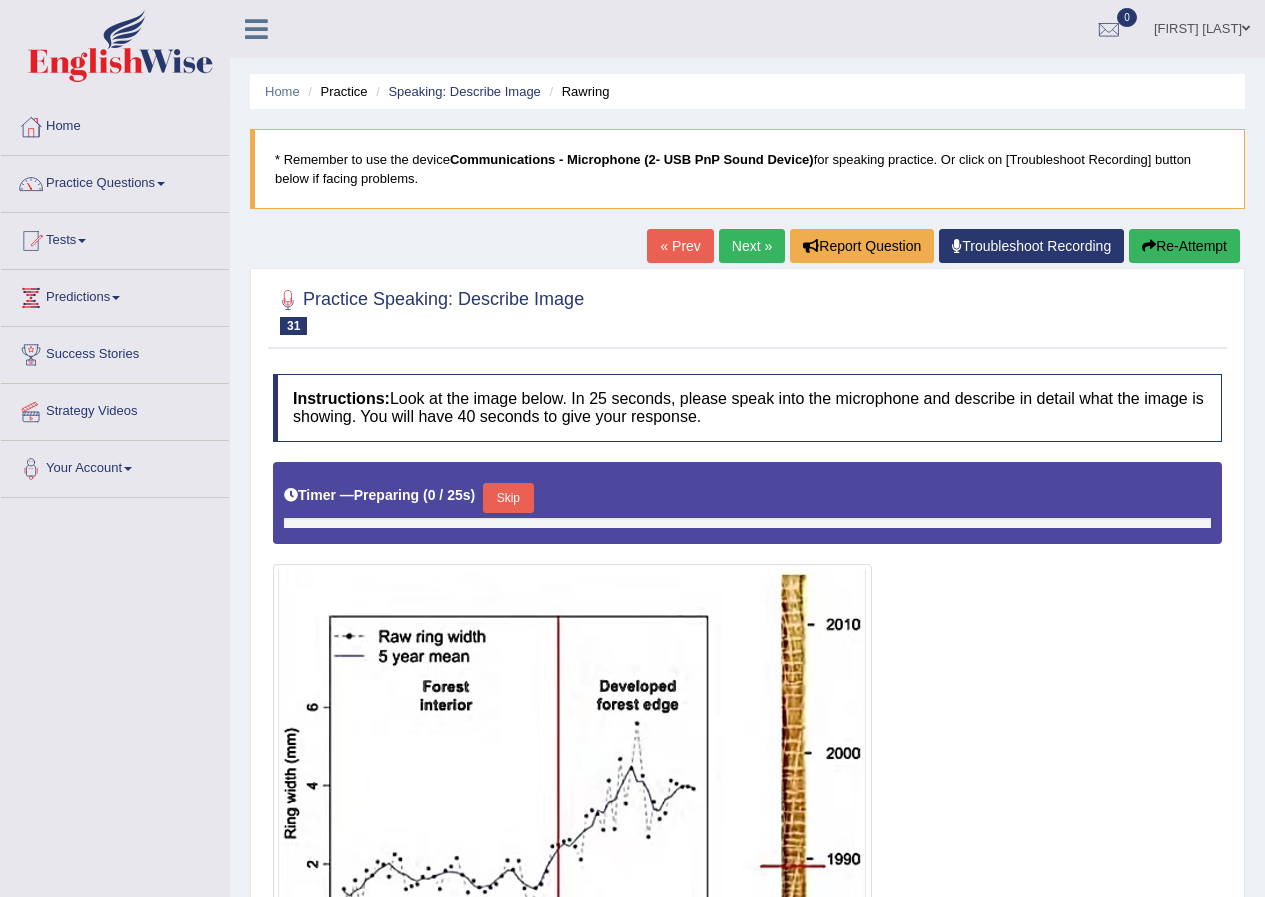 scroll, scrollTop: 0, scrollLeft: 0, axis: both 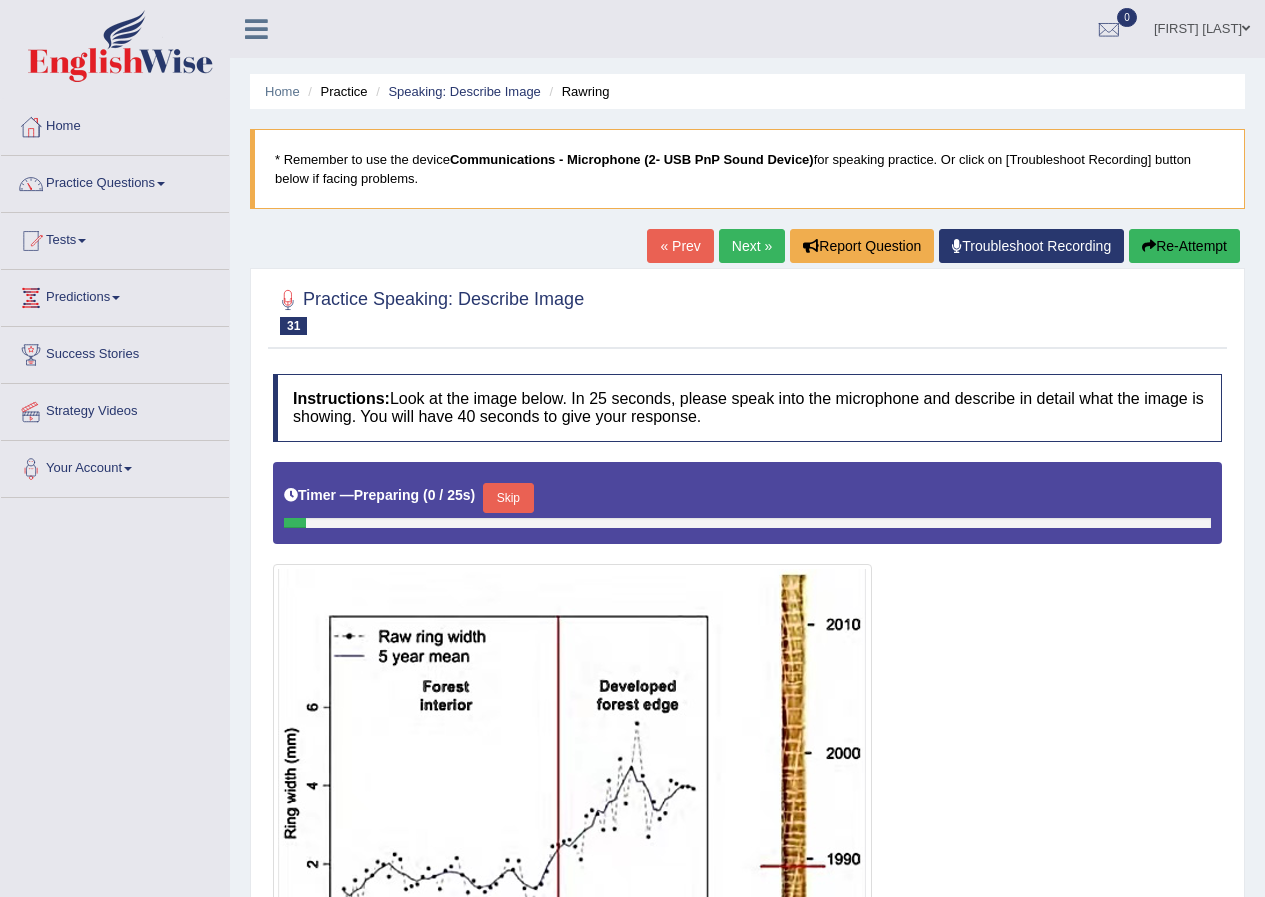 click on "Next »" at bounding box center [752, 246] 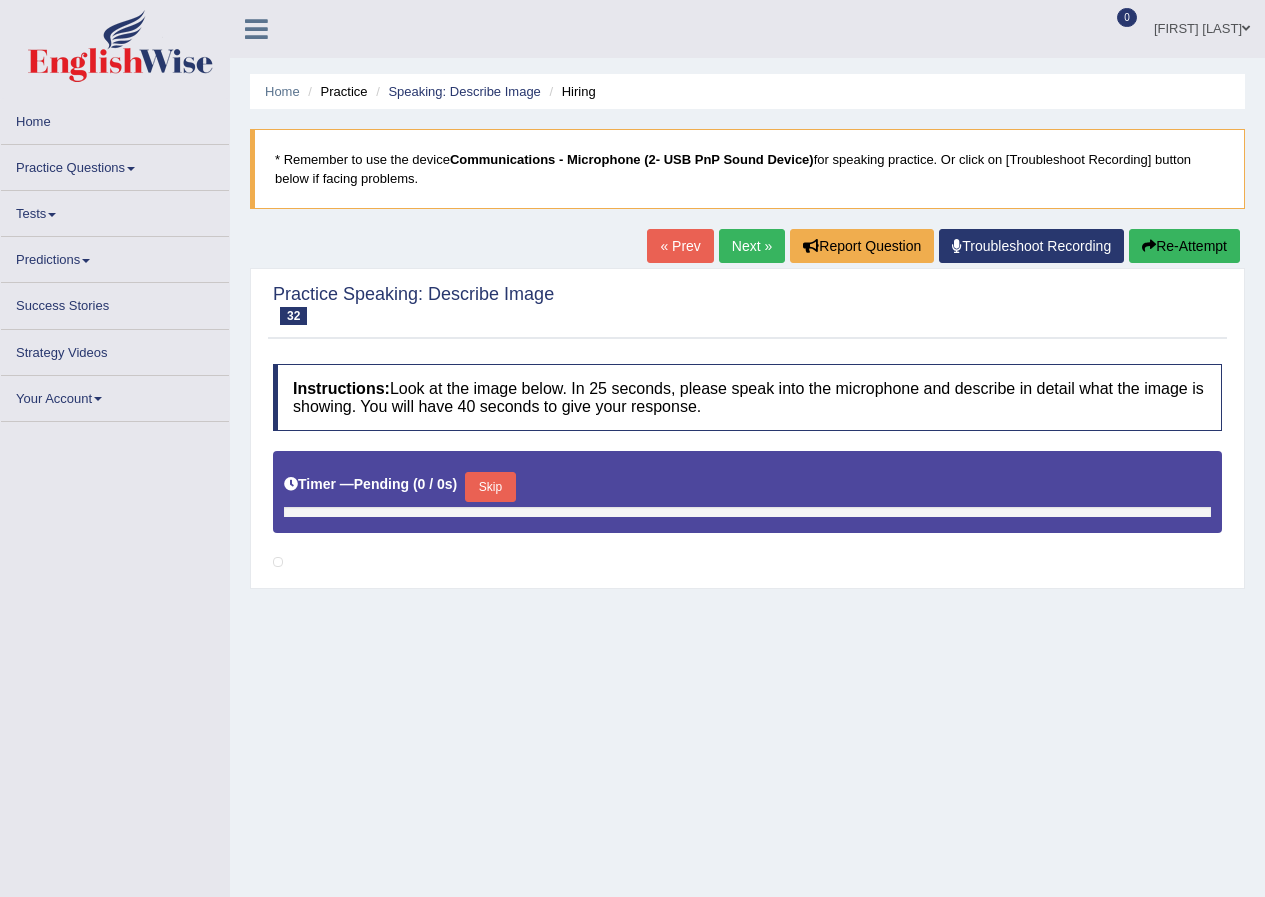 scroll, scrollTop: 0, scrollLeft: 0, axis: both 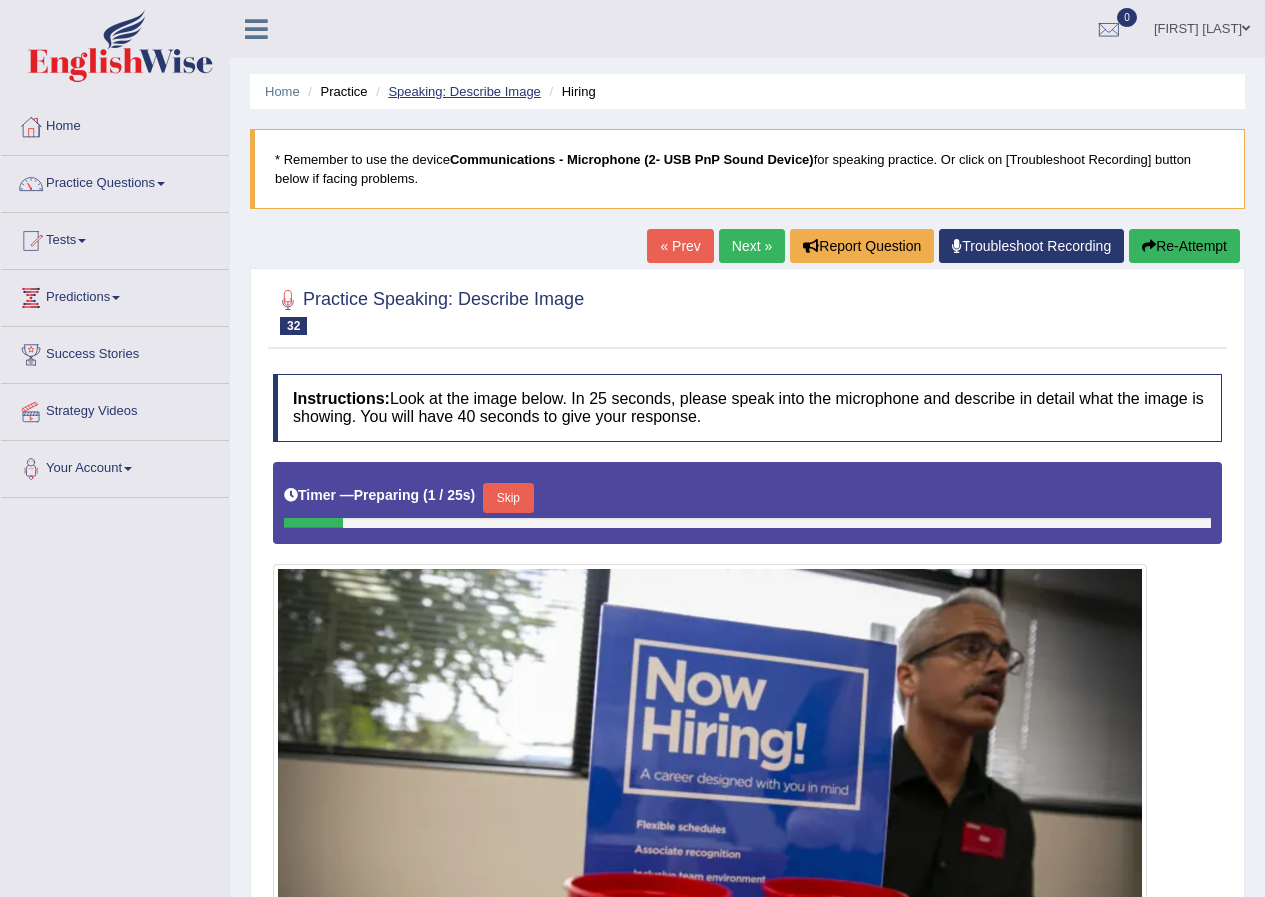 click on "Speaking: Describe Image" at bounding box center (464, 91) 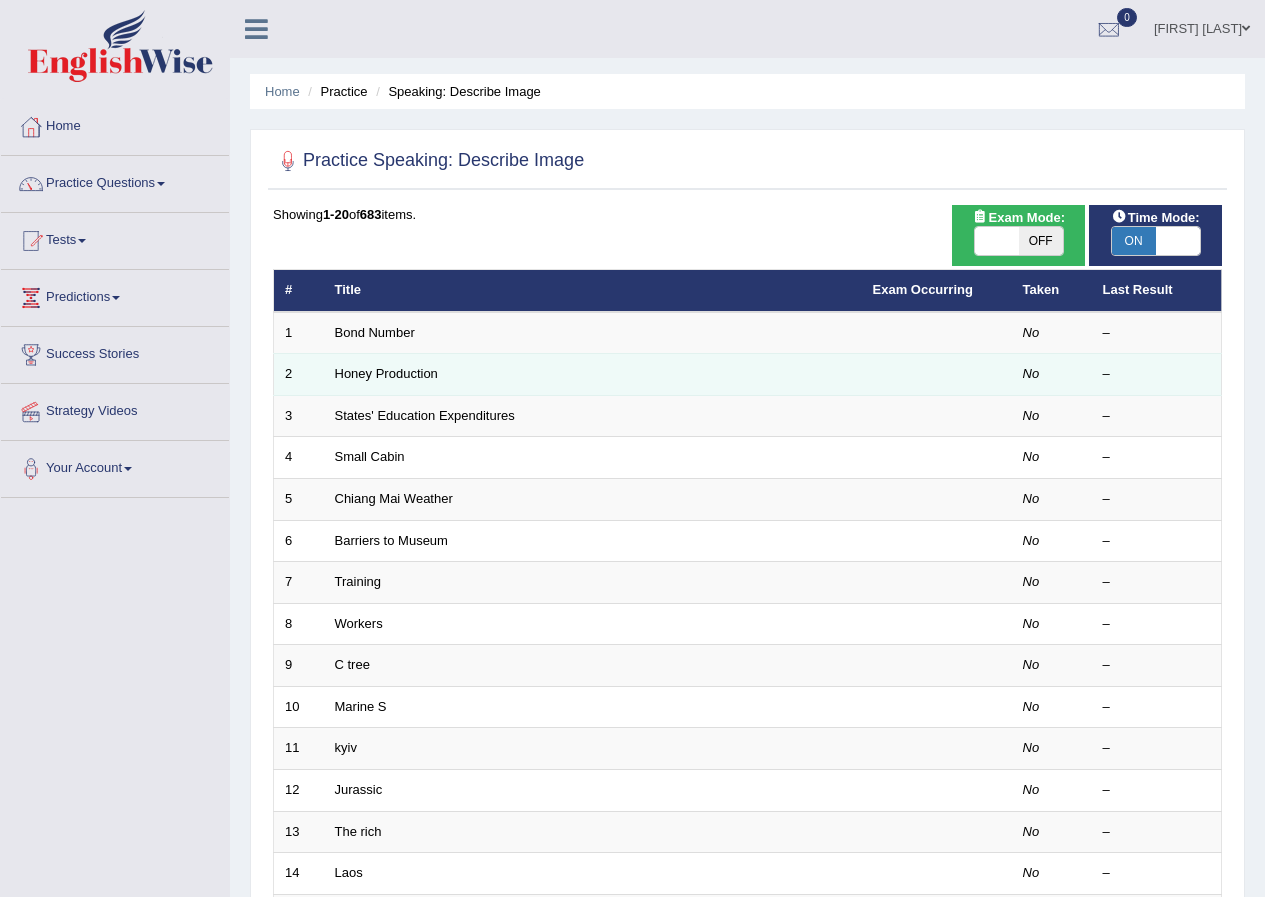 scroll, scrollTop: 0, scrollLeft: 0, axis: both 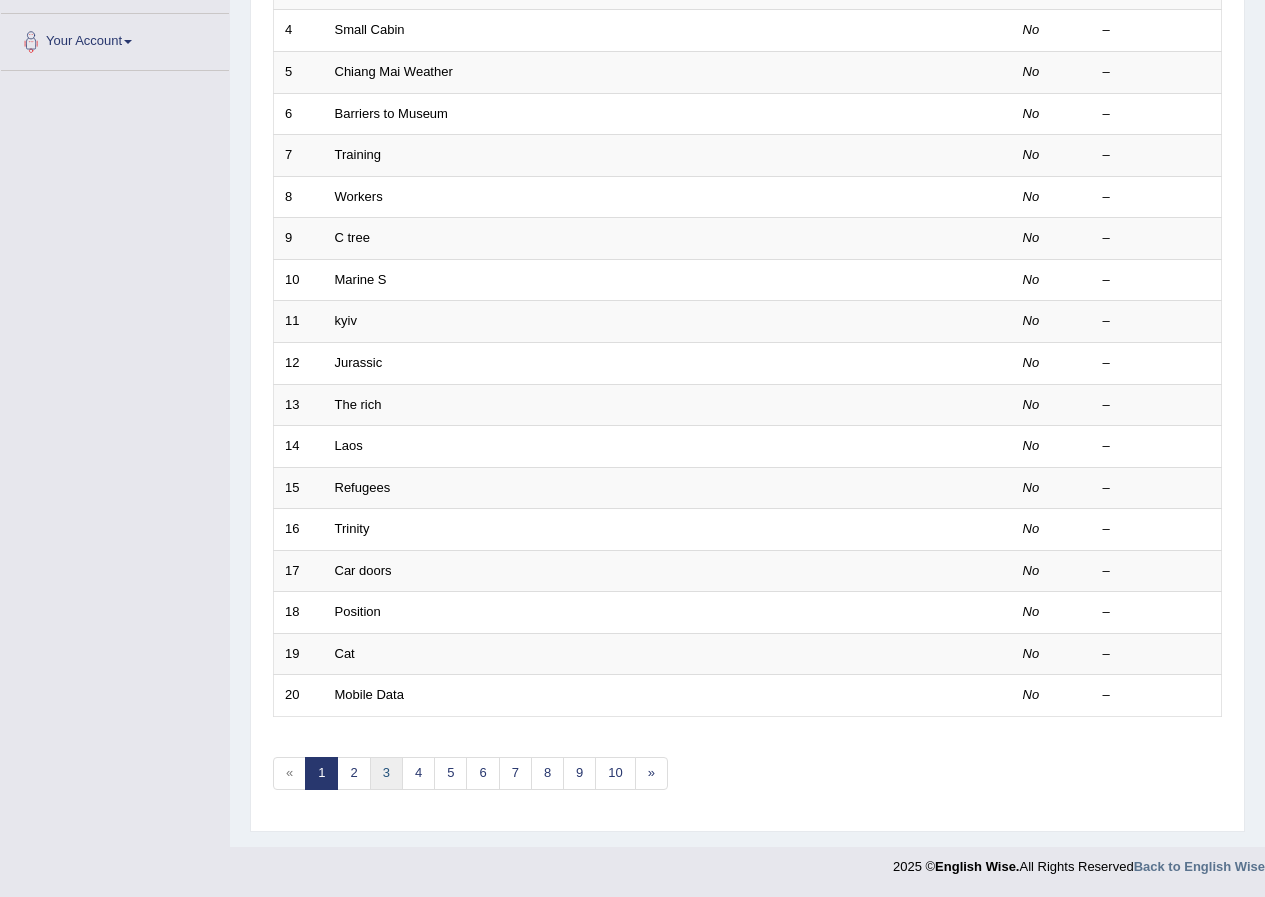 click on "3" at bounding box center [386, 773] 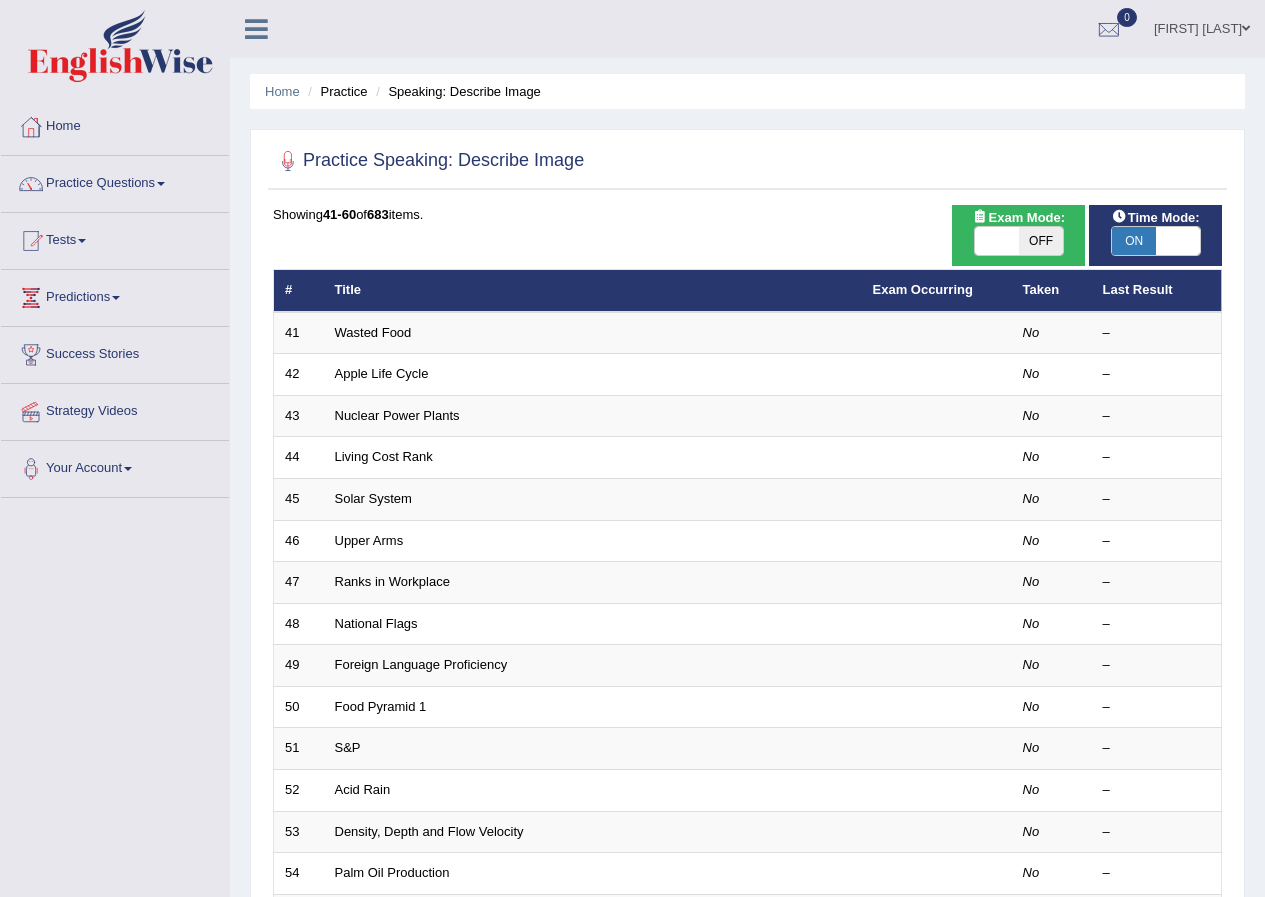 scroll, scrollTop: 0, scrollLeft: 0, axis: both 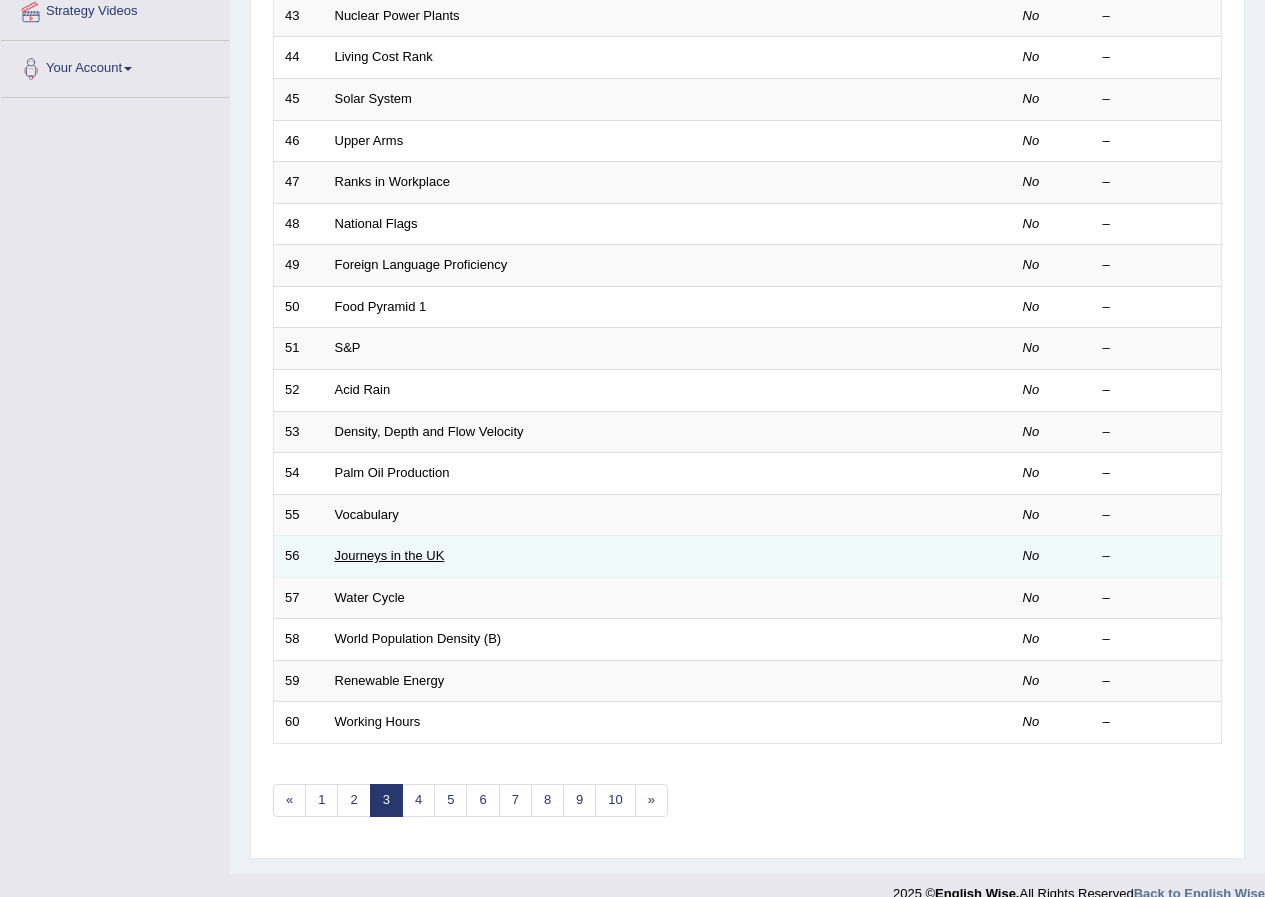 click on "Journeys in the UK" at bounding box center [390, 555] 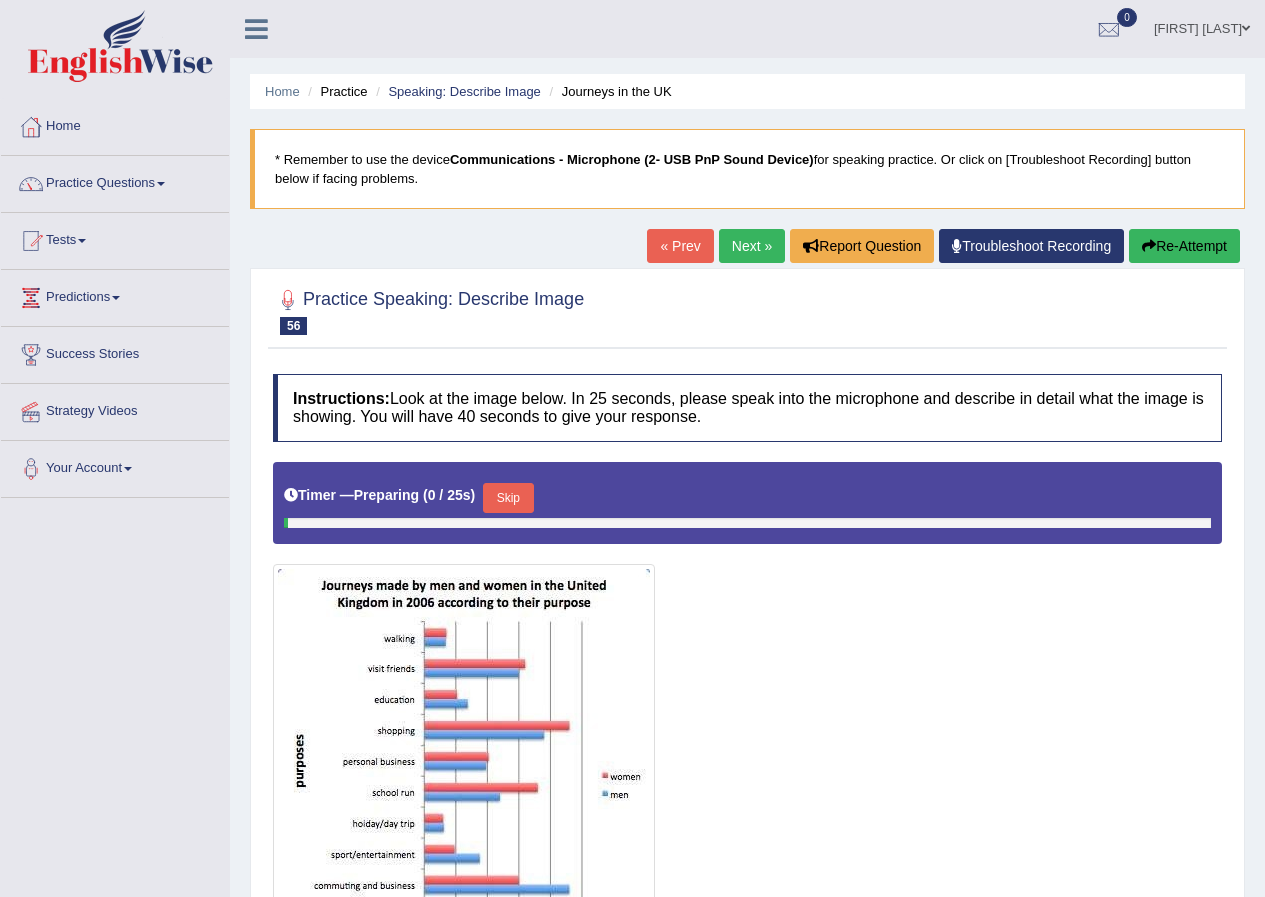 scroll, scrollTop: 0, scrollLeft: 0, axis: both 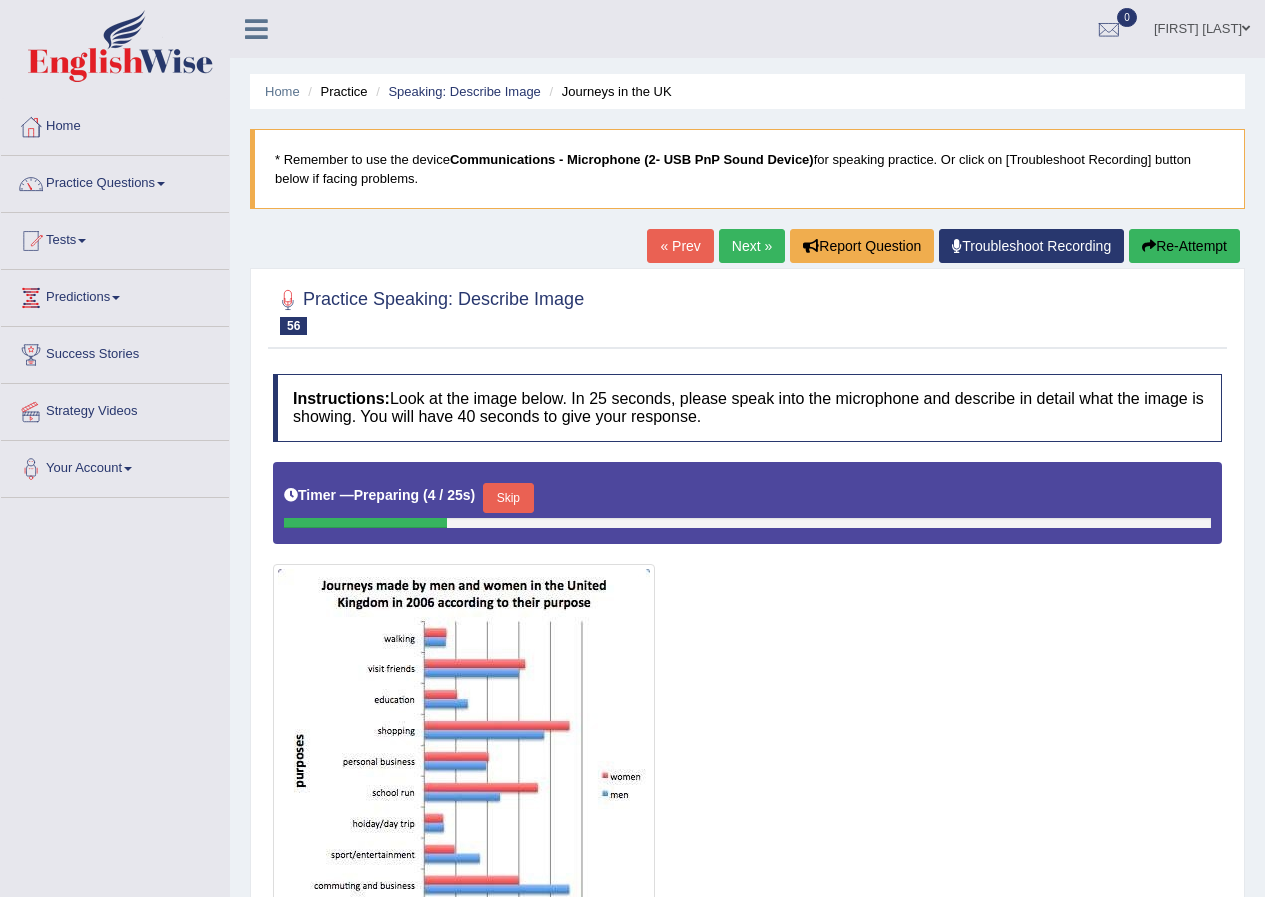 click on "Next »" at bounding box center (752, 246) 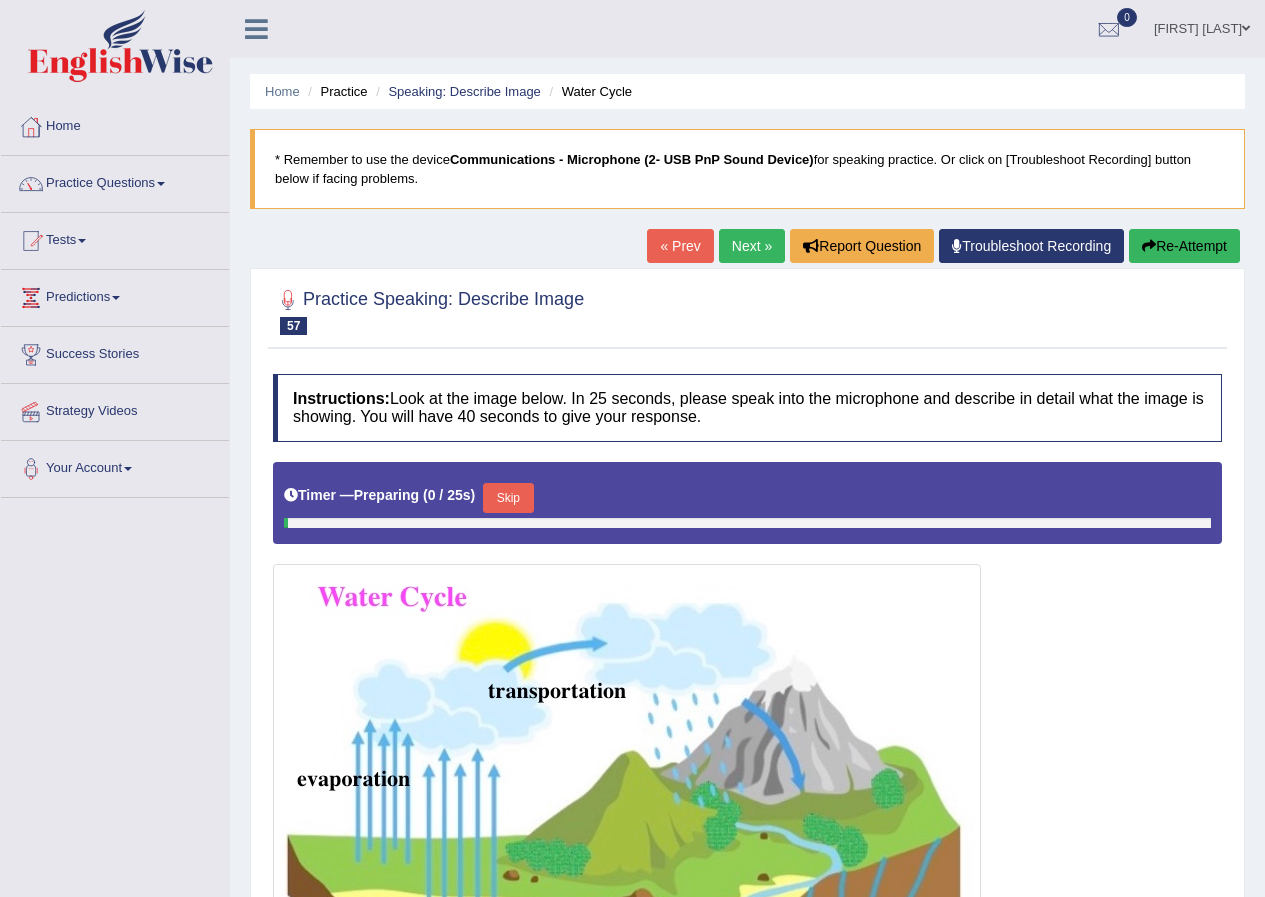 scroll, scrollTop: 0, scrollLeft: 0, axis: both 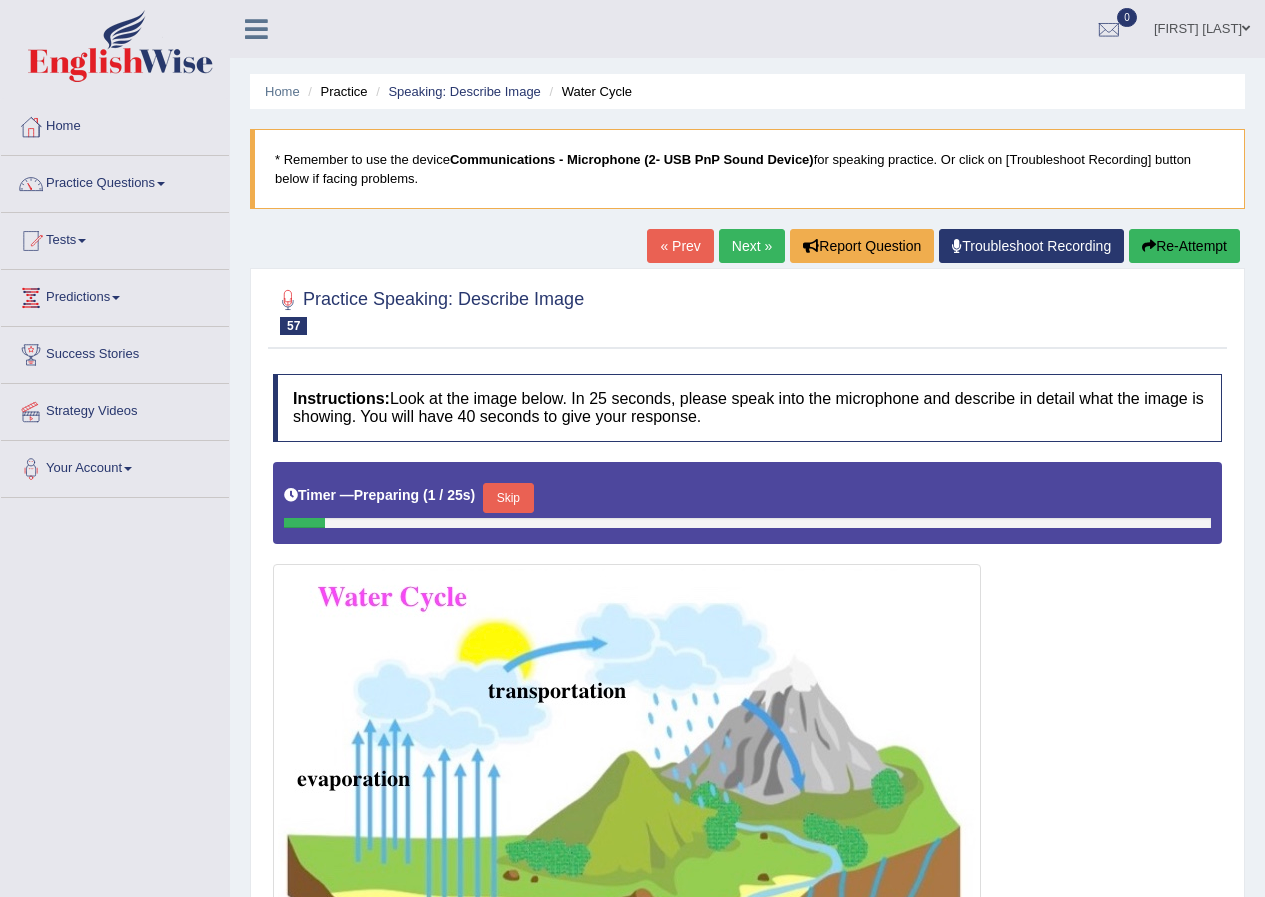 click on "« Prev" at bounding box center [680, 246] 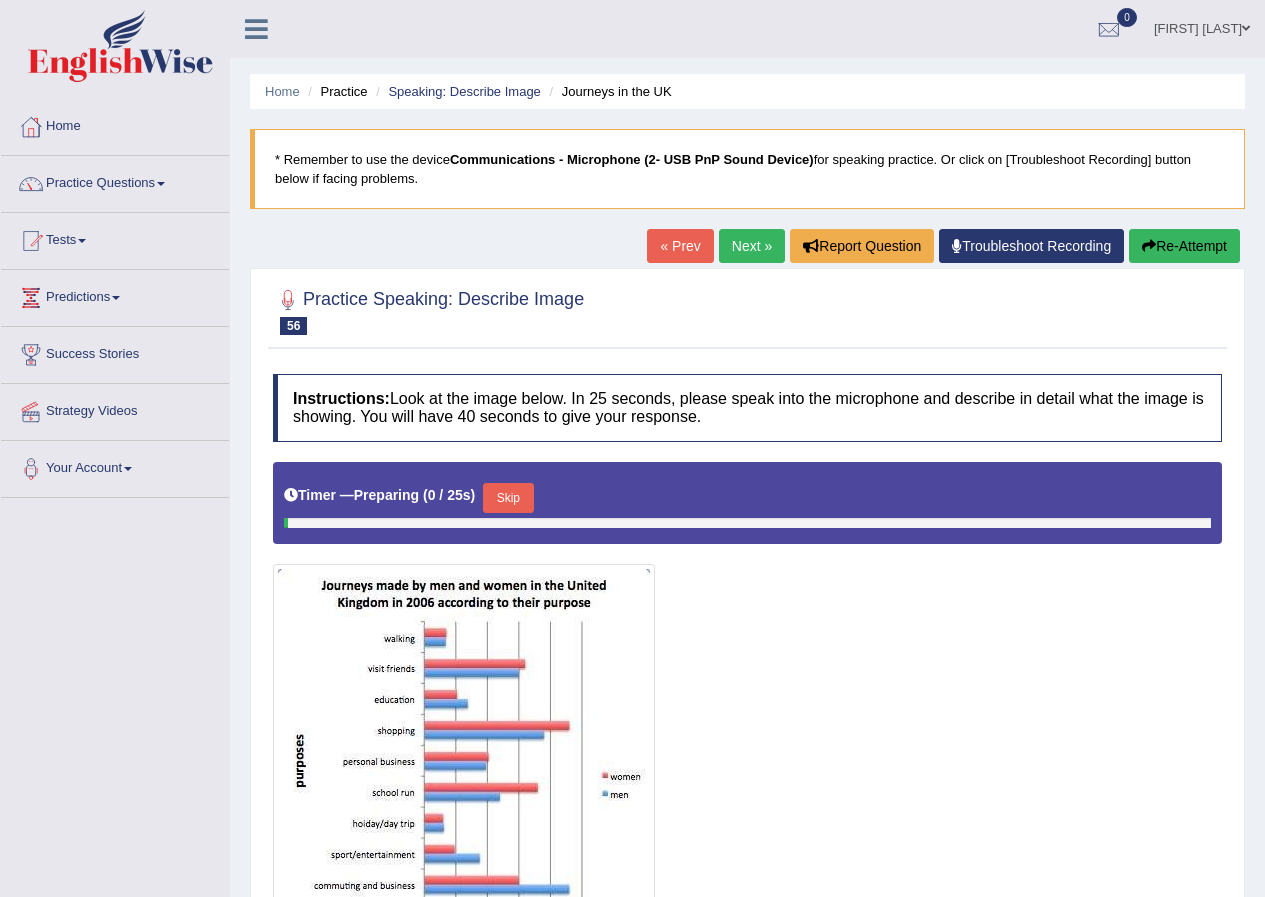 click on "« Prev" at bounding box center [680, 246] 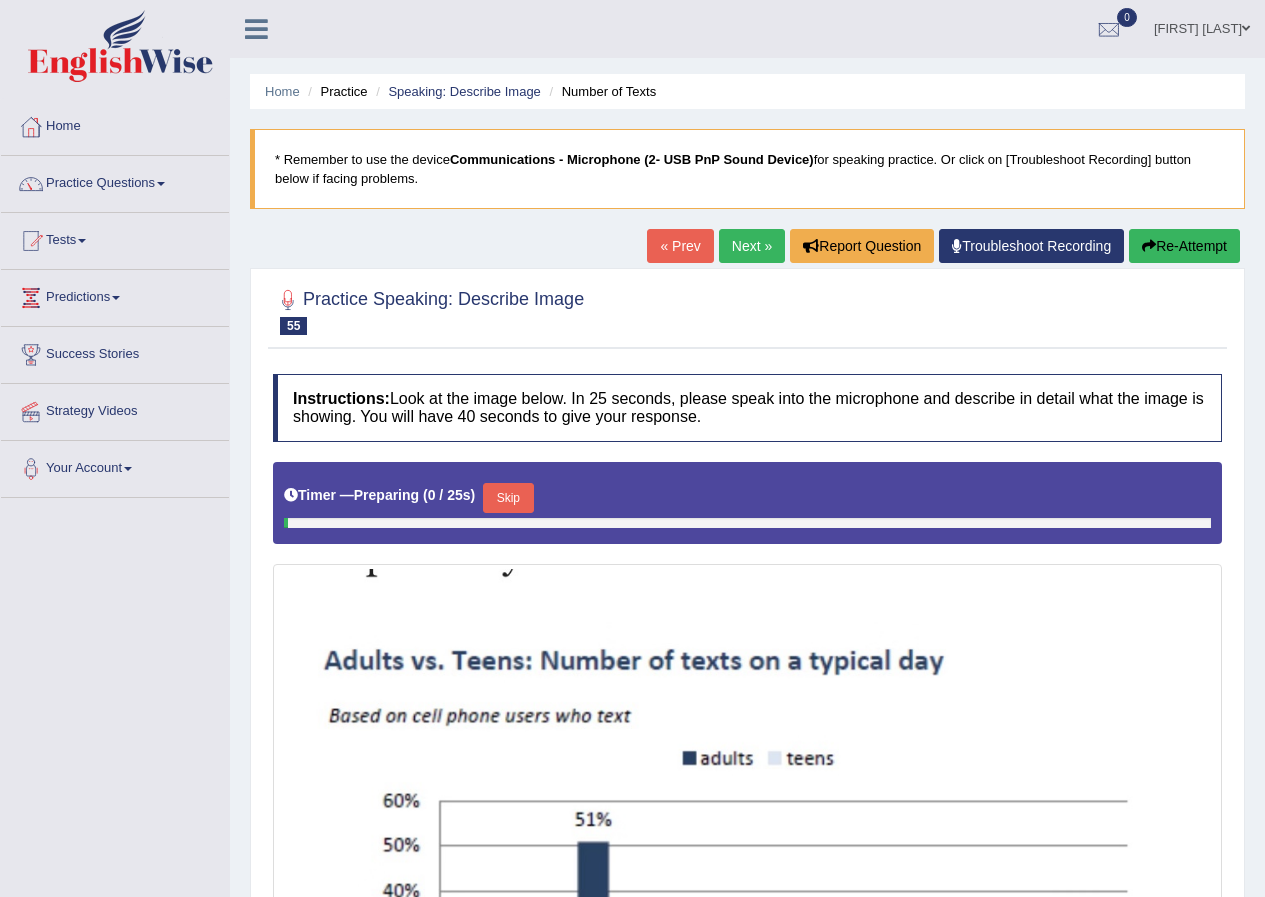 scroll, scrollTop: 0, scrollLeft: 0, axis: both 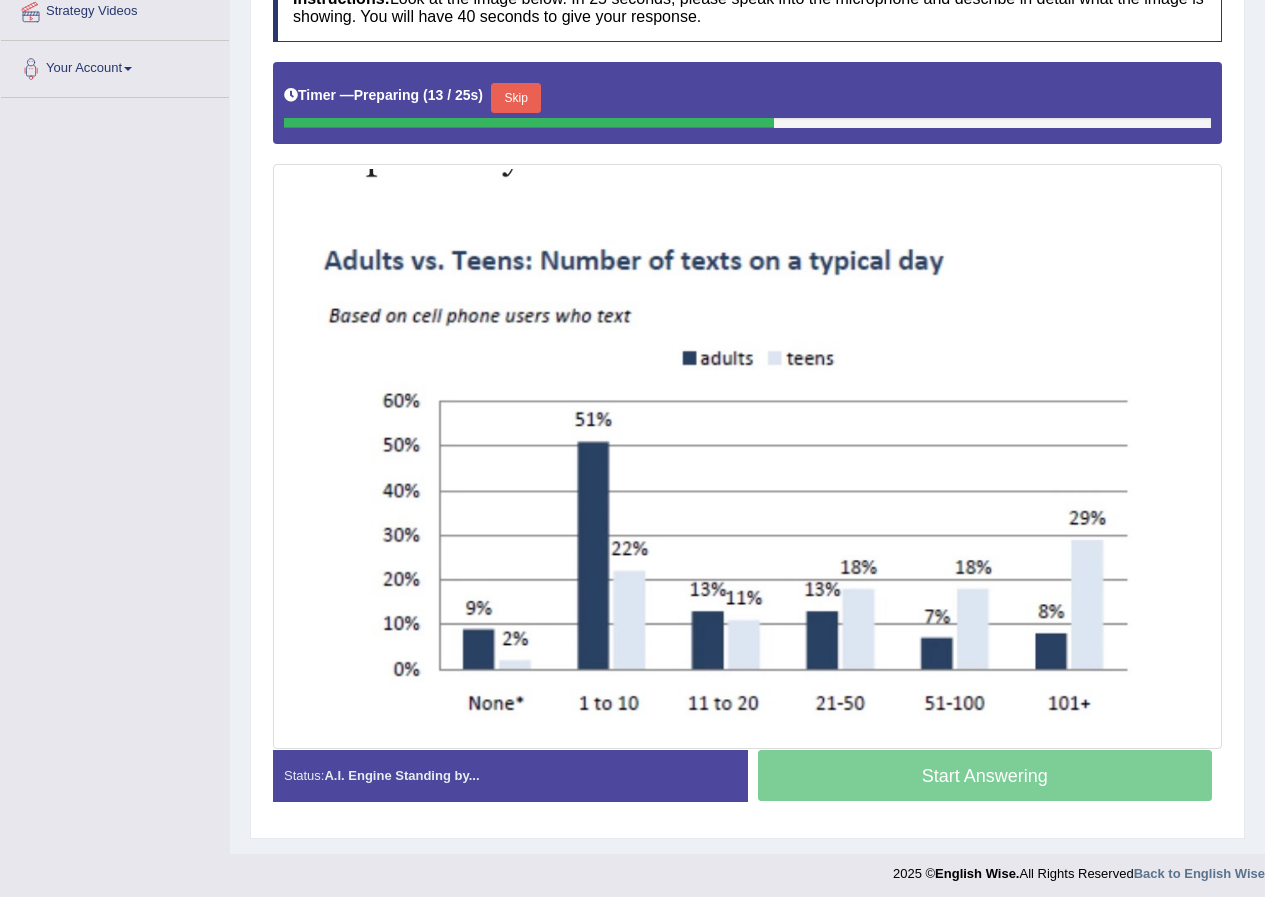 click on "Start Answering" at bounding box center (985, 778) 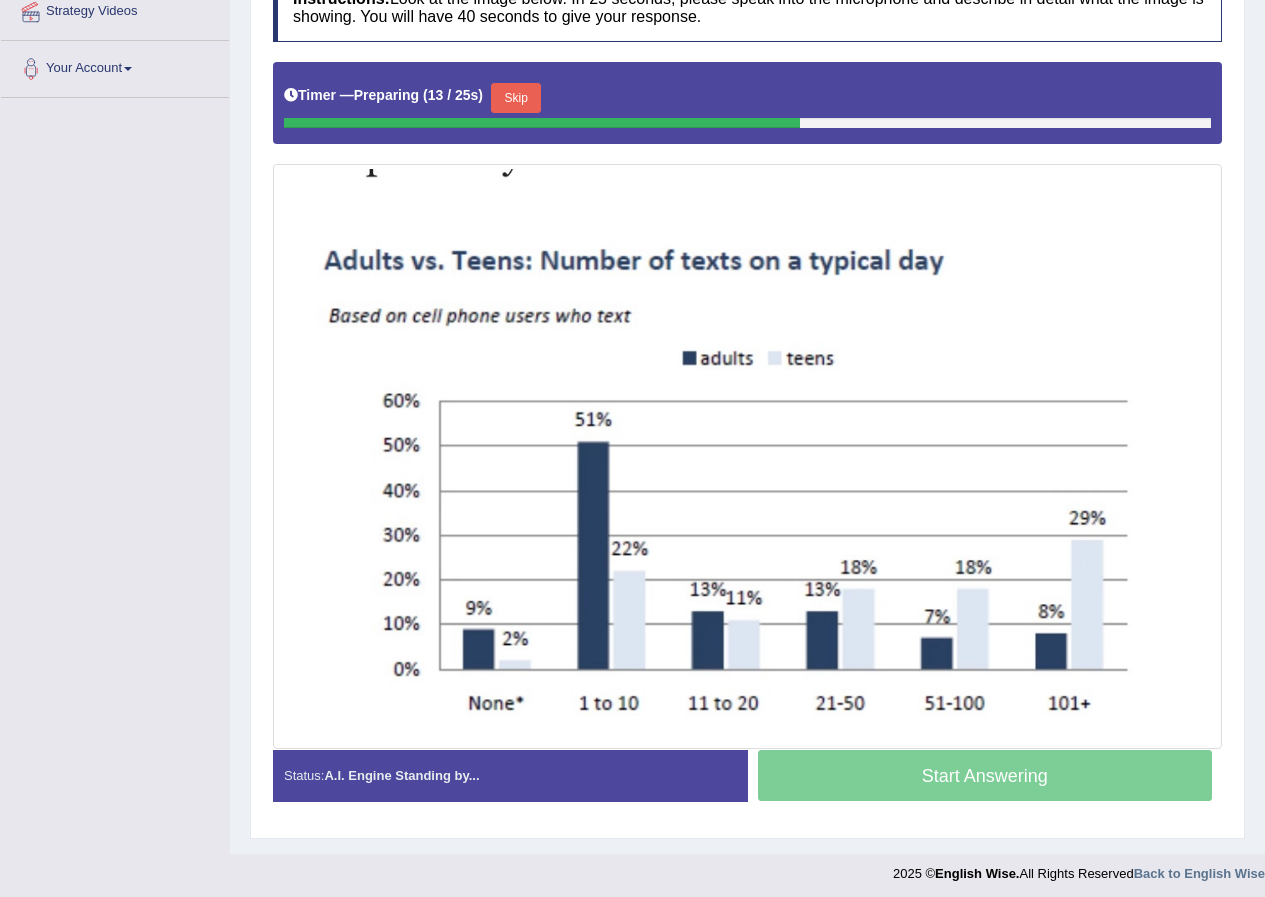 click on "Start Answering" at bounding box center (985, 778) 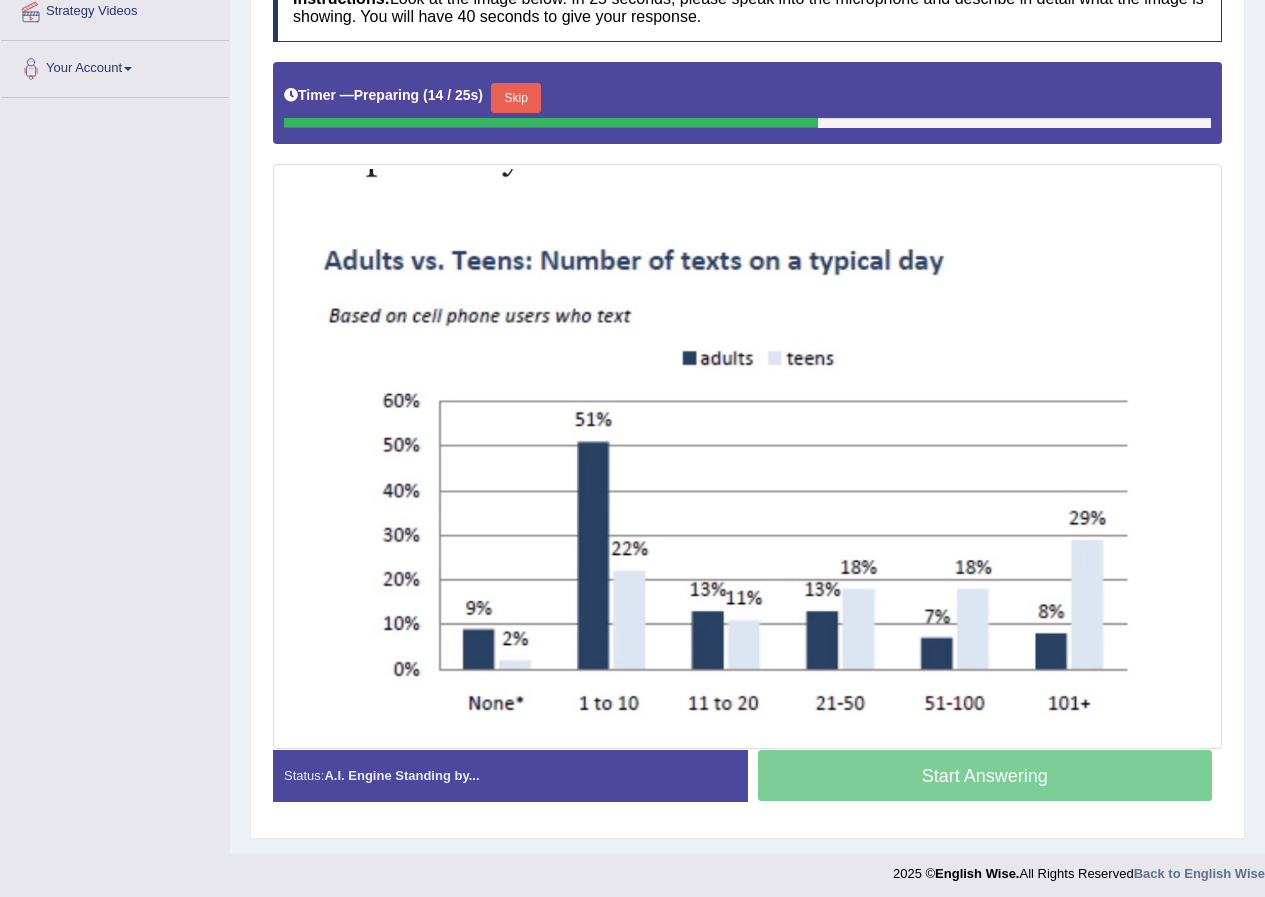 click on "Start Answering" at bounding box center (985, 778) 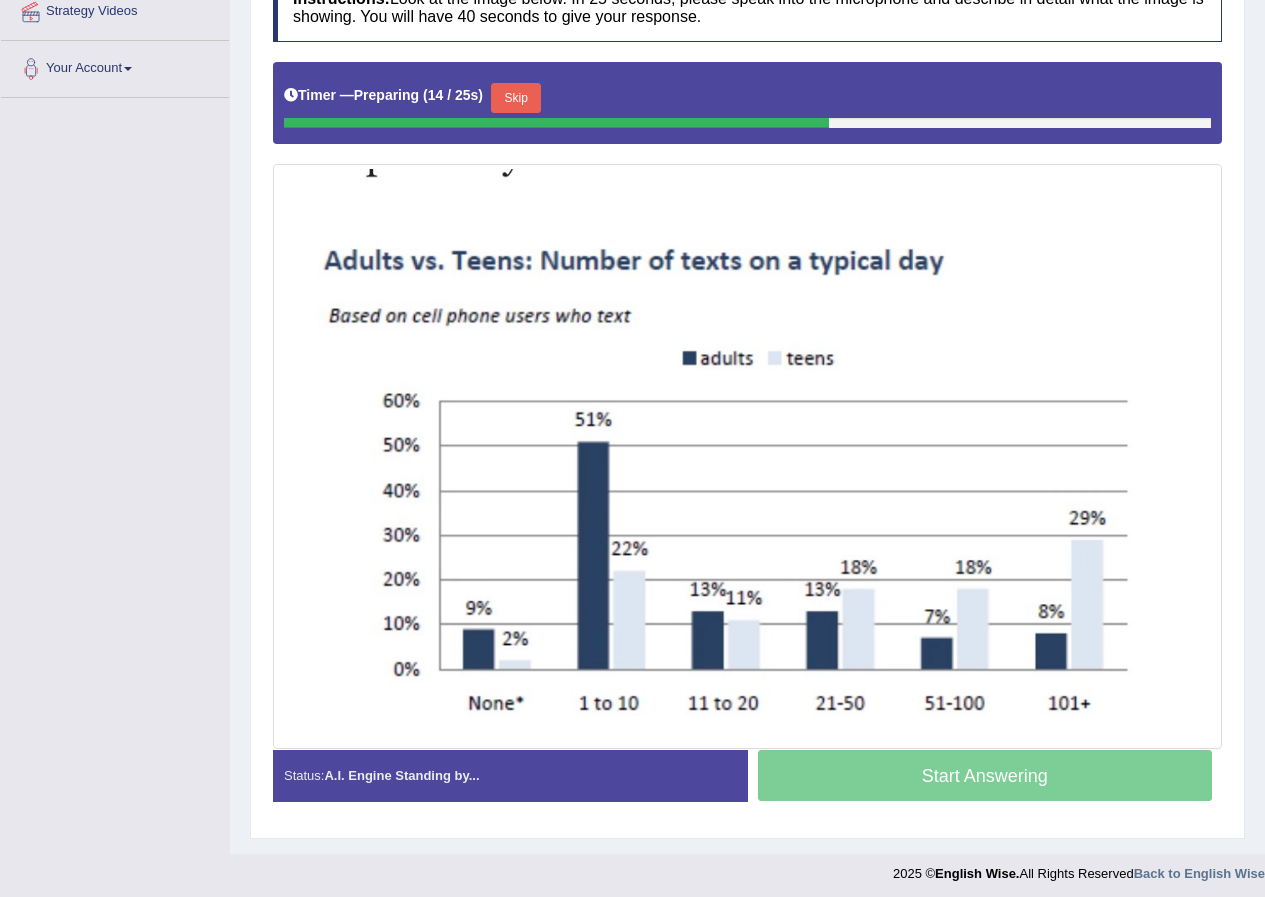click on "Start Answering" at bounding box center (985, 778) 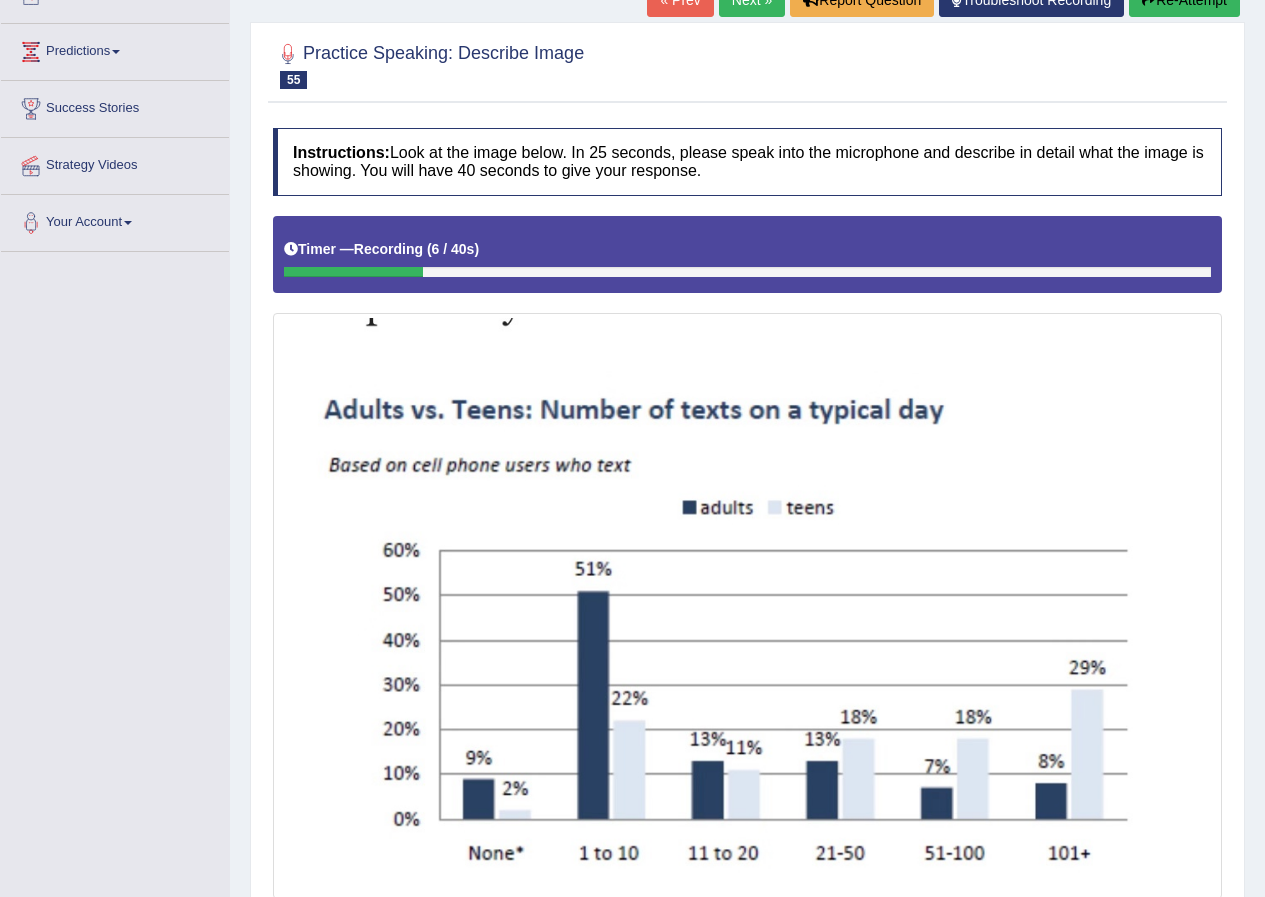 scroll, scrollTop: 2, scrollLeft: 0, axis: vertical 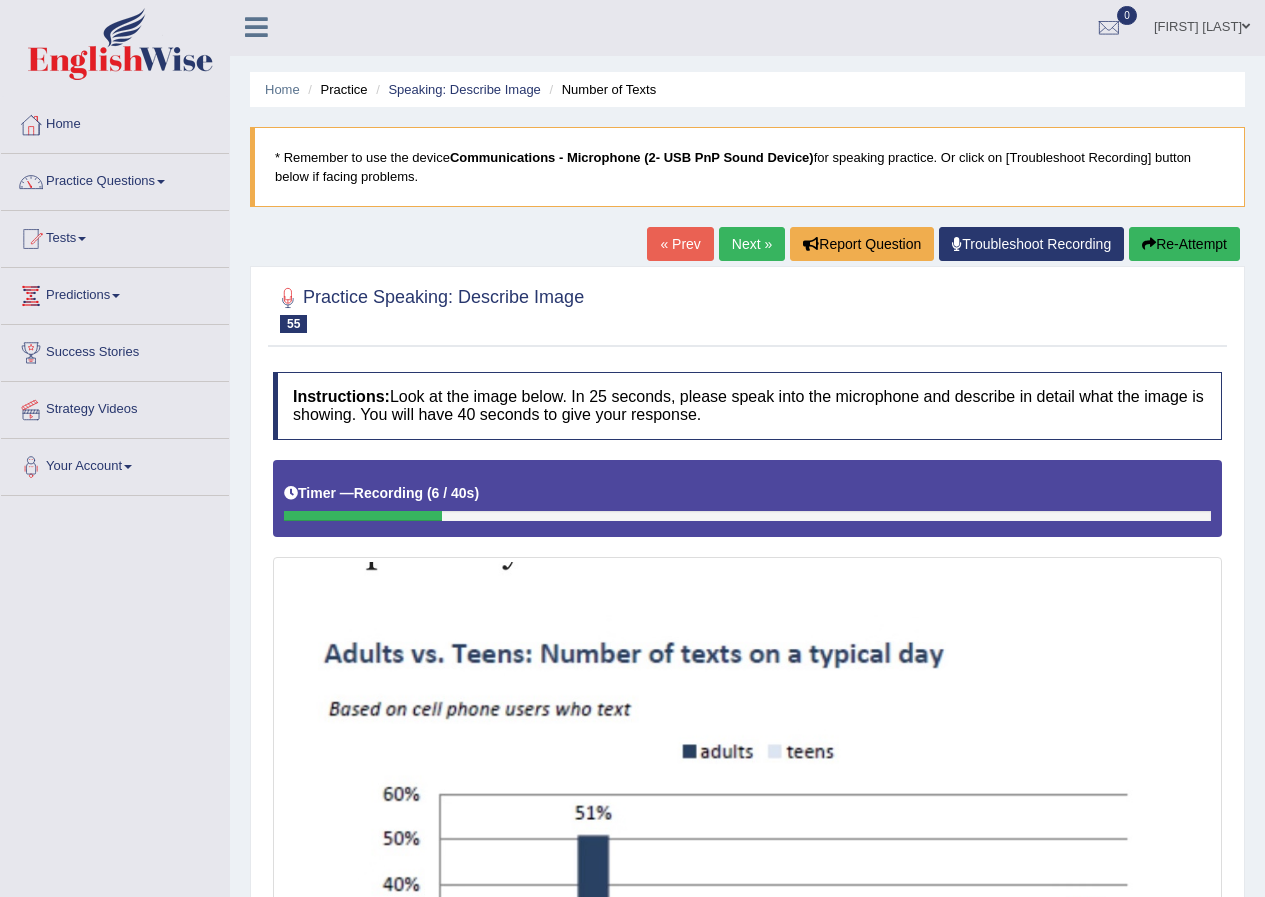 click on "Re-Attempt" at bounding box center (1184, 244) 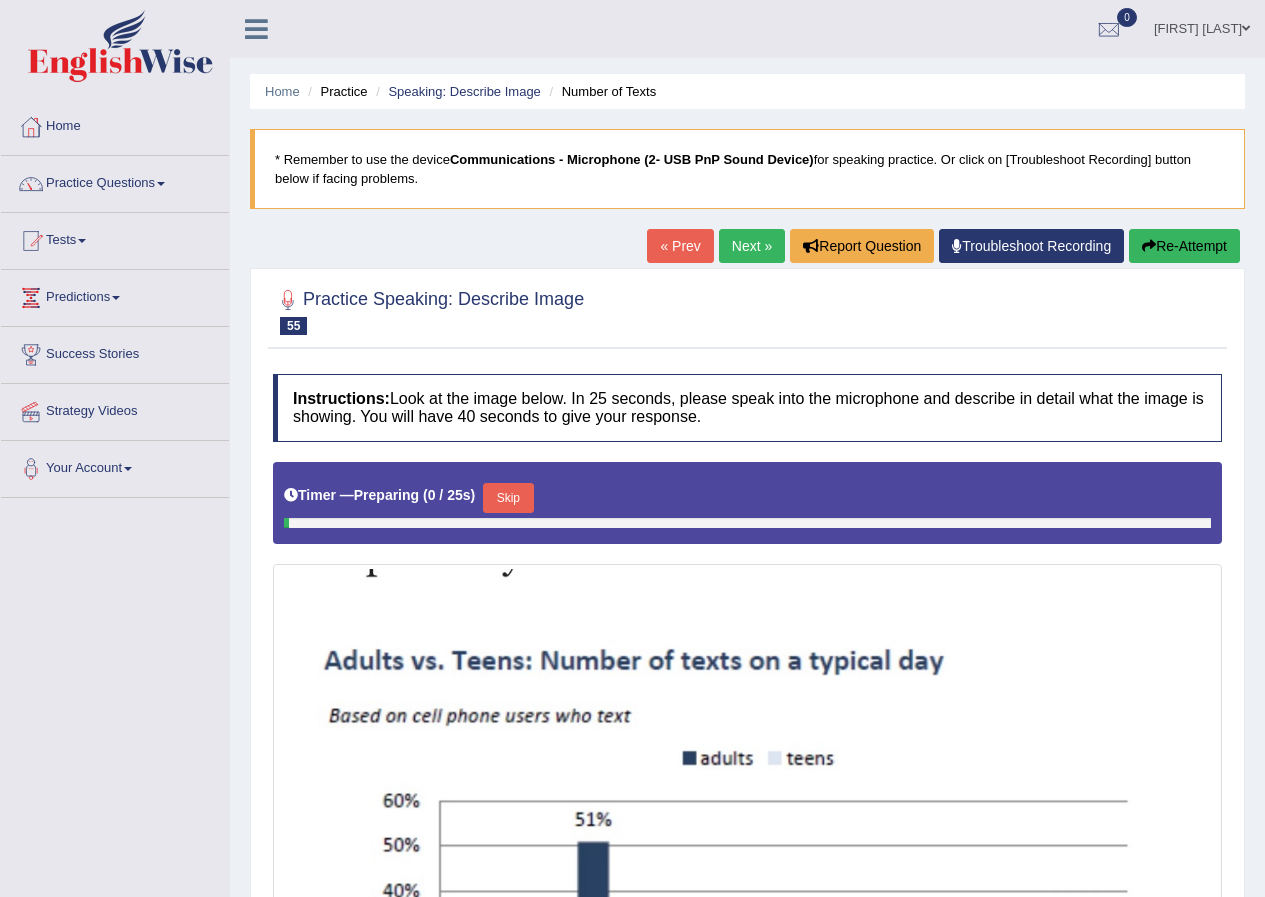 scroll, scrollTop: 2, scrollLeft: 0, axis: vertical 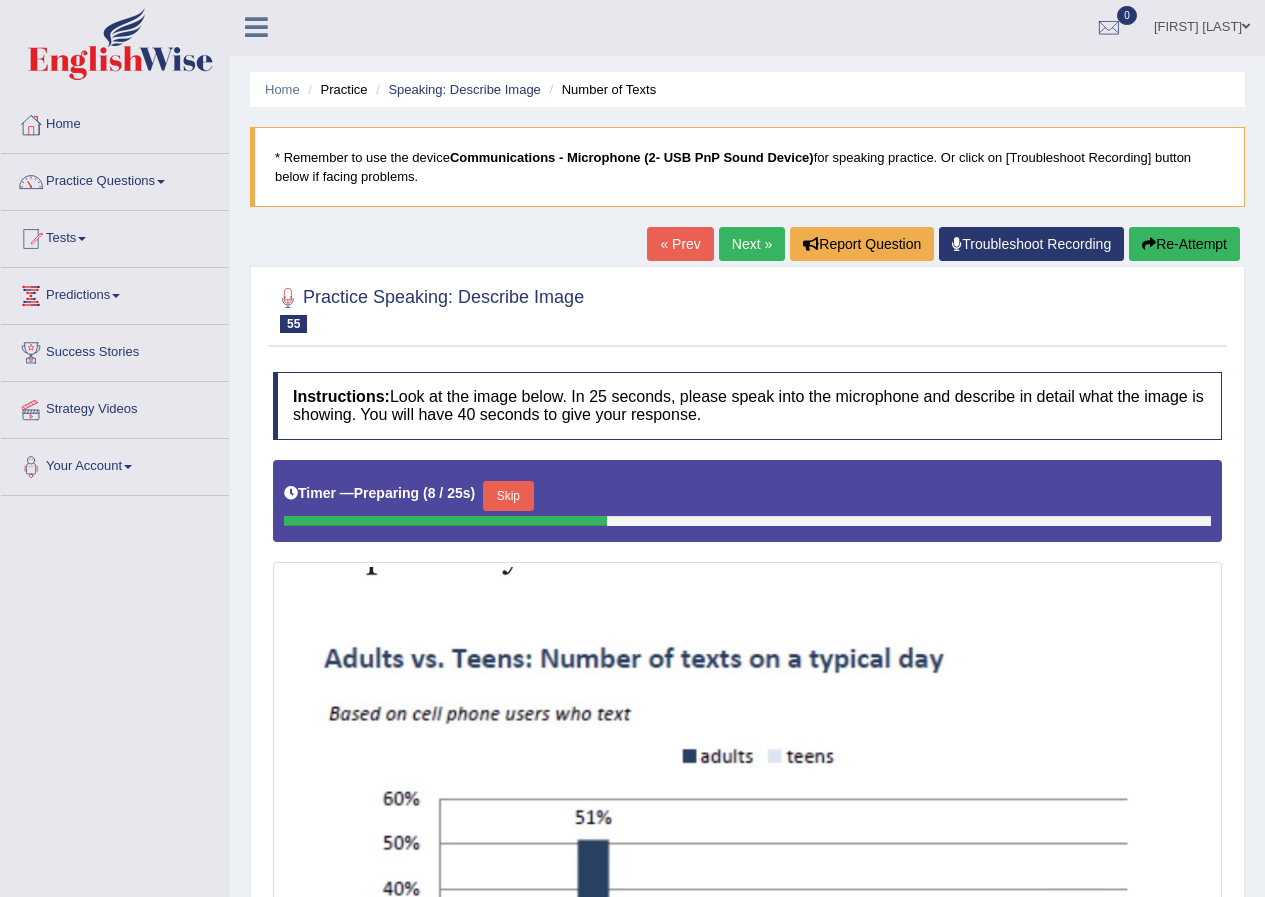 click on "Next »" at bounding box center [752, 244] 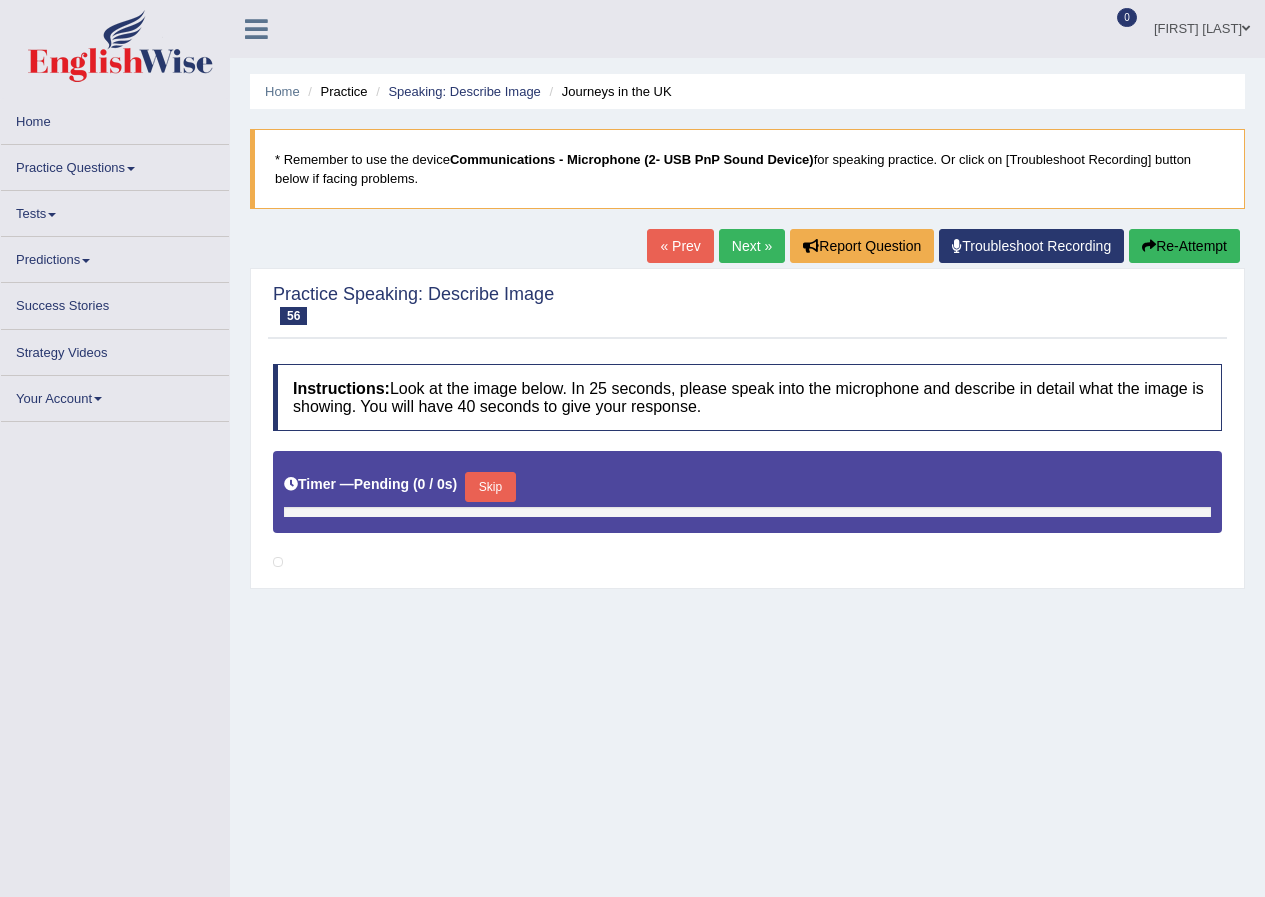 scroll, scrollTop: 0, scrollLeft: 0, axis: both 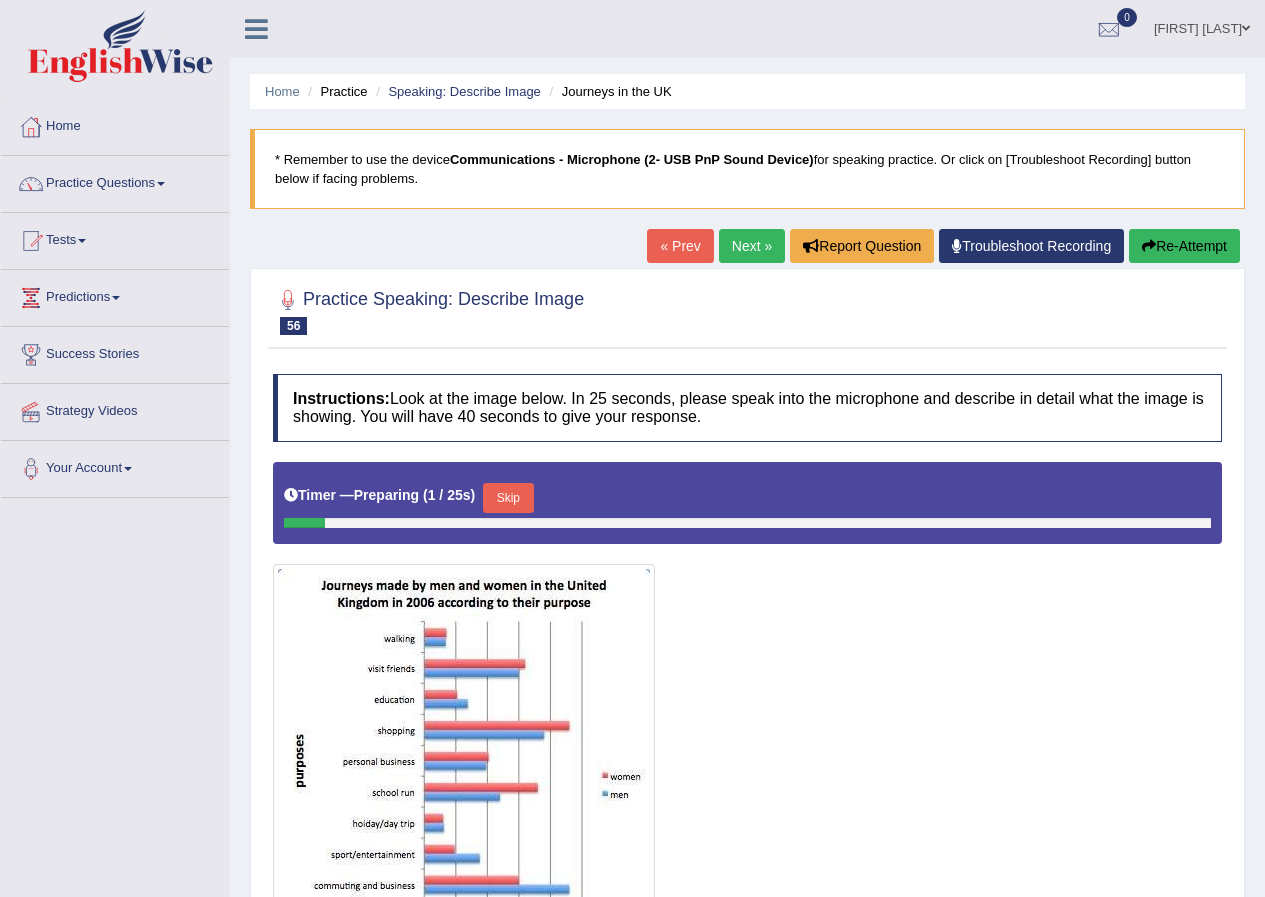 click on "Next »" at bounding box center [752, 246] 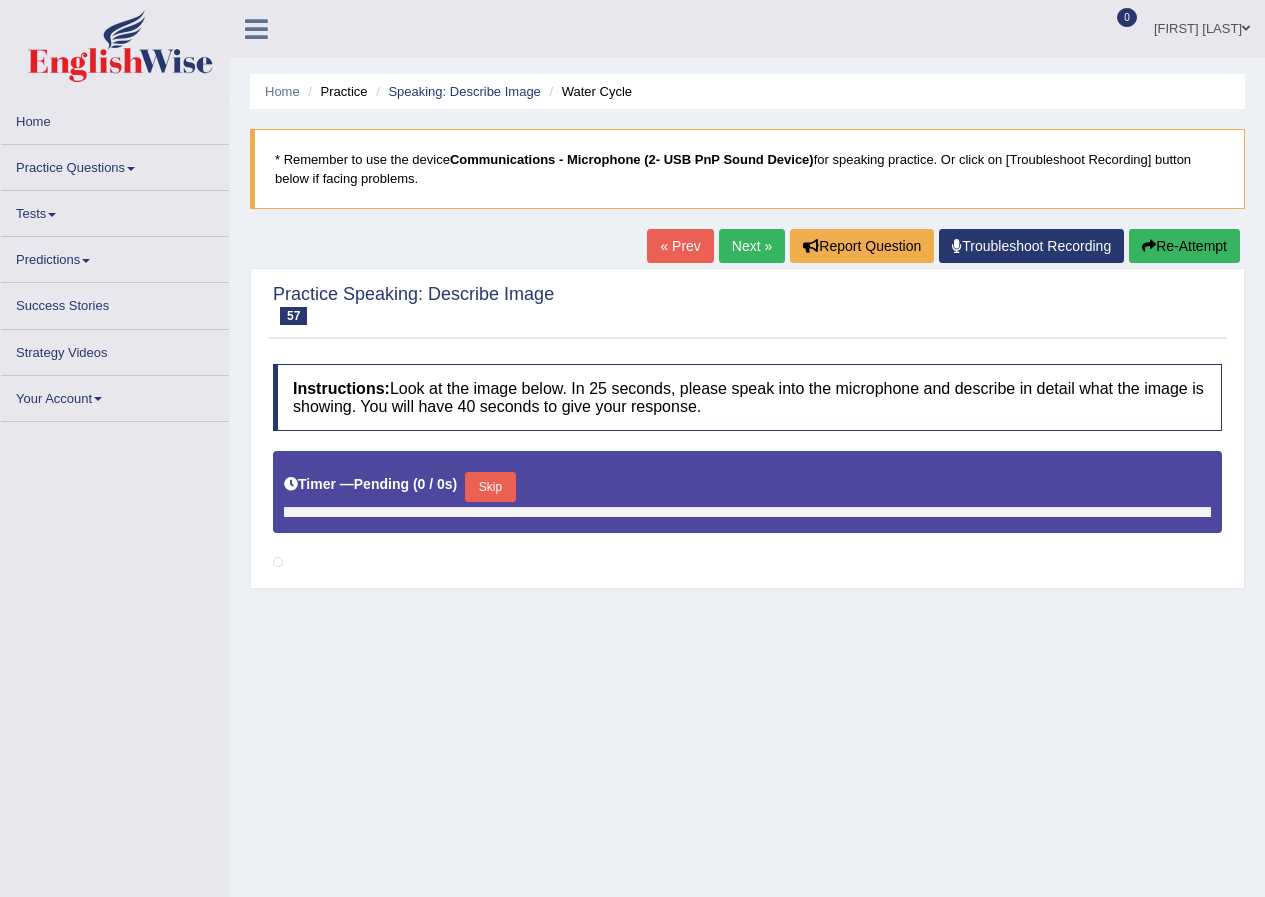 scroll, scrollTop: 0, scrollLeft: 0, axis: both 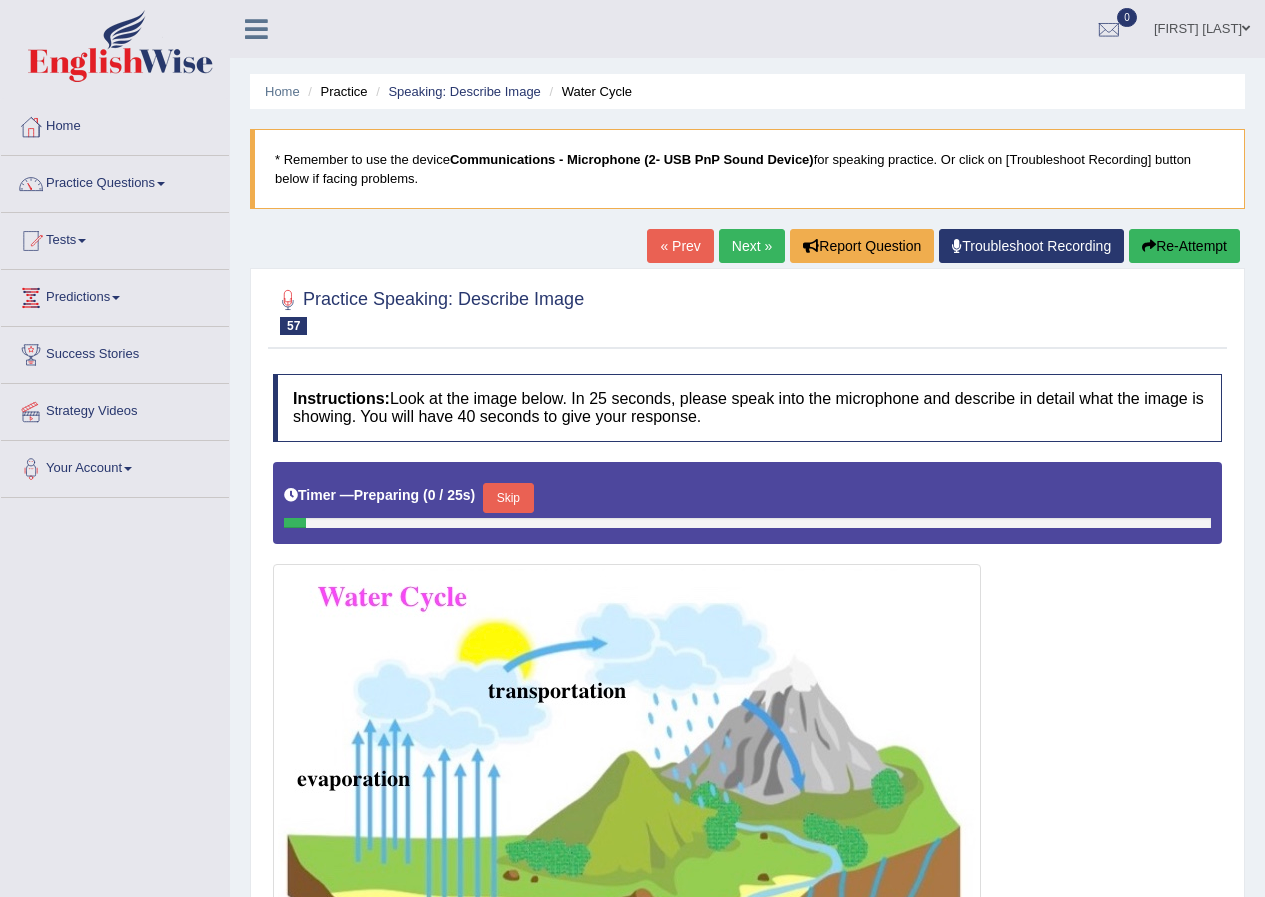 click on "Next »" at bounding box center (752, 246) 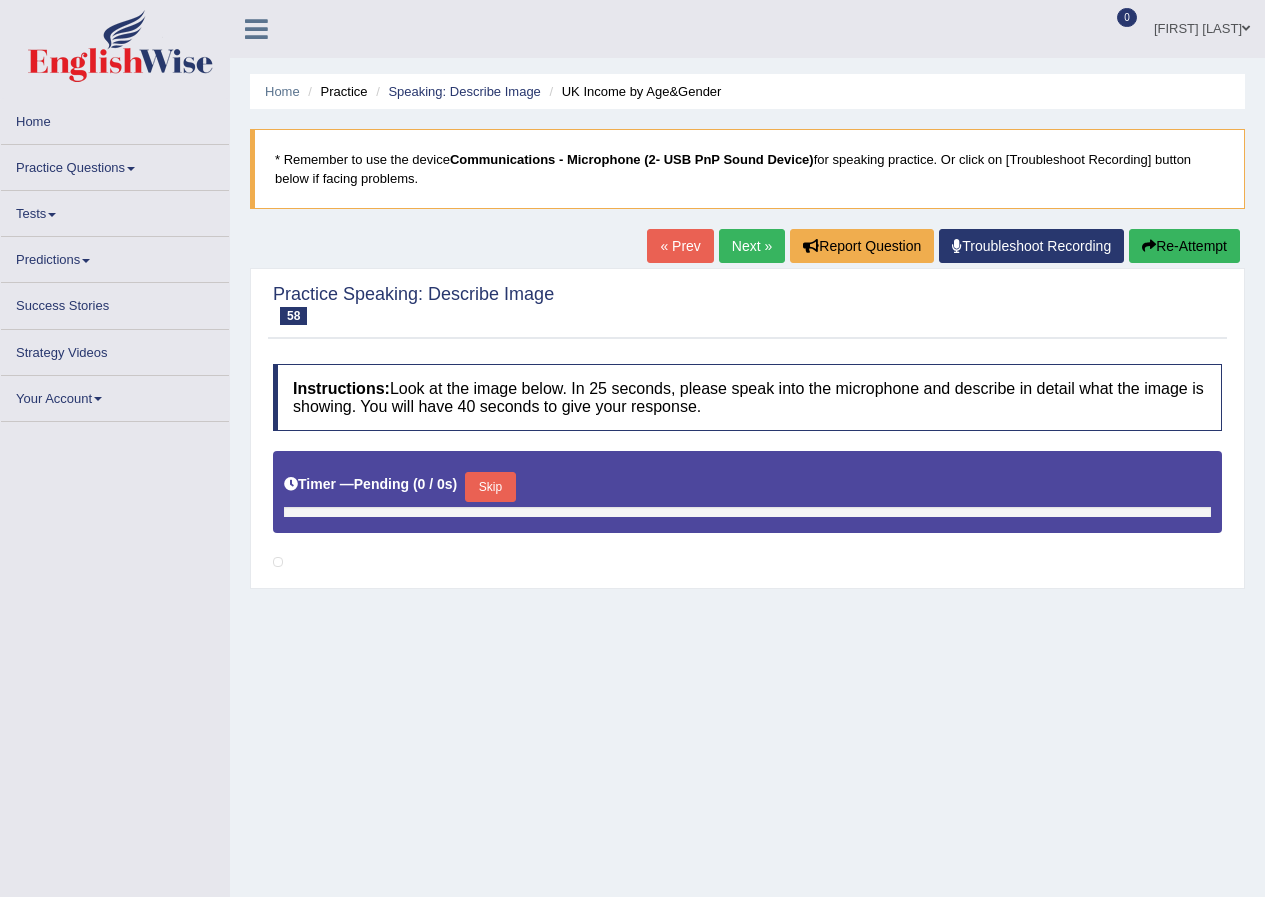scroll, scrollTop: 0, scrollLeft: 0, axis: both 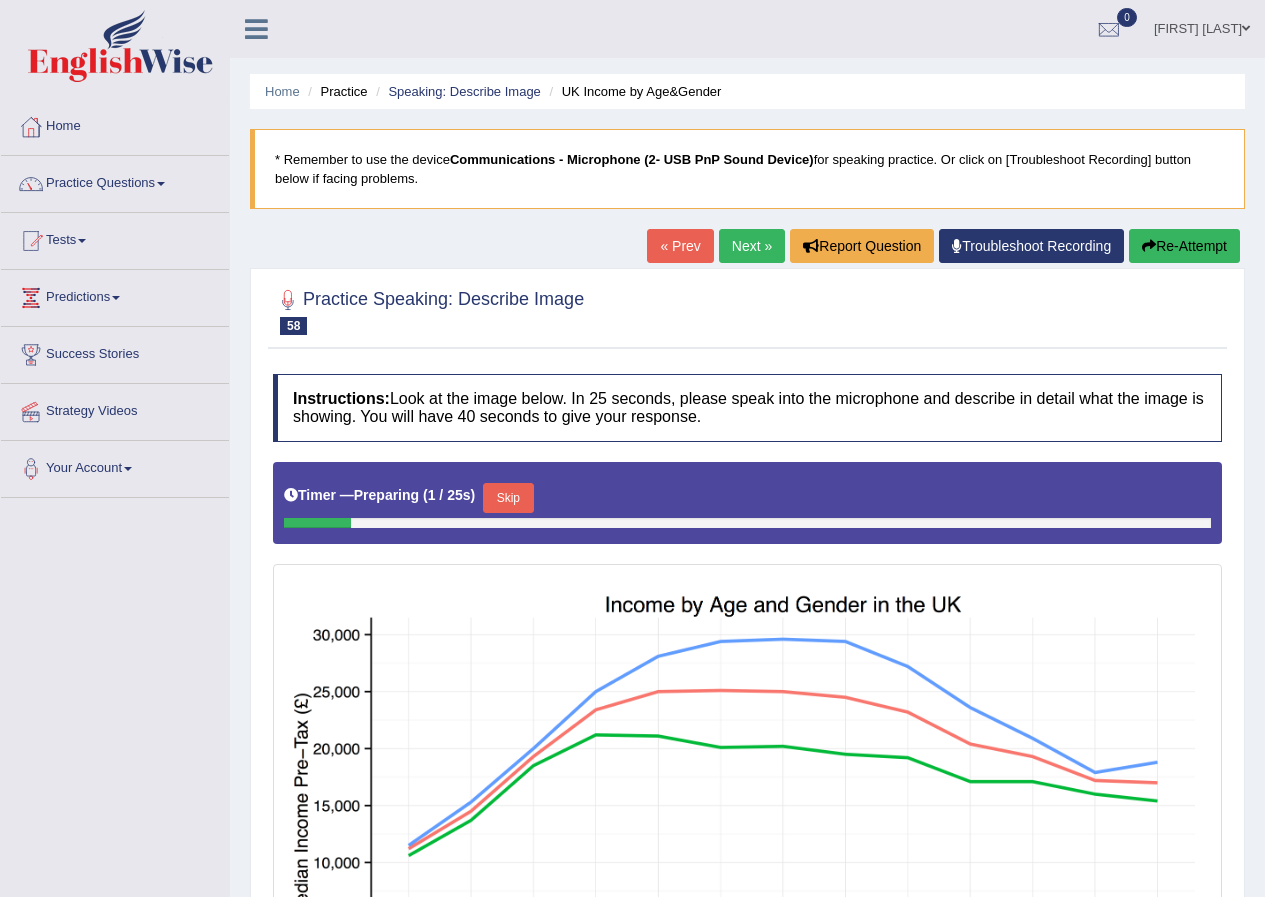click on "Next »" at bounding box center (752, 246) 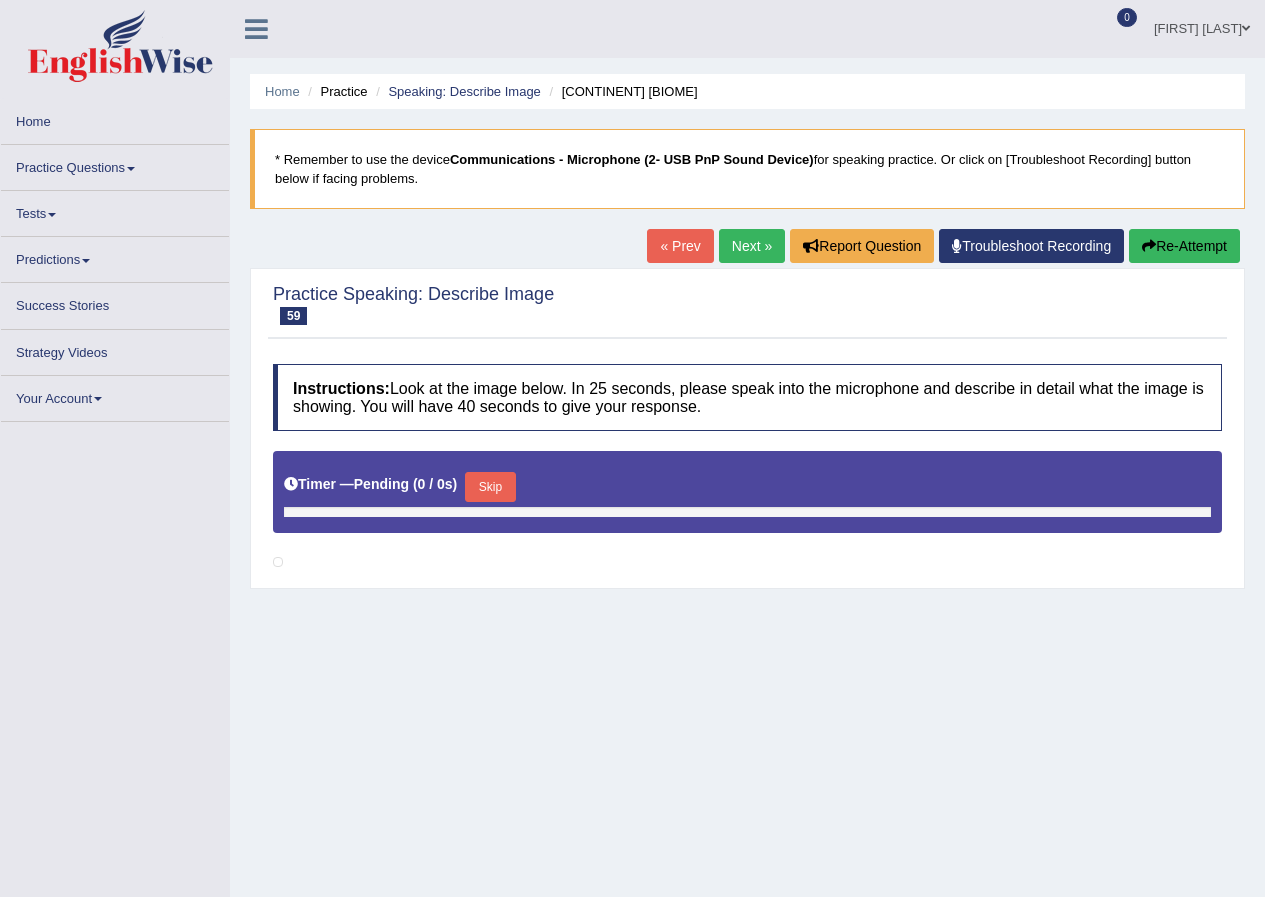 scroll, scrollTop: 0, scrollLeft: 0, axis: both 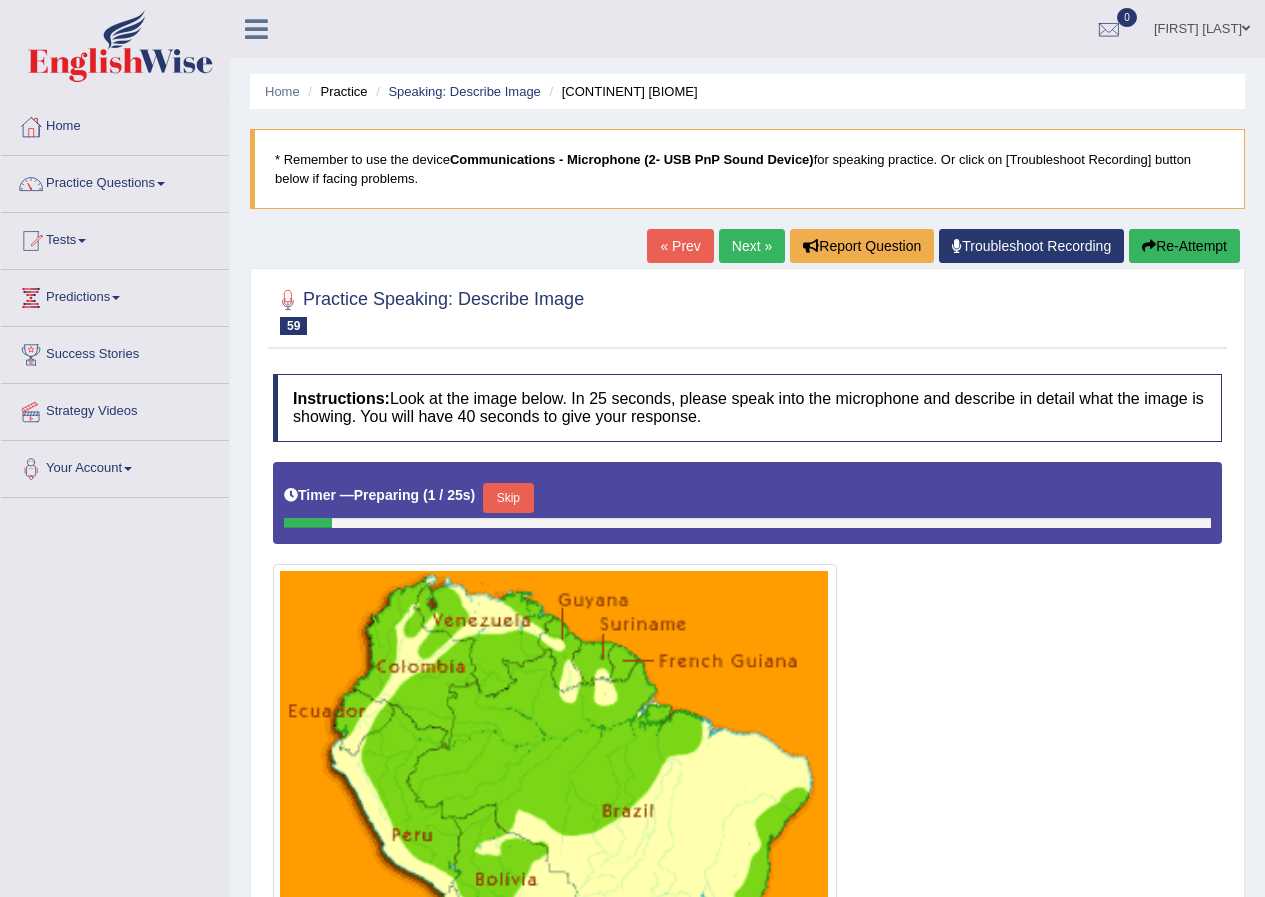 click on "Next »" at bounding box center [752, 246] 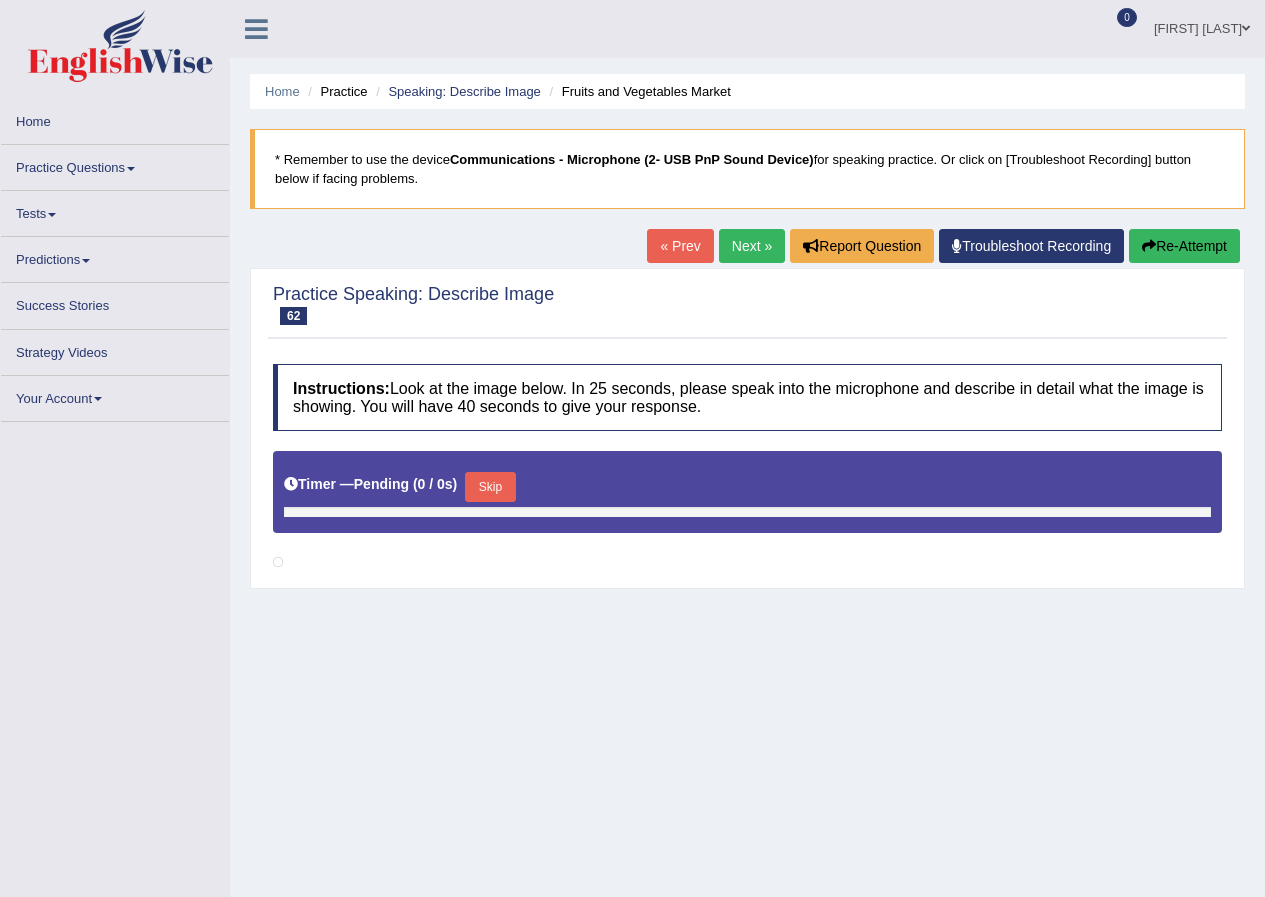 scroll, scrollTop: 0, scrollLeft: 0, axis: both 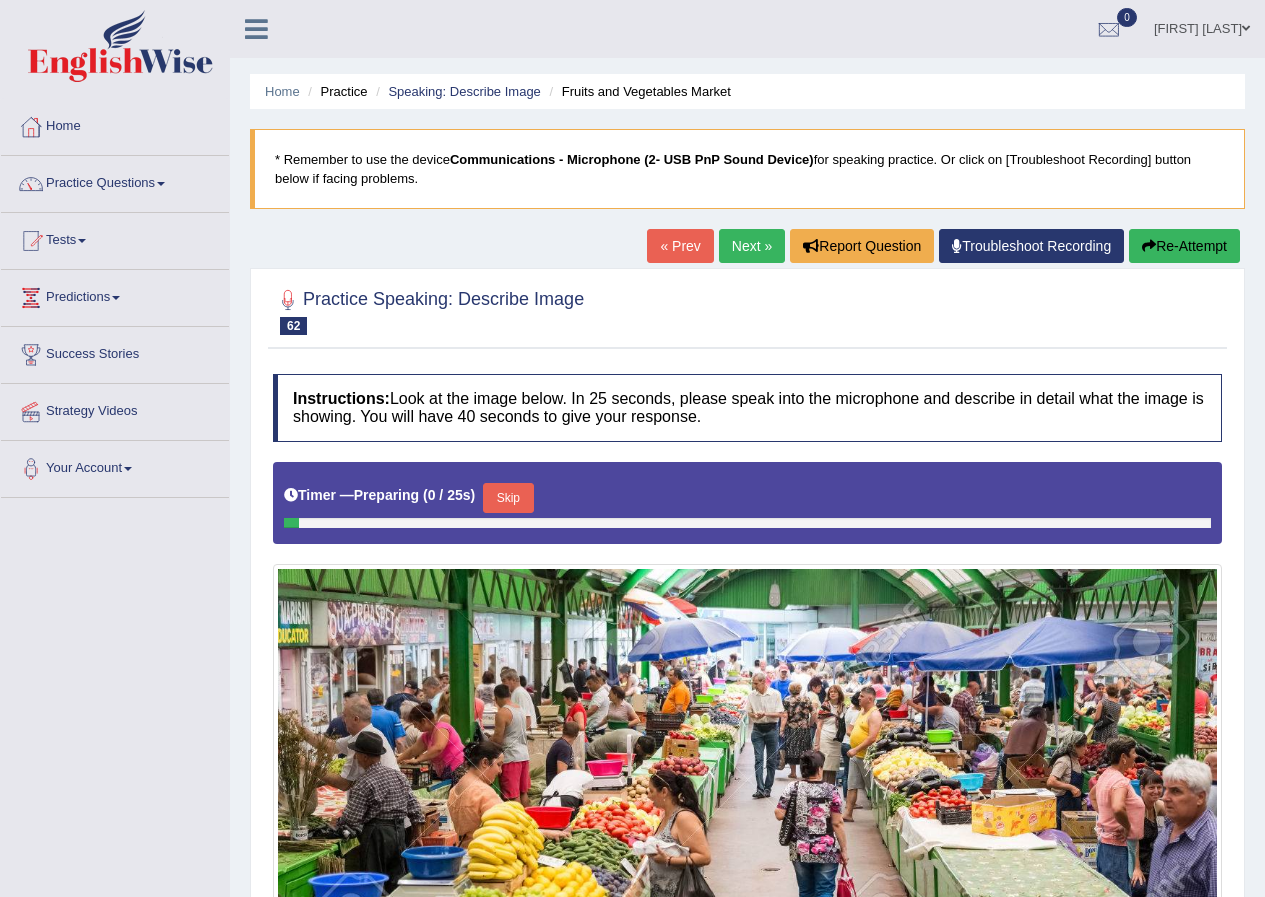 click on "Next »" at bounding box center (752, 246) 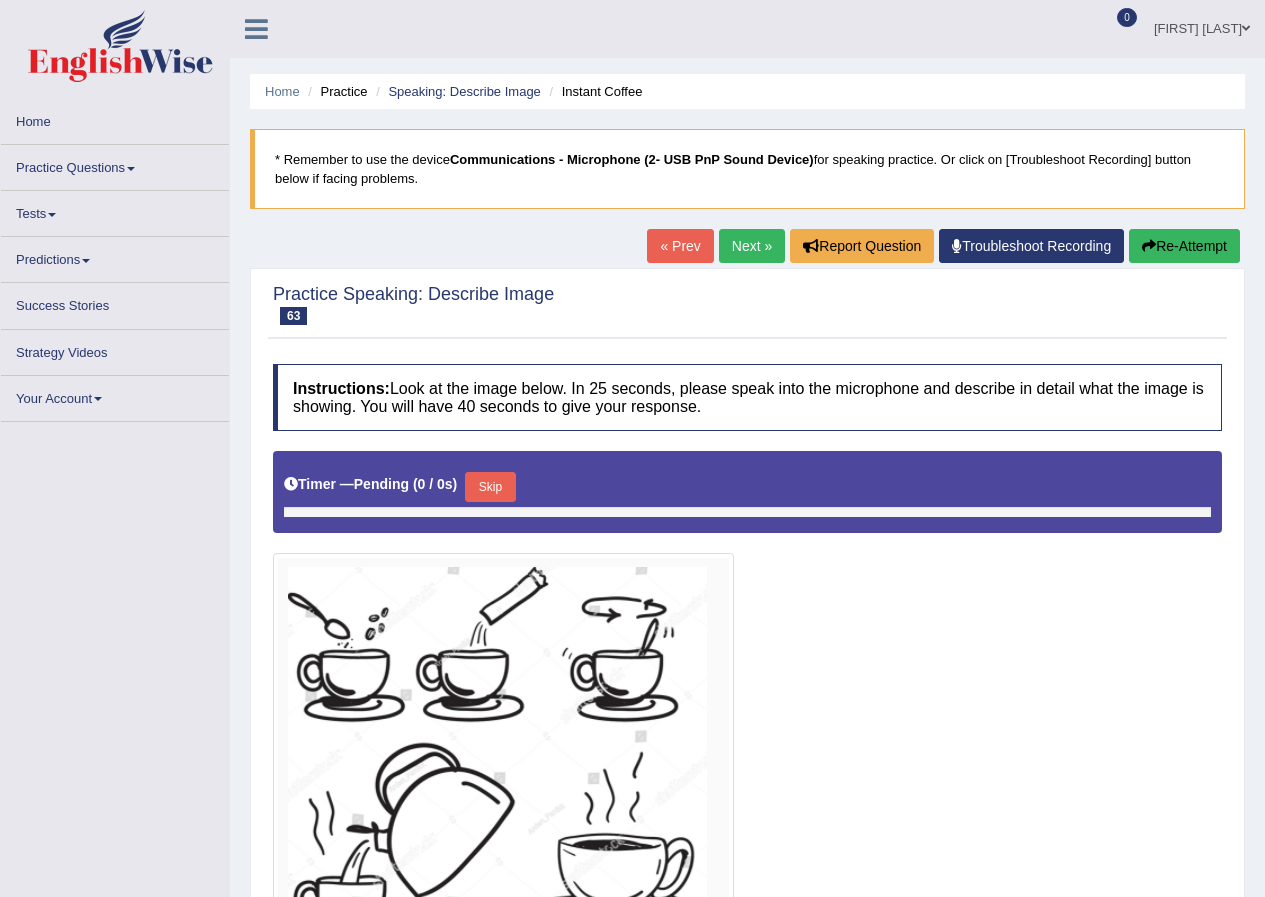 scroll, scrollTop: 0, scrollLeft: 0, axis: both 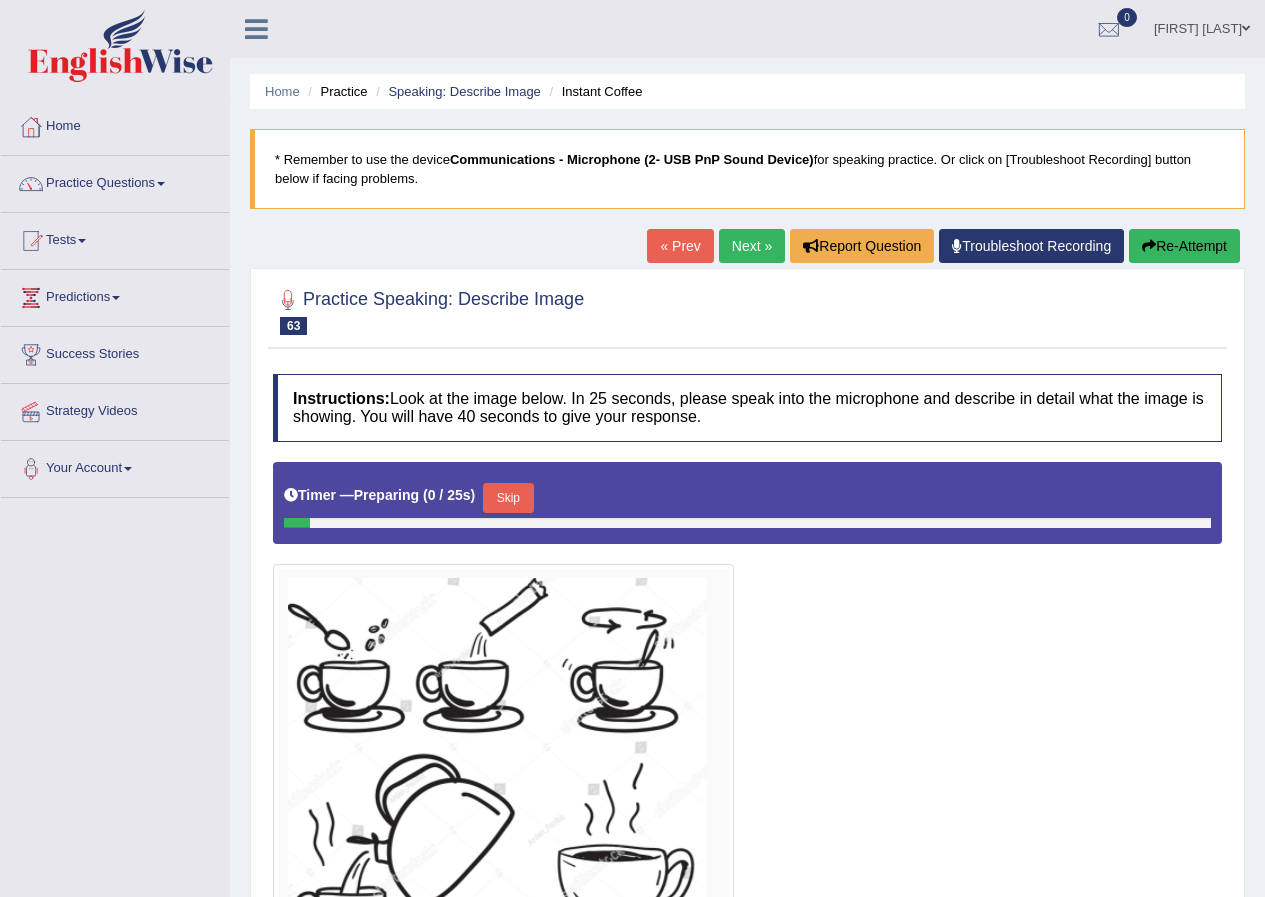 click on "Next »" at bounding box center (752, 246) 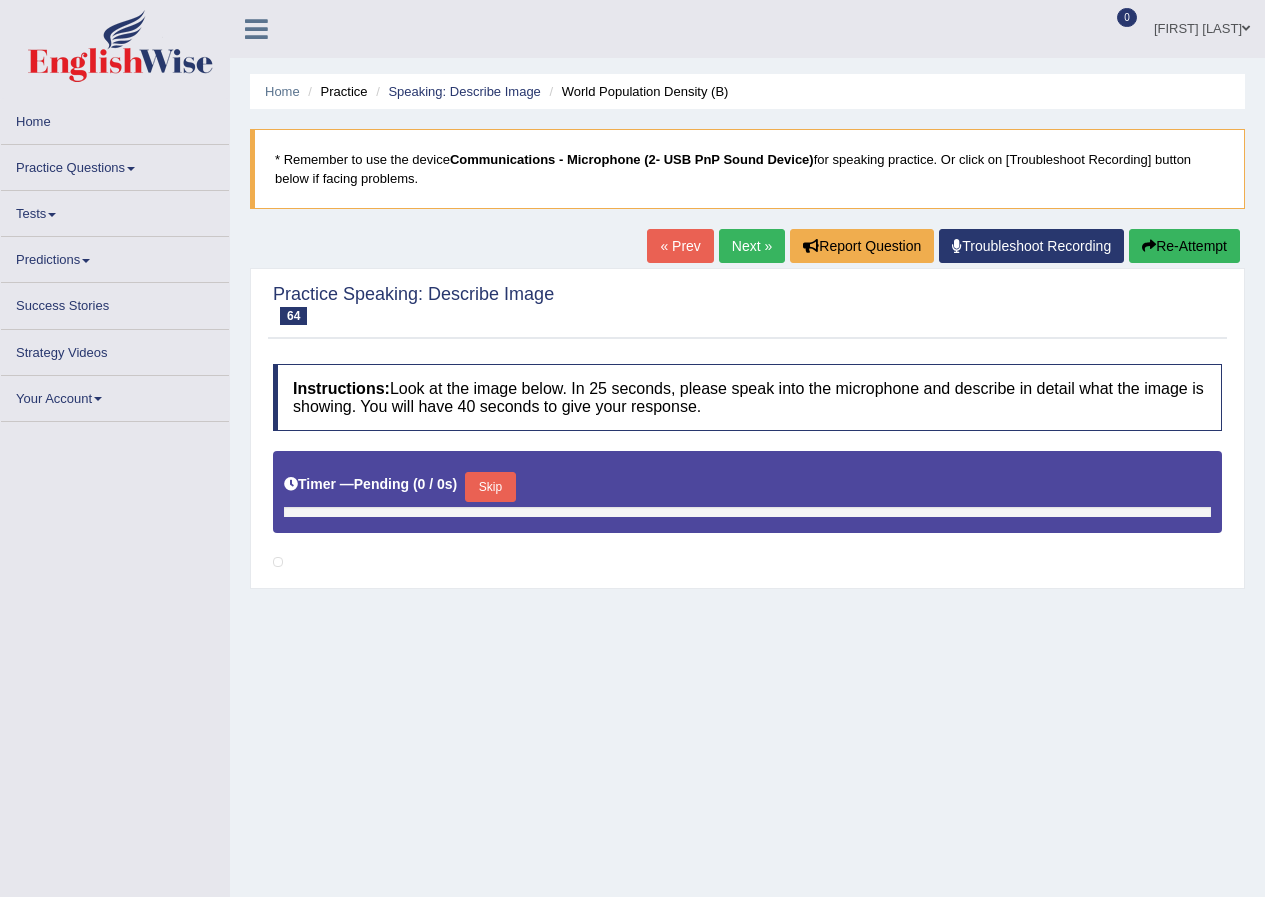 scroll, scrollTop: 0, scrollLeft: 0, axis: both 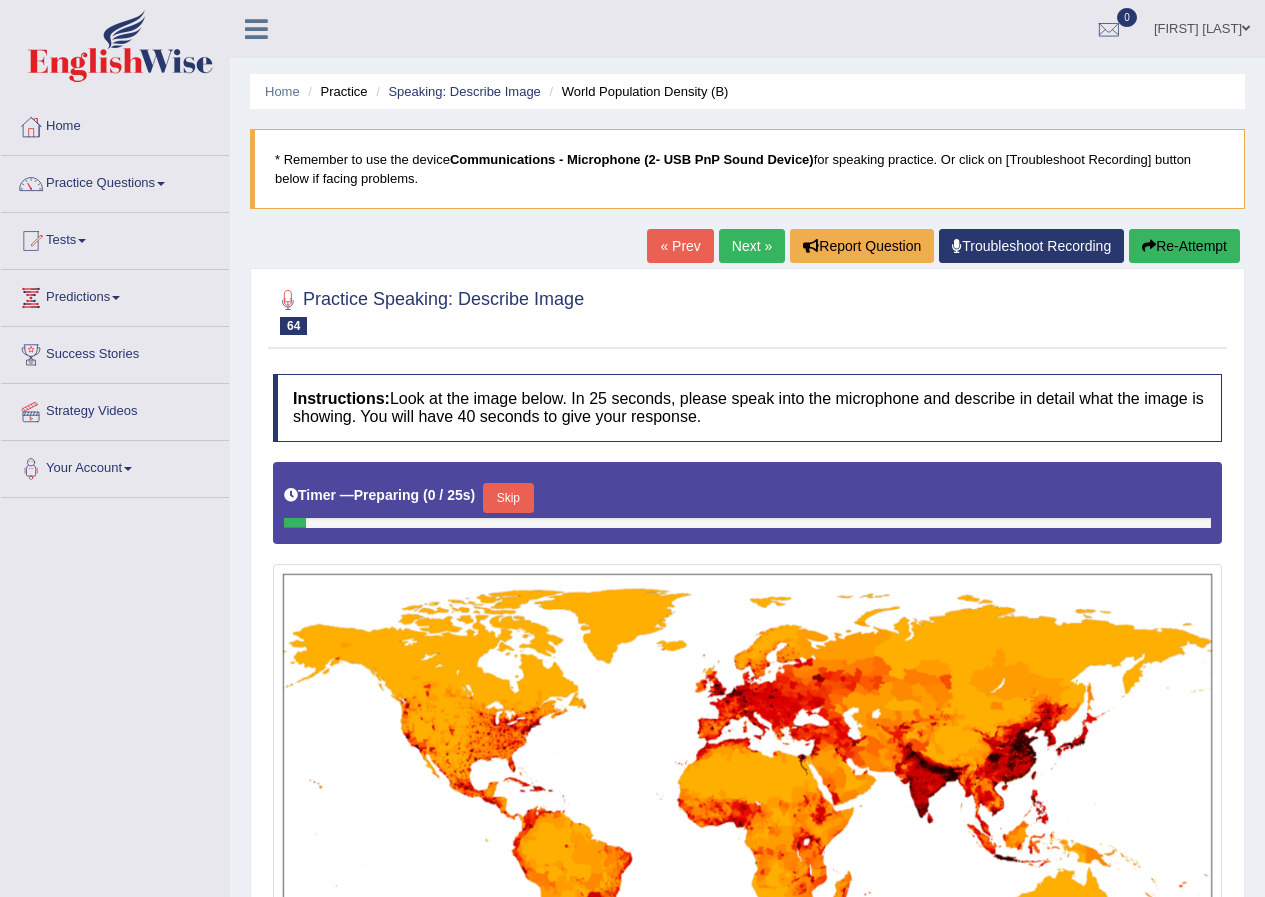 click on "Next »" at bounding box center [752, 246] 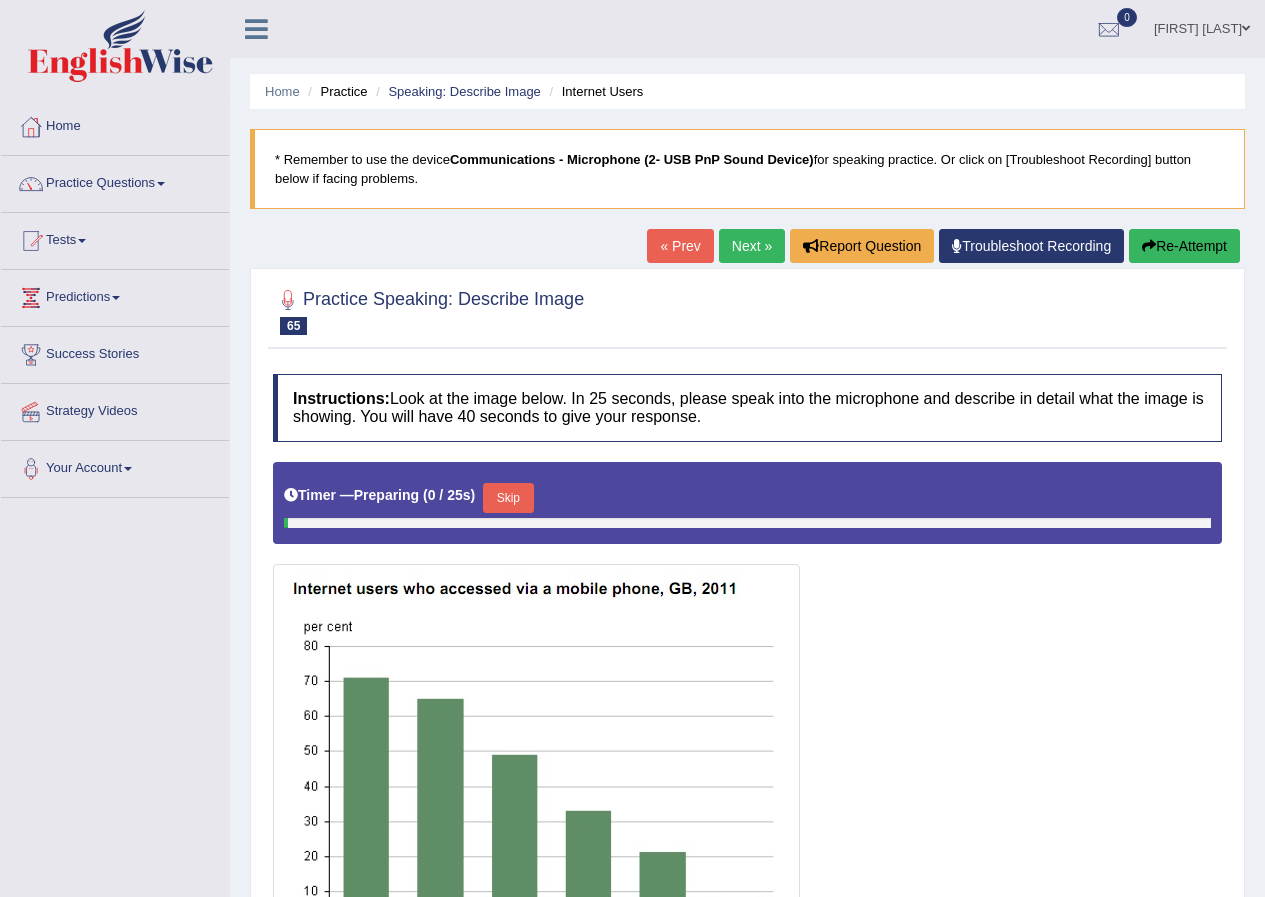 scroll, scrollTop: 0, scrollLeft: 0, axis: both 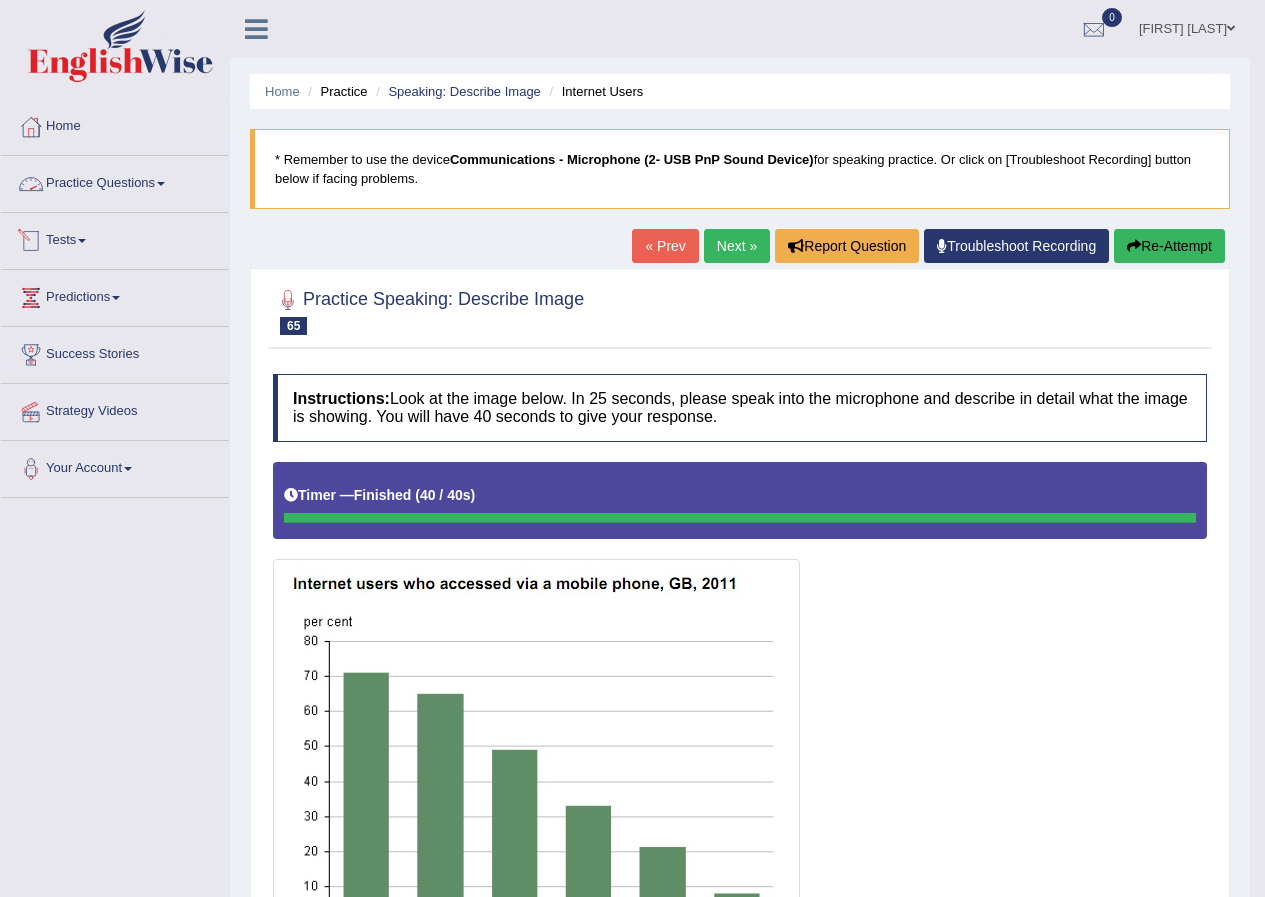 click on "Practice Questions" at bounding box center [115, 181] 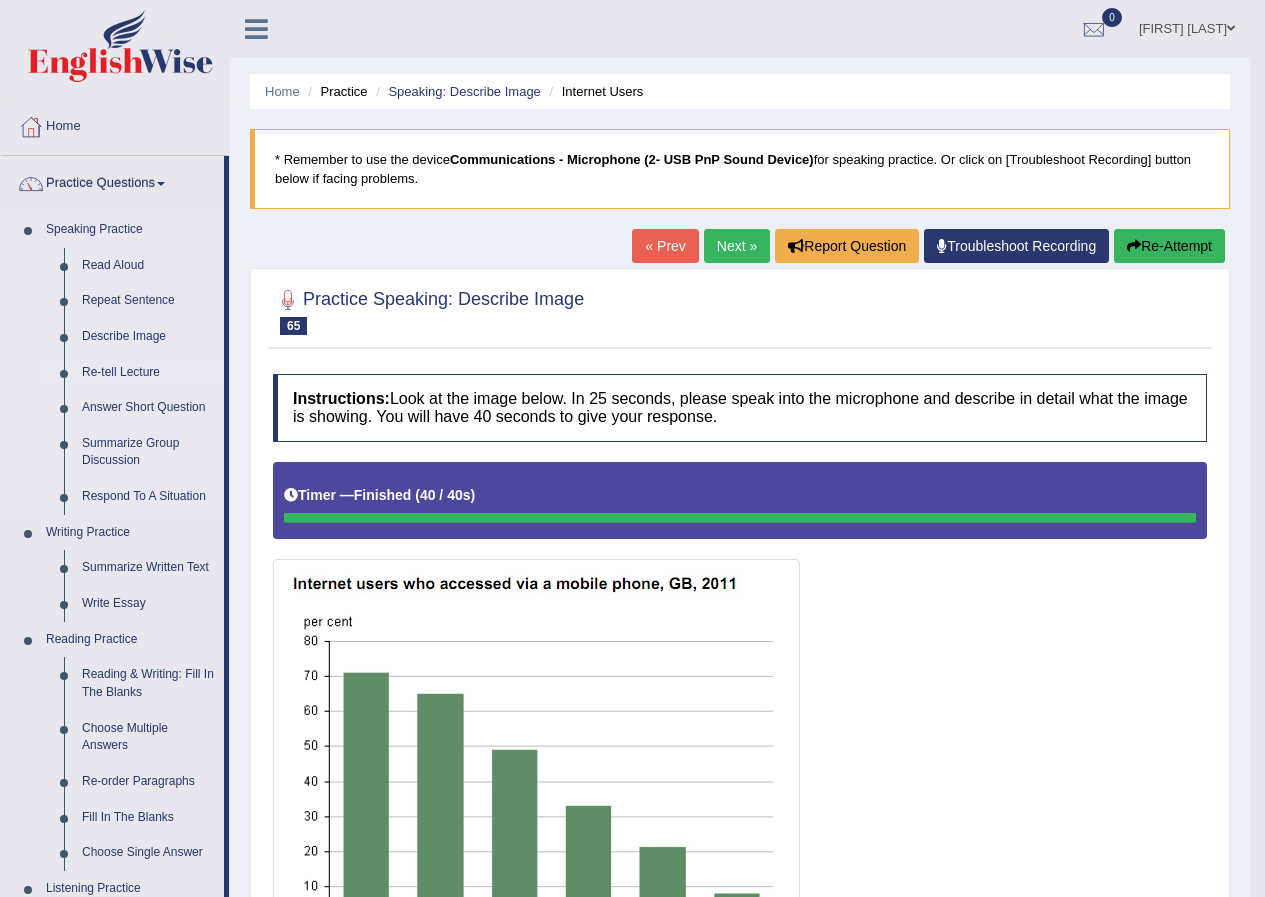 click on "Re-tell Lecture" at bounding box center [148, 373] 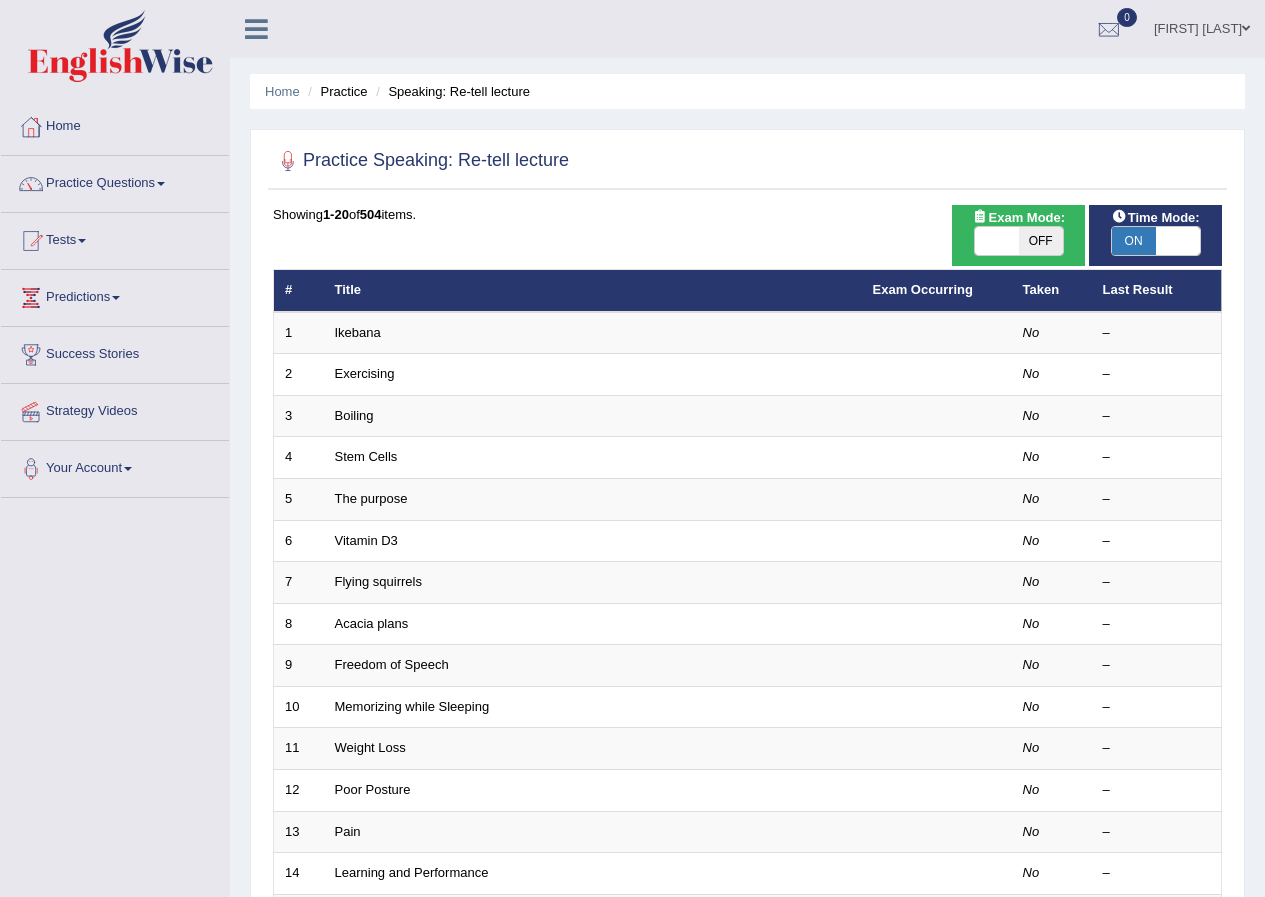 scroll, scrollTop: 0, scrollLeft: 0, axis: both 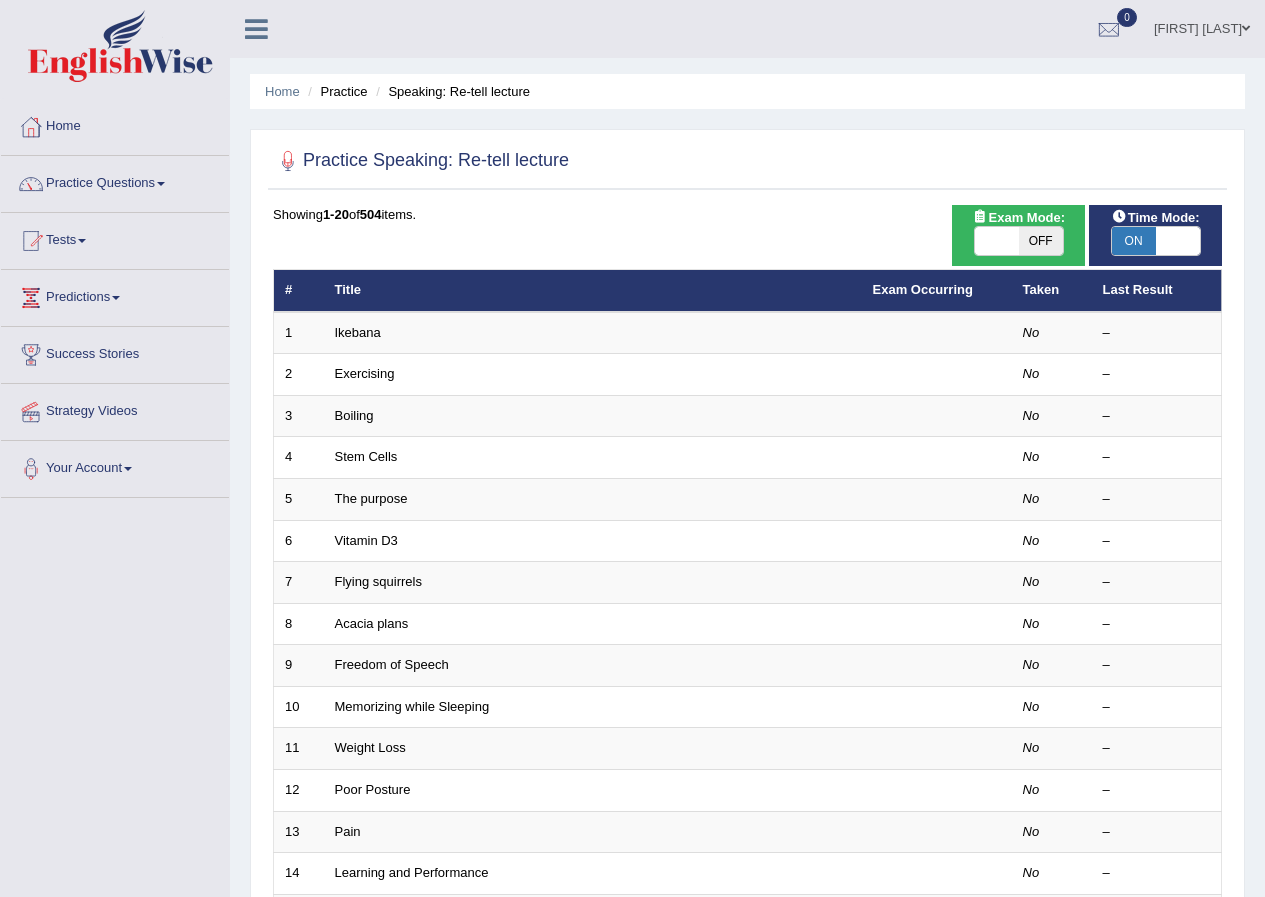click on "ON" at bounding box center (1134, 241) 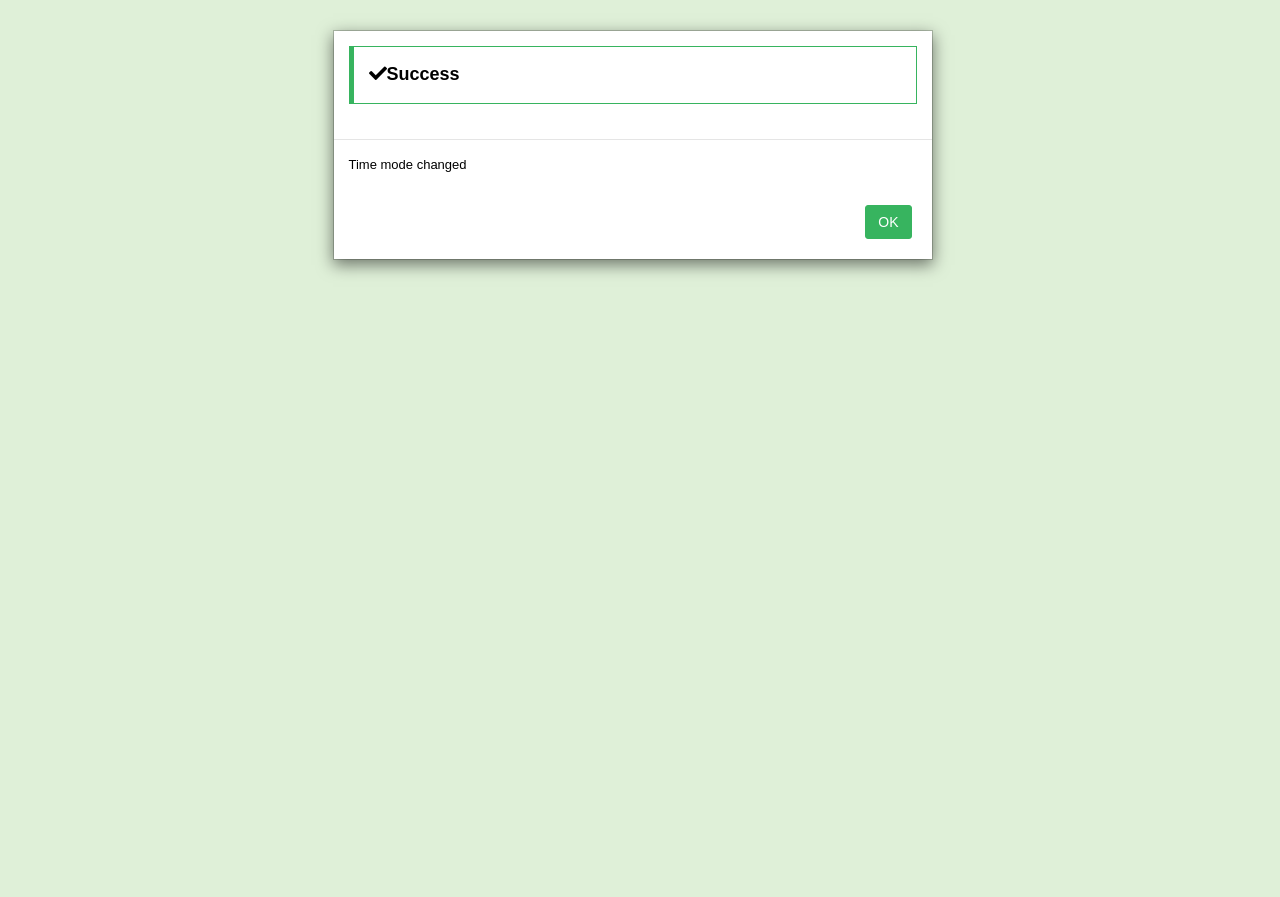 click on "OK" at bounding box center (888, 222) 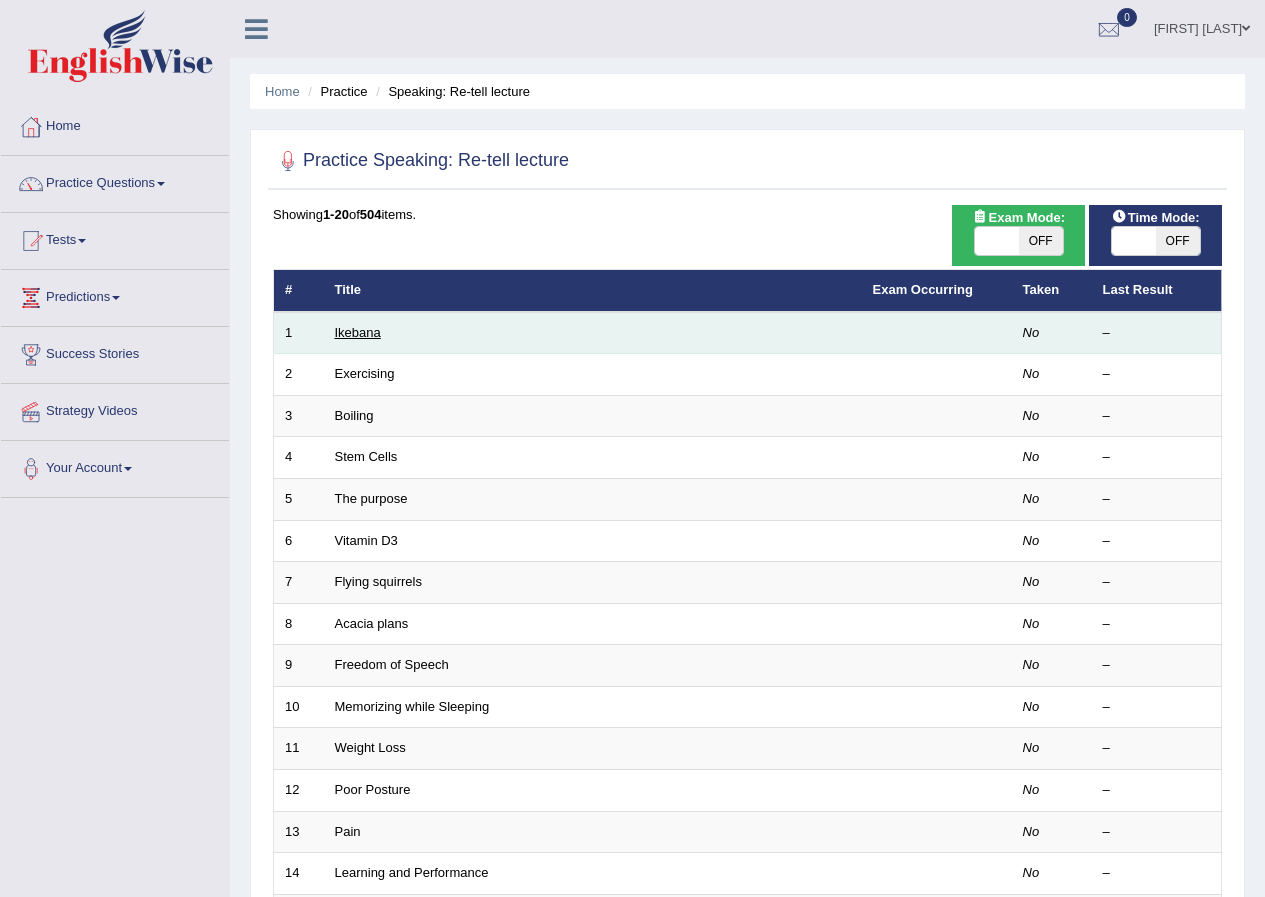 click on "Ikebana" at bounding box center (358, 332) 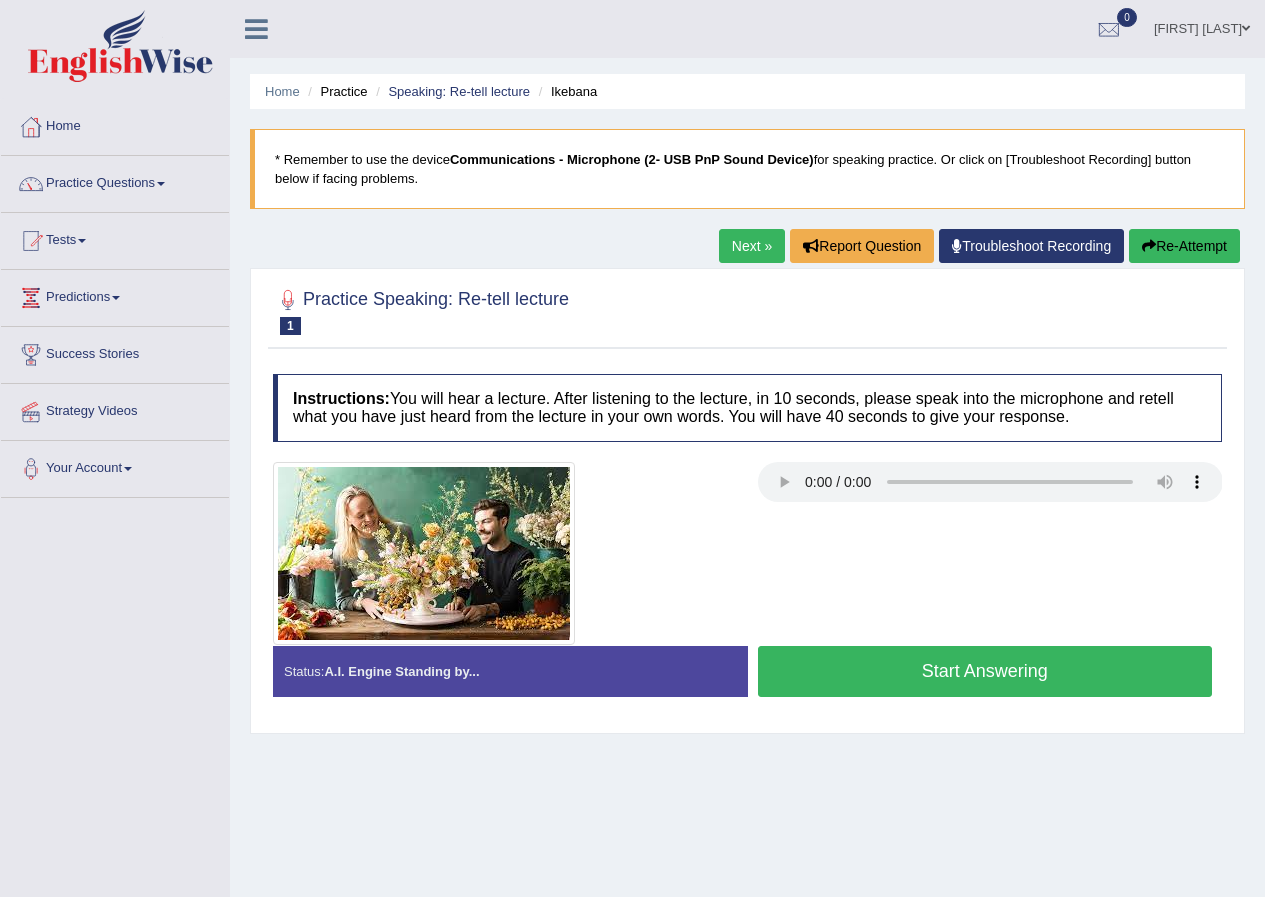 scroll, scrollTop: 0, scrollLeft: 0, axis: both 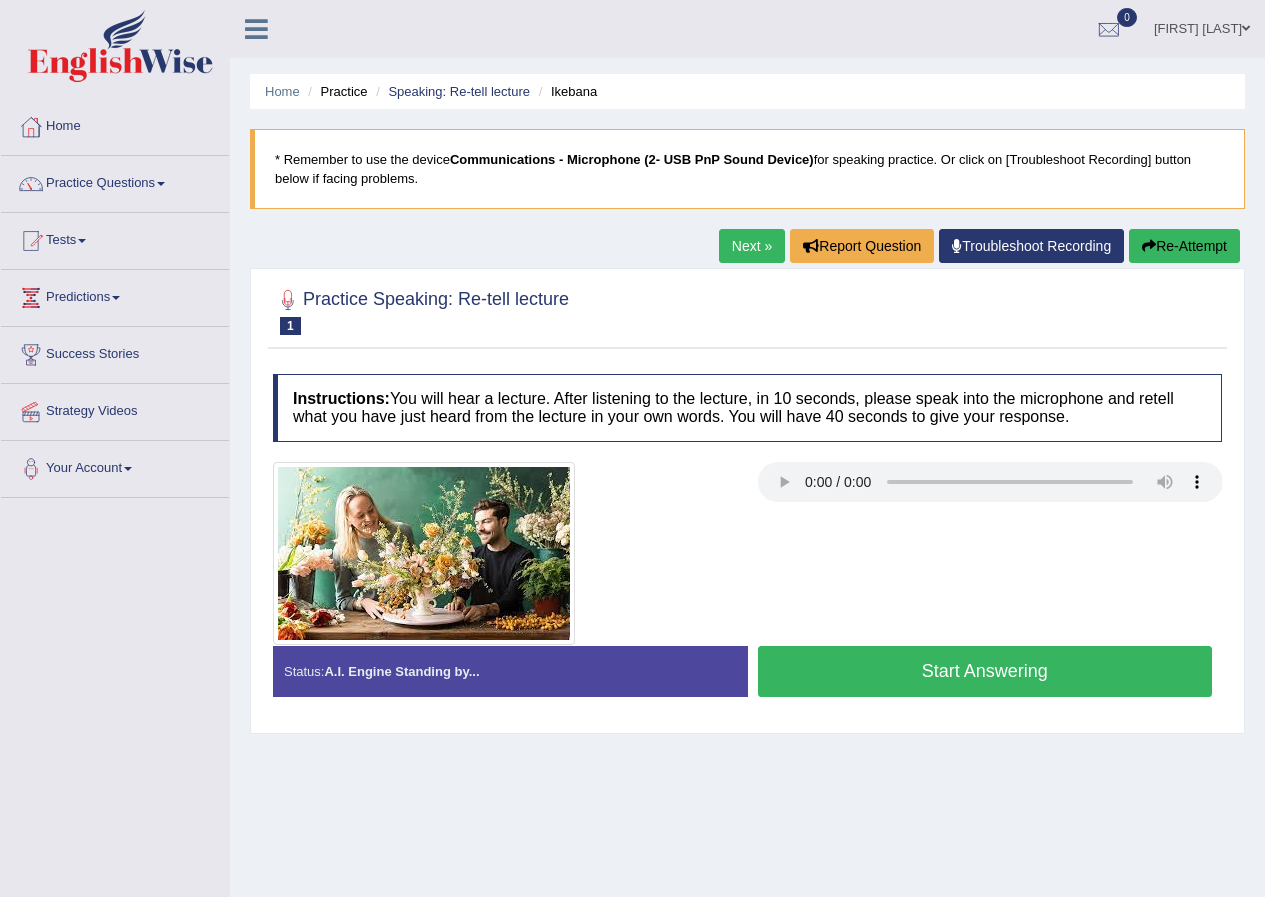 type 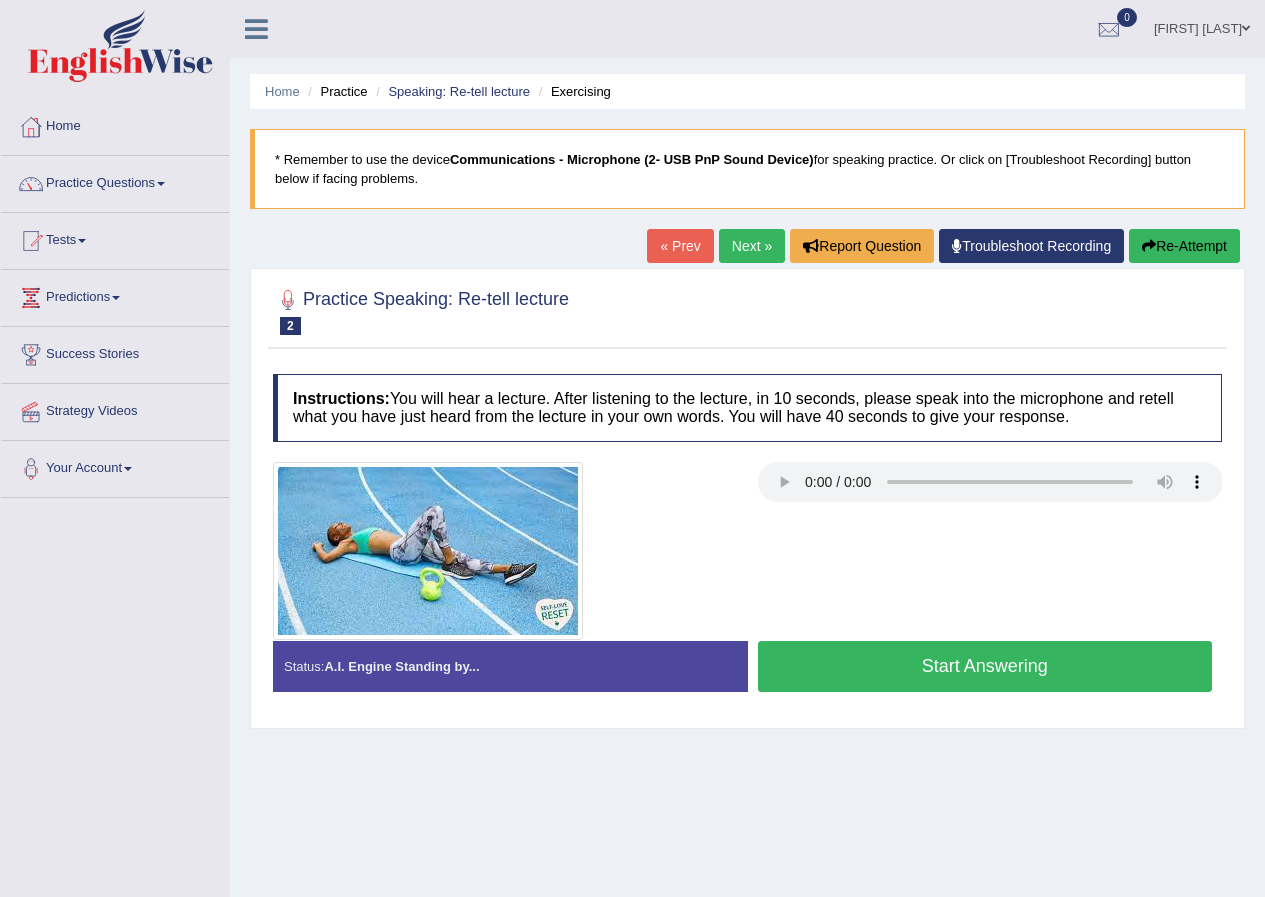 scroll, scrollTop: 0, scrollLeft: 0, axis: both 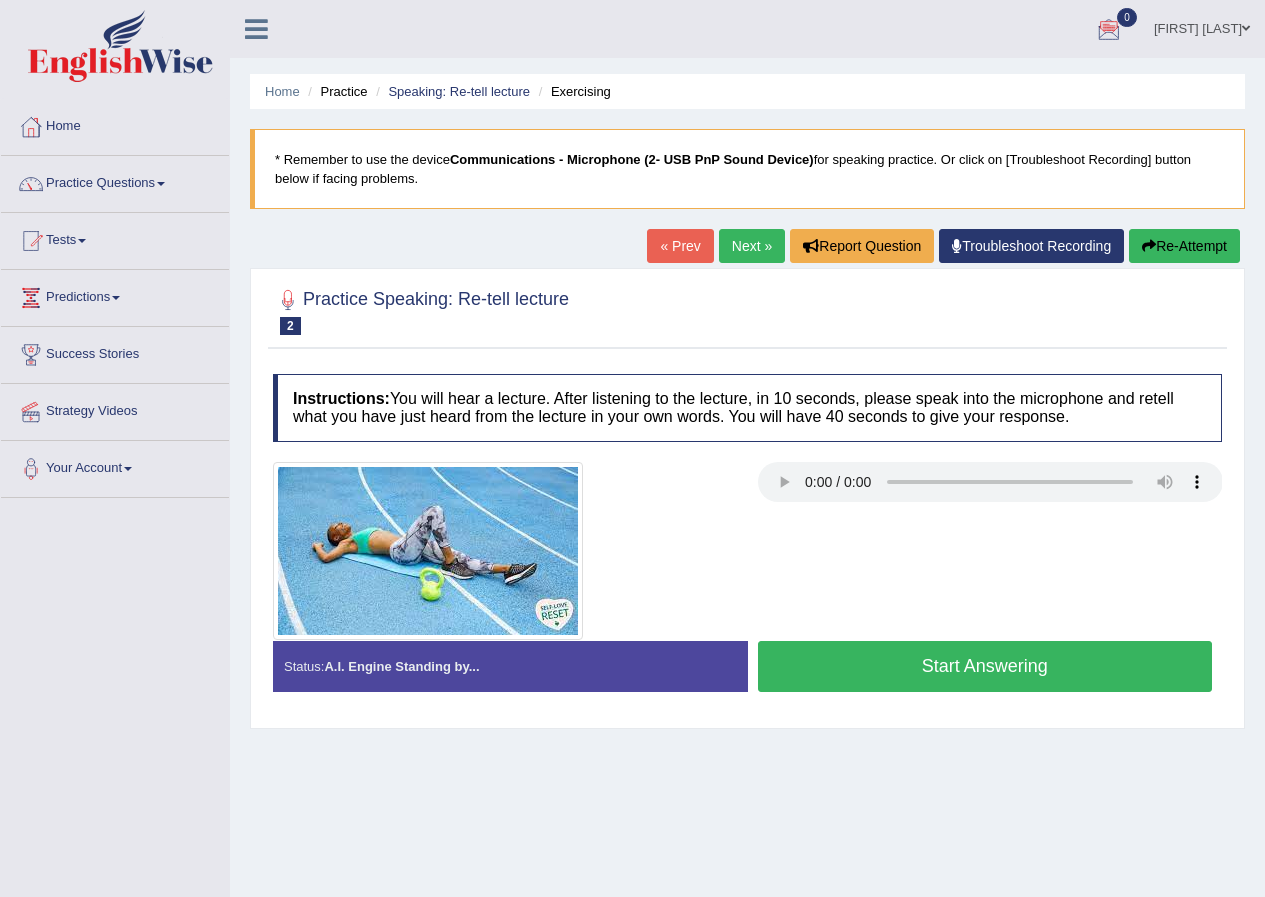click on "Next »" at bounding box center (752, 246) 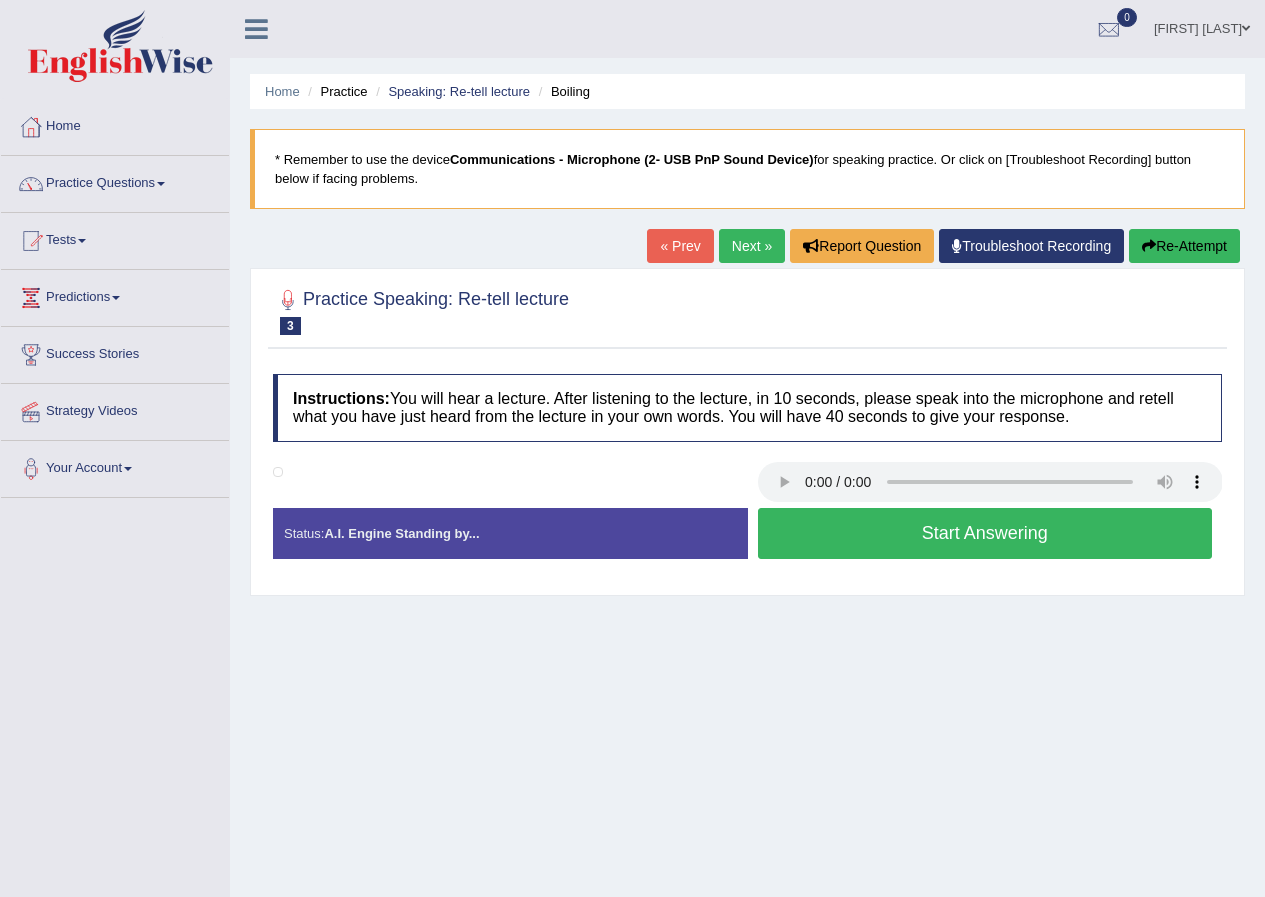 scroll, scrollTop: 0, scrollLeft: 0, axis: both 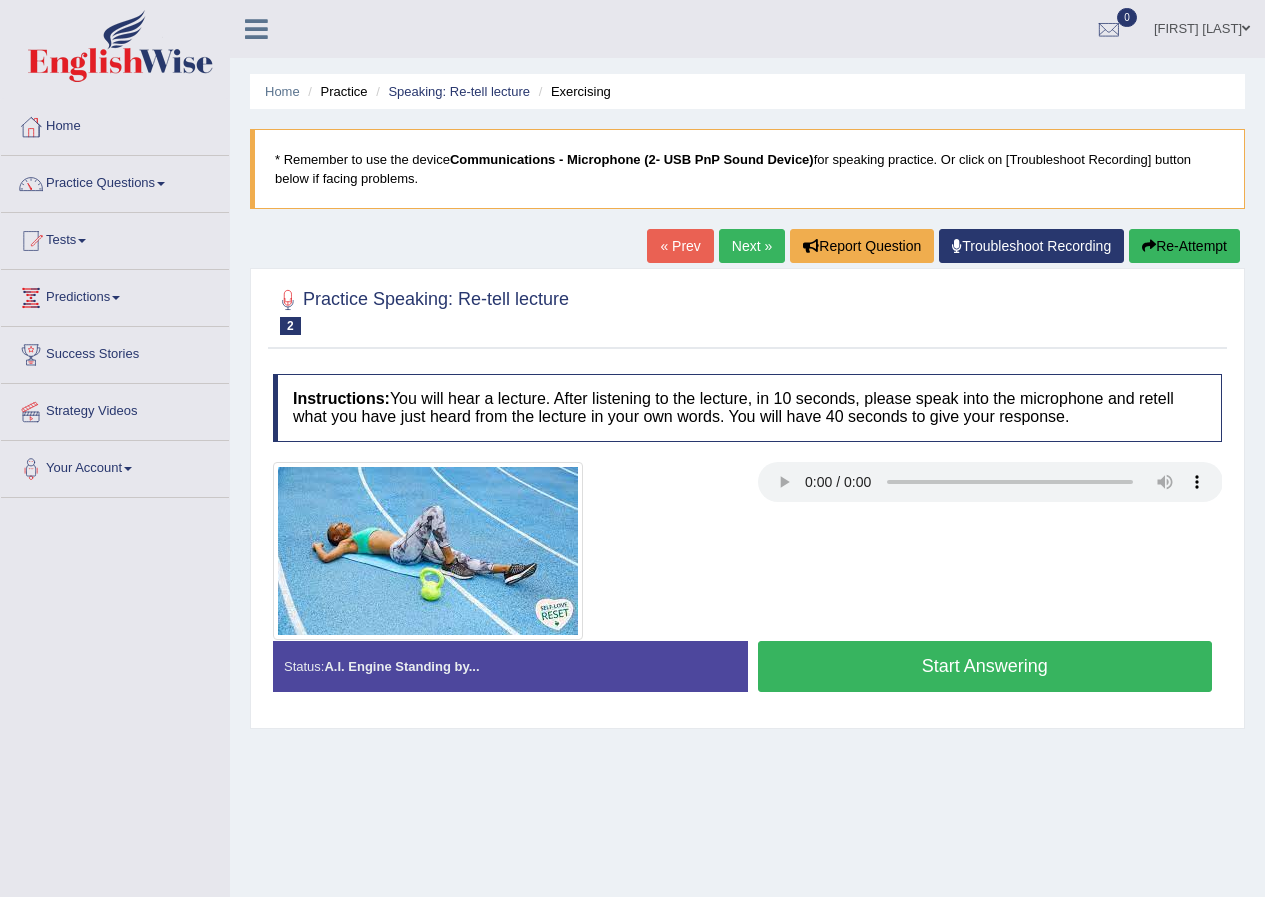 click on "« Prev" at bounding box center [680, 246] 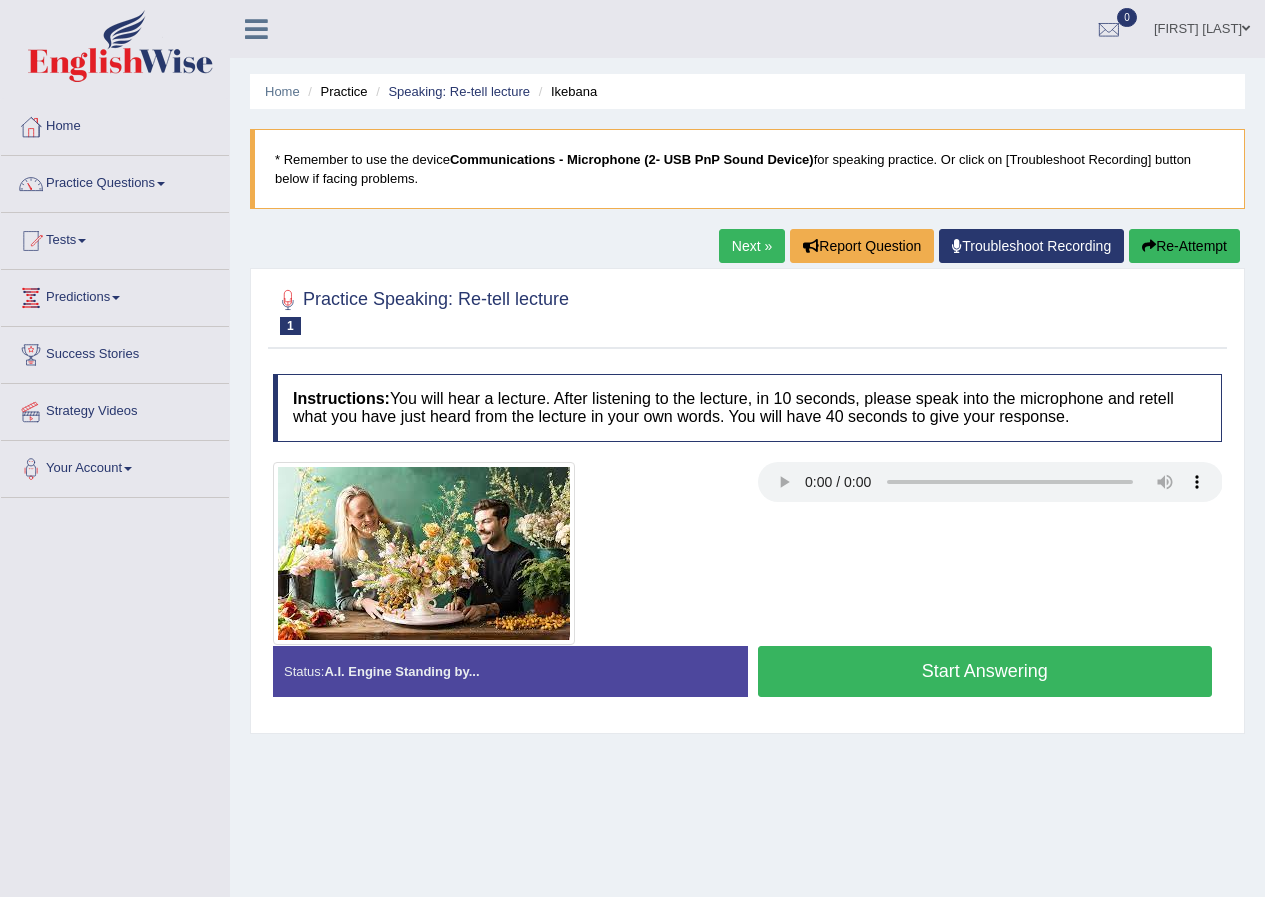 scroll, scrollTop: 0, scrollLeft: 0, axis: both 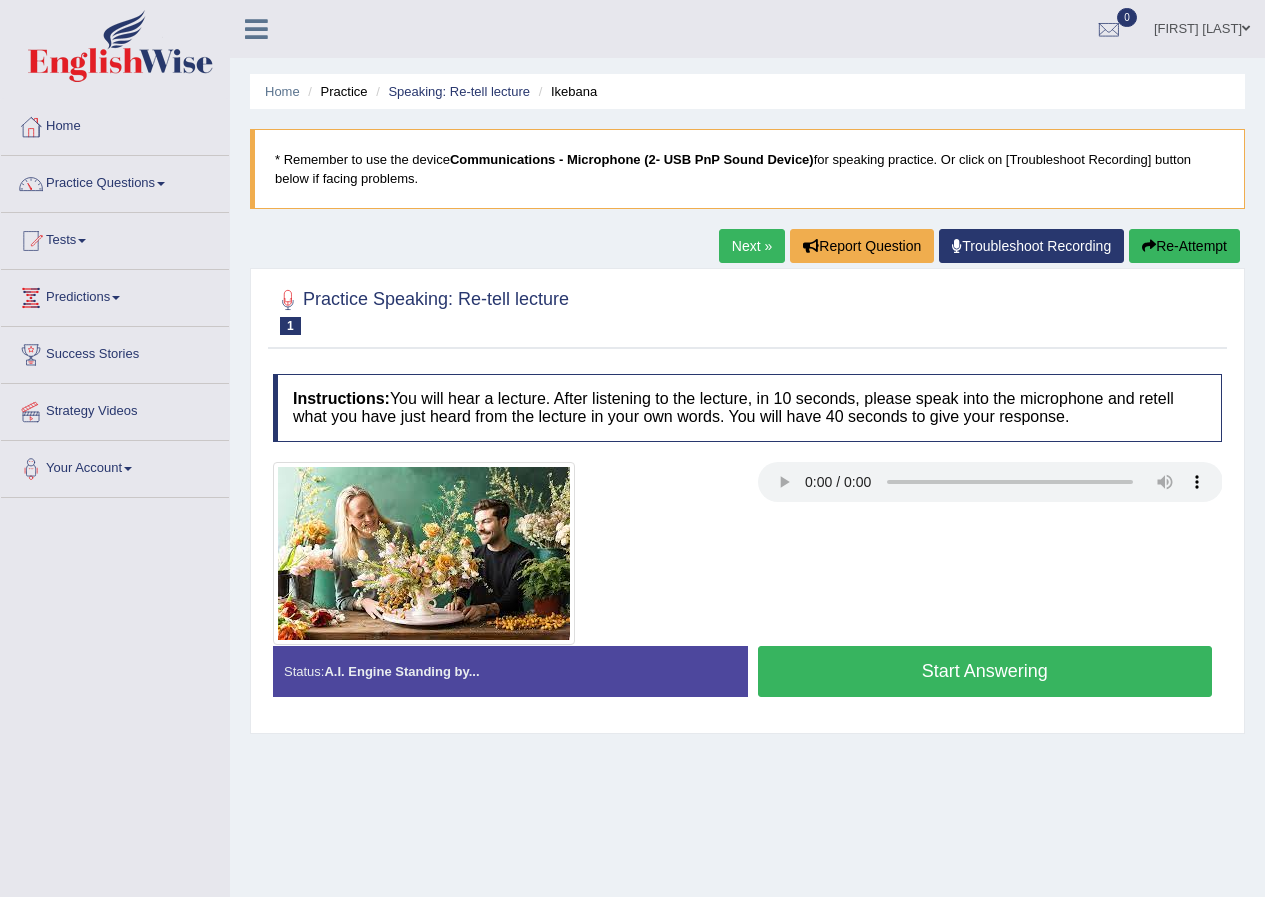click on "Home
Practice
Speaking: Re-tell lecture
Ikebana
* Remember to use the device  Communications - Microphone (2- USB PnP Sound Device)  for speaking practice. Or click on [Troubleshoot Recording] button below if facing problems.
Next »  Report Question  Troubleshoot Recording  Re-Attempt
Practice Speaking: Re-tell lecture
1
Ikebana
Instructions:  You will hear a lecture. After listening to the lecture, in 10 seconds, please speak into the microphone and retell what you have just heard from the lecture in your own words. You will have 40 seconds to give your response.
Transcript: Recorded Answer: Created with Highcharts 7.1.2 Too low Too high Time Pitch meter: 0 10 20 30 40 Created with Highcharts 7.1.2 Great Too slow Too fast Time Speech pace meter: 0 10 20 30 40 Spoken Keywords: Voice Analysis: Your Response: ." at bounding box center [747, 500] 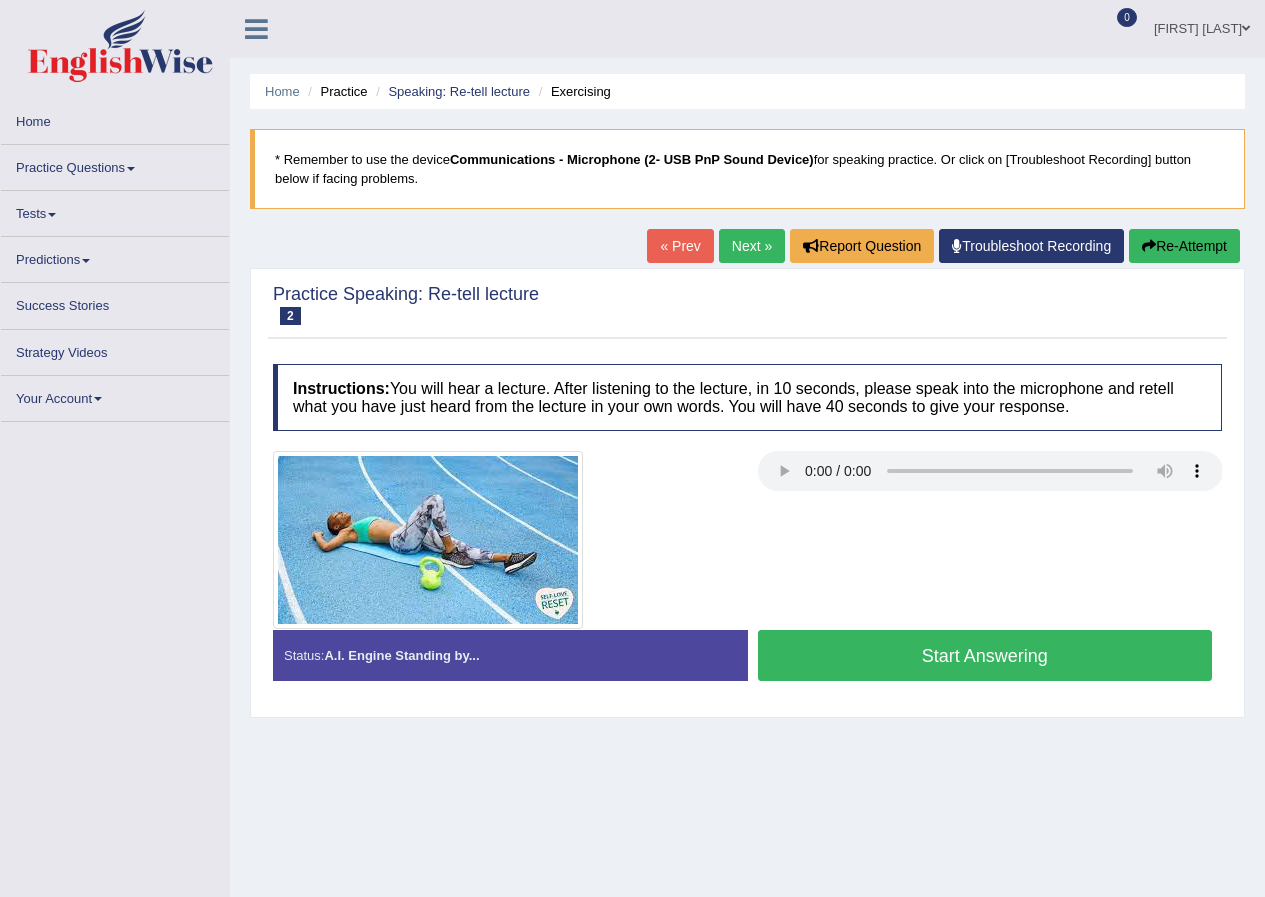 scroll, scrollTop: 0, scrollLeft: 0, axis: both 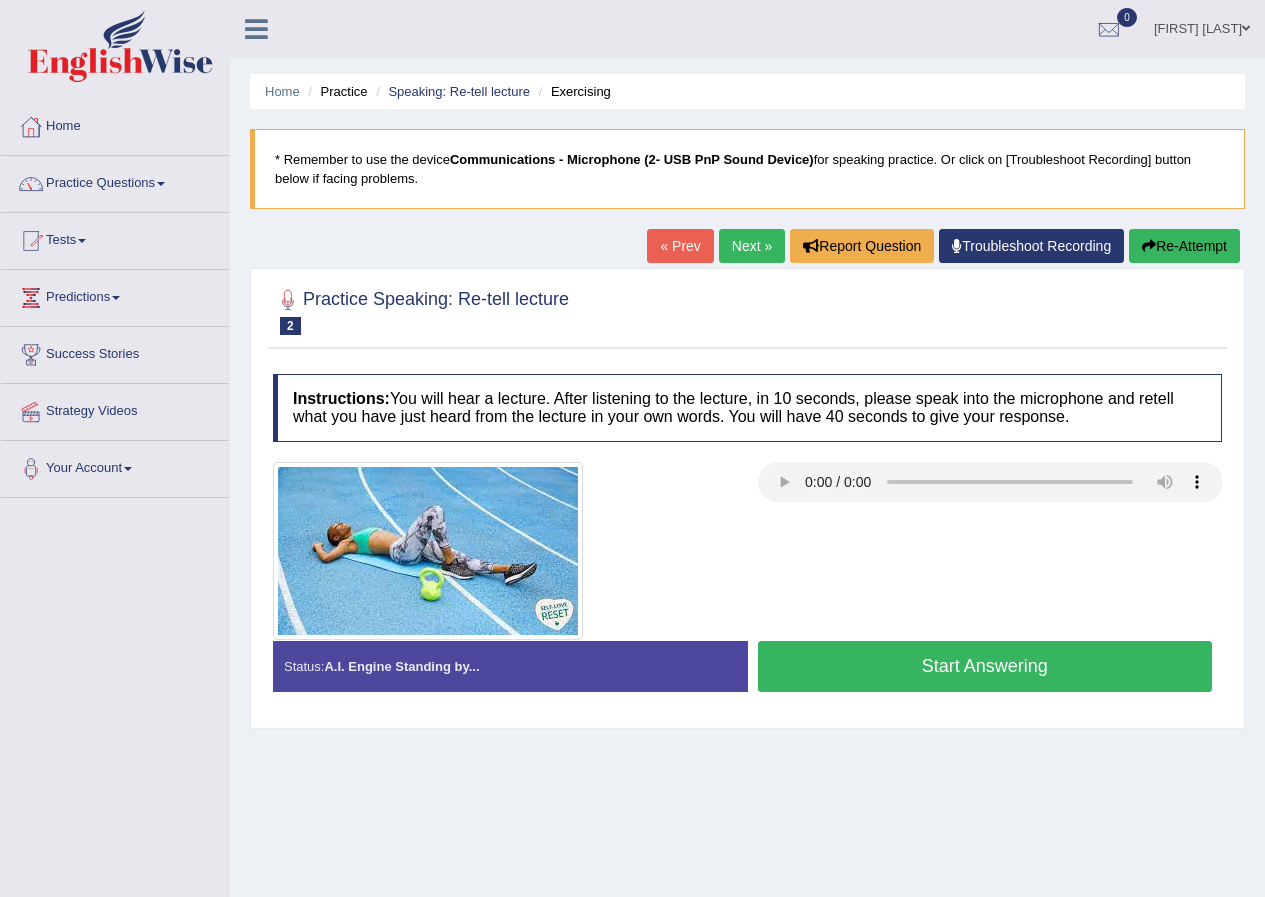 click on "Next »" at bounding box center [752, 246] 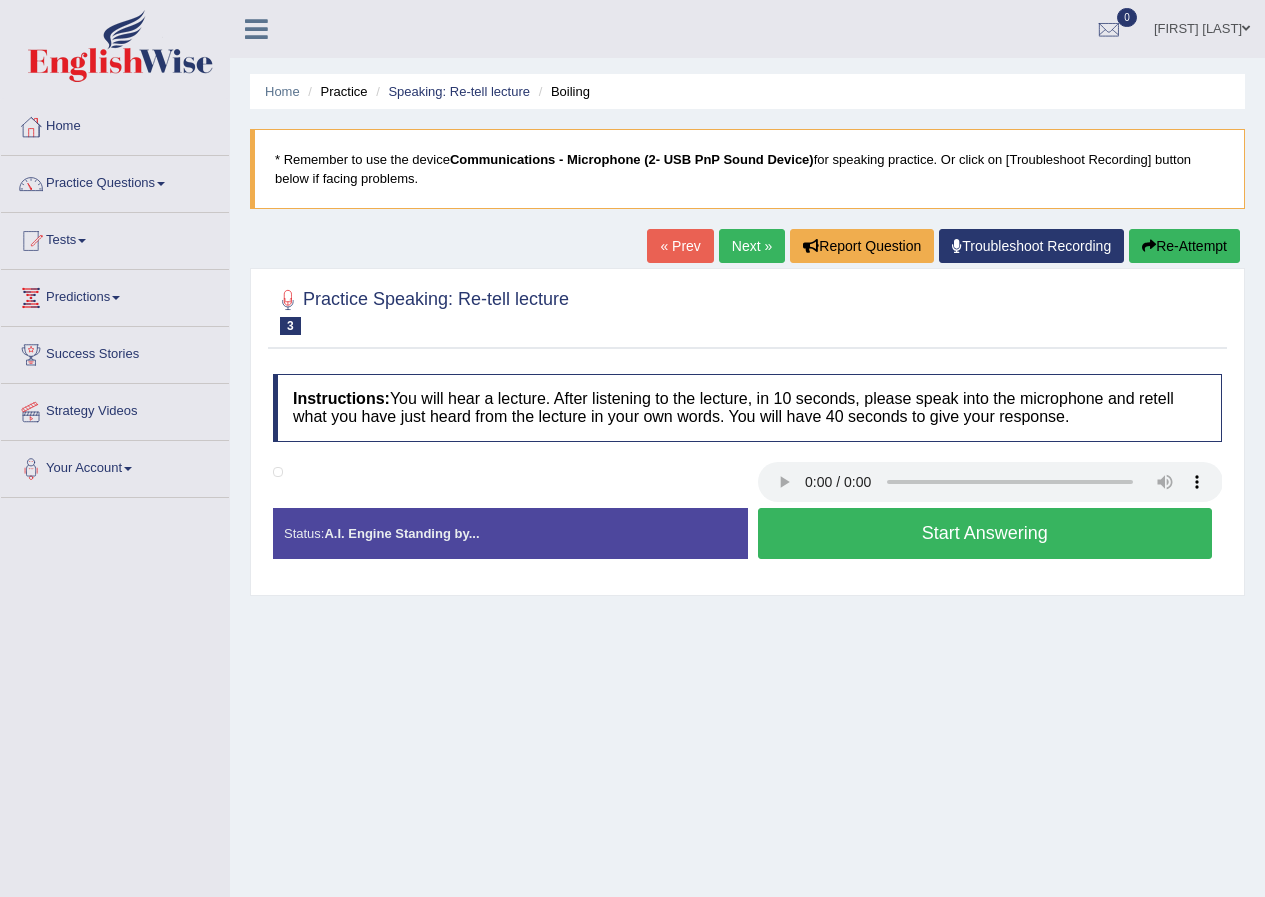 scroll, scrollTop: 0, scrollLeft: 0, axis: both 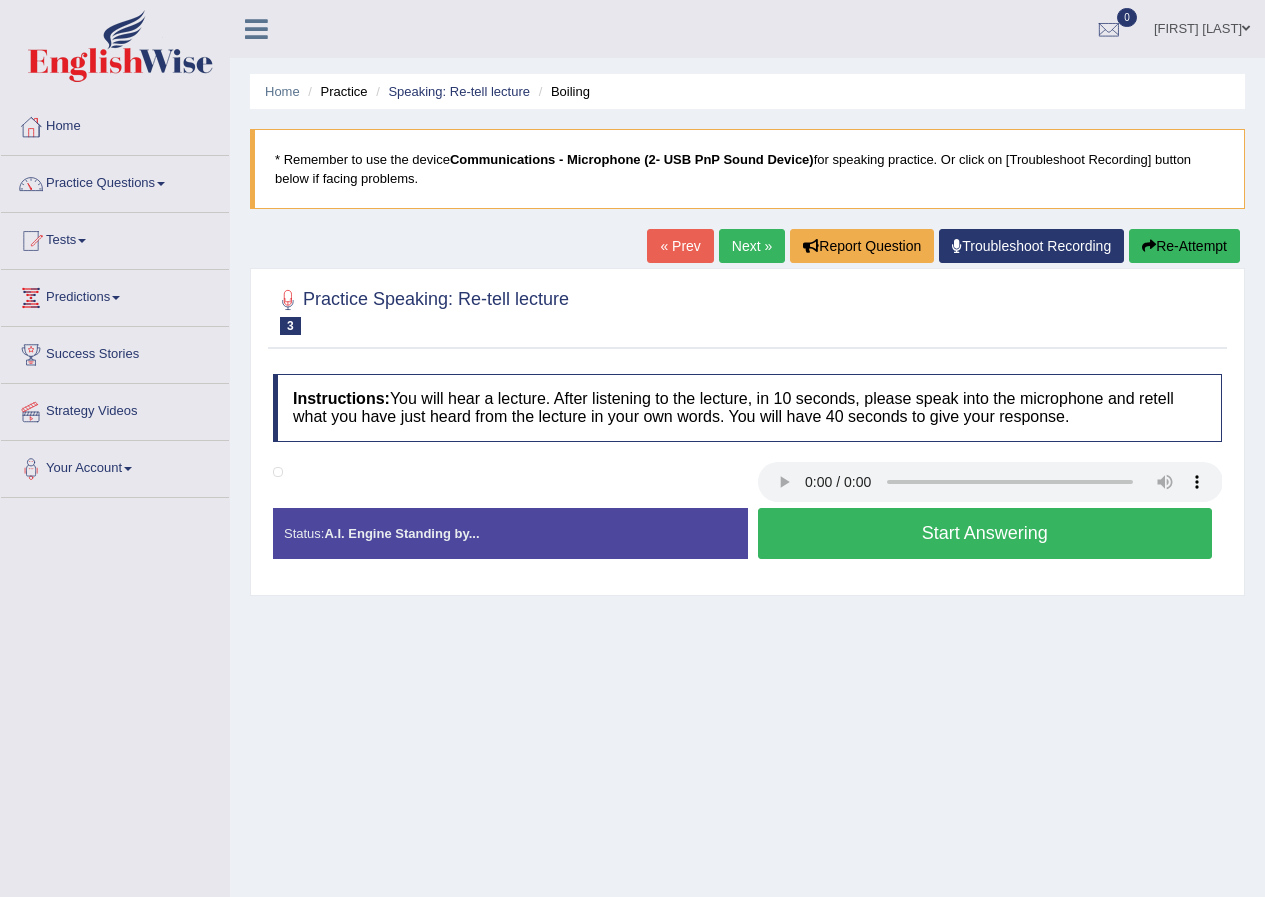 click on "Next »" at bounding box center [752, 246] 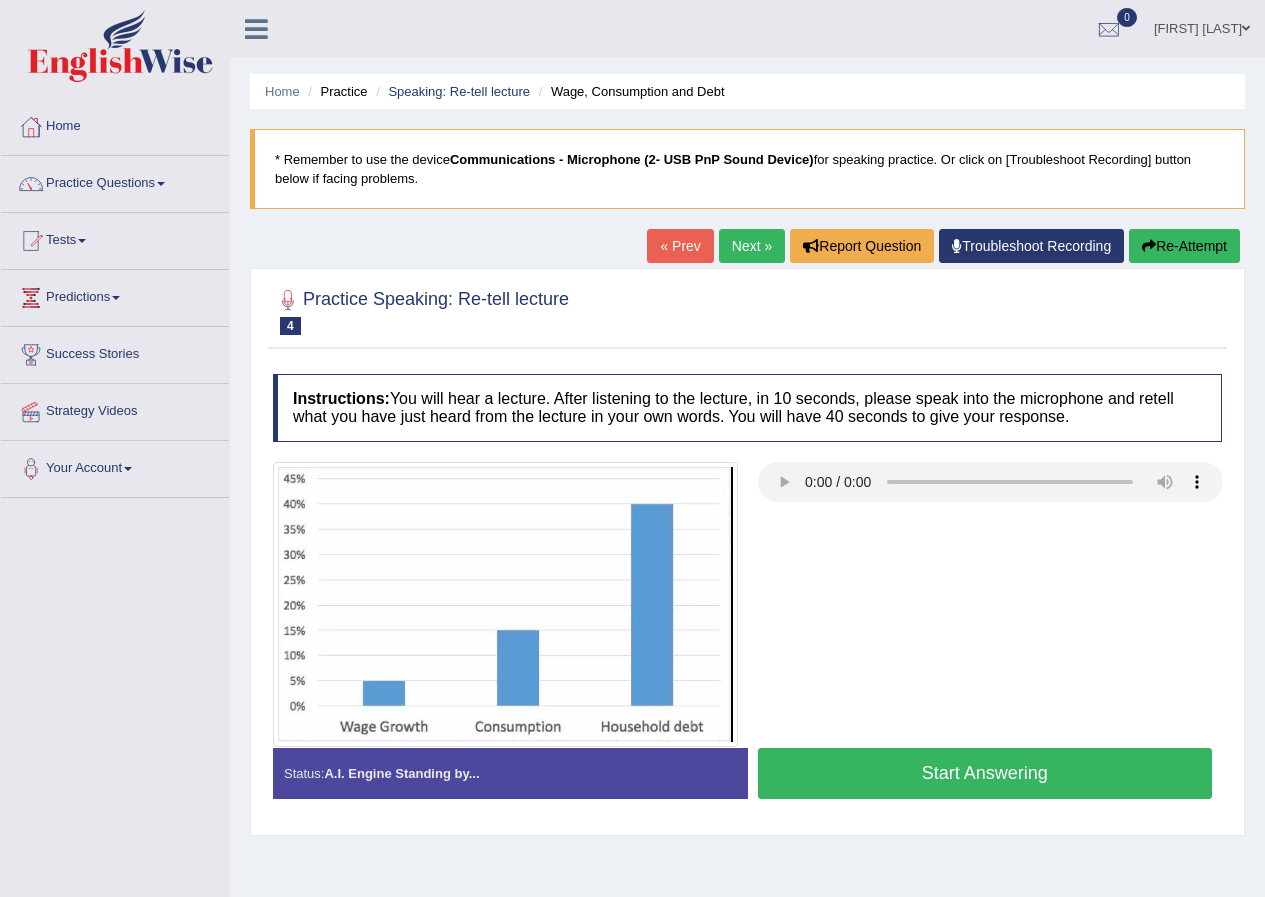 scroll, scrollTop: 0, scrollLeft: 0, axis: both 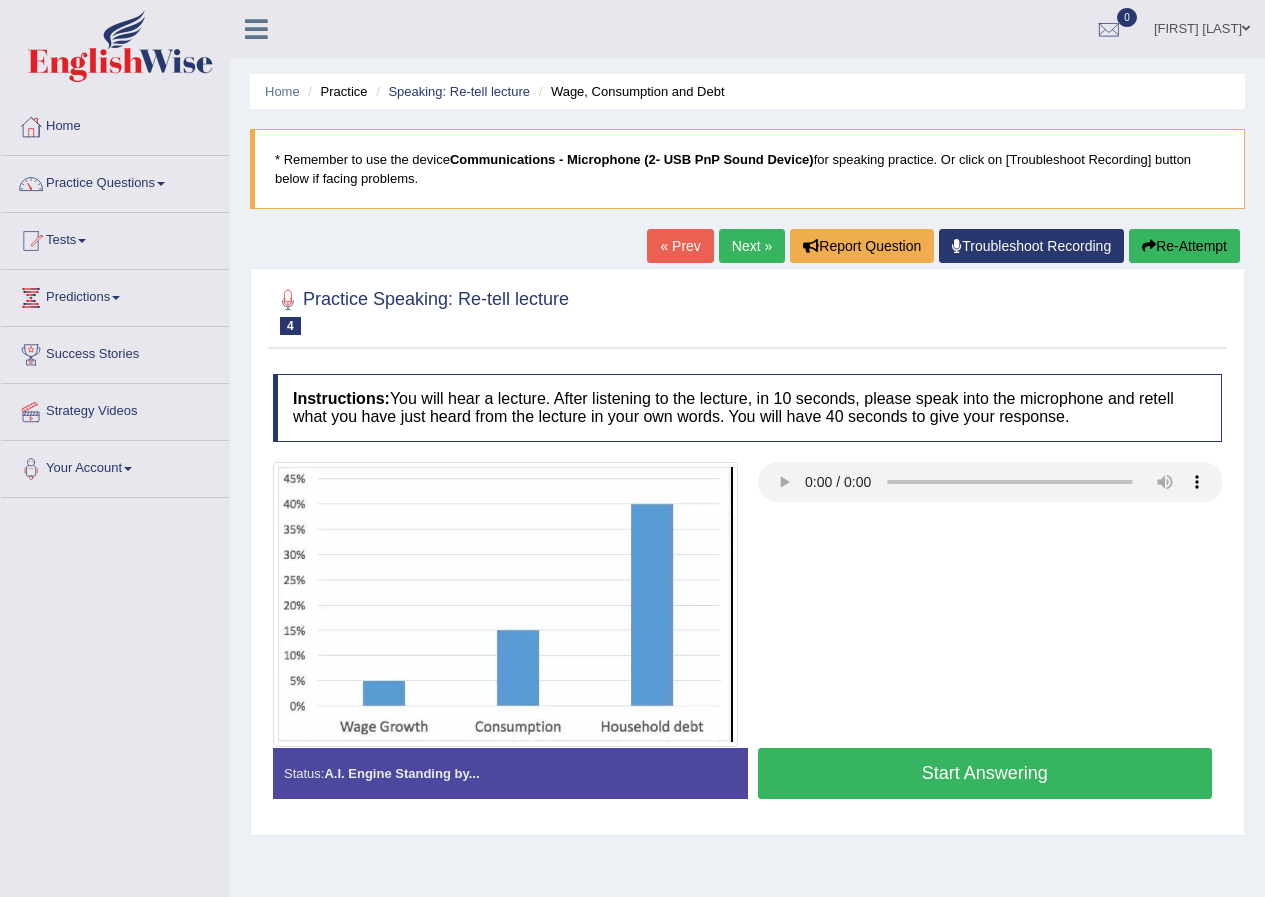 click on "Next »" at bounding box center (752, 246) 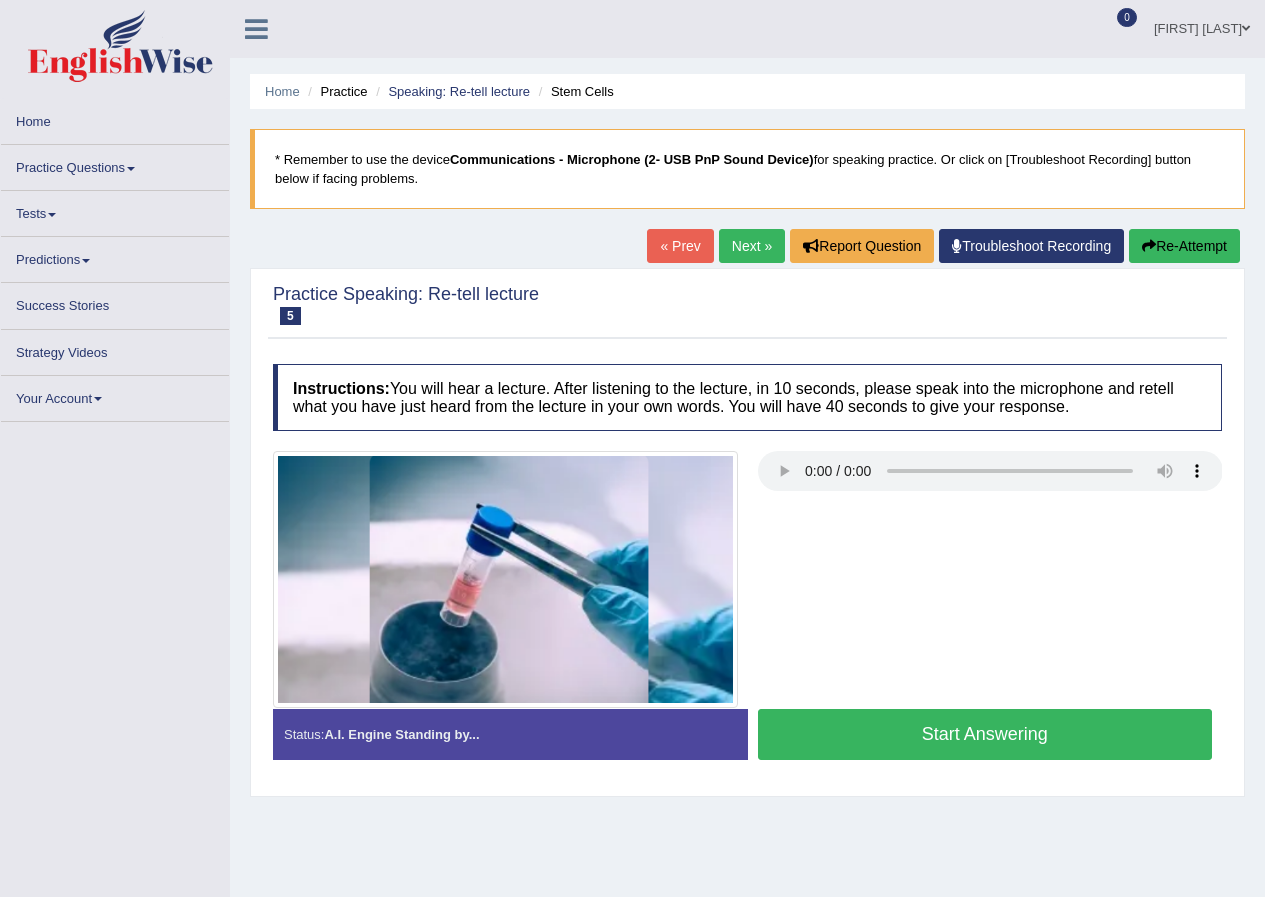 scroll, scrollTop: 0, scrollLeft: 0, axis: both 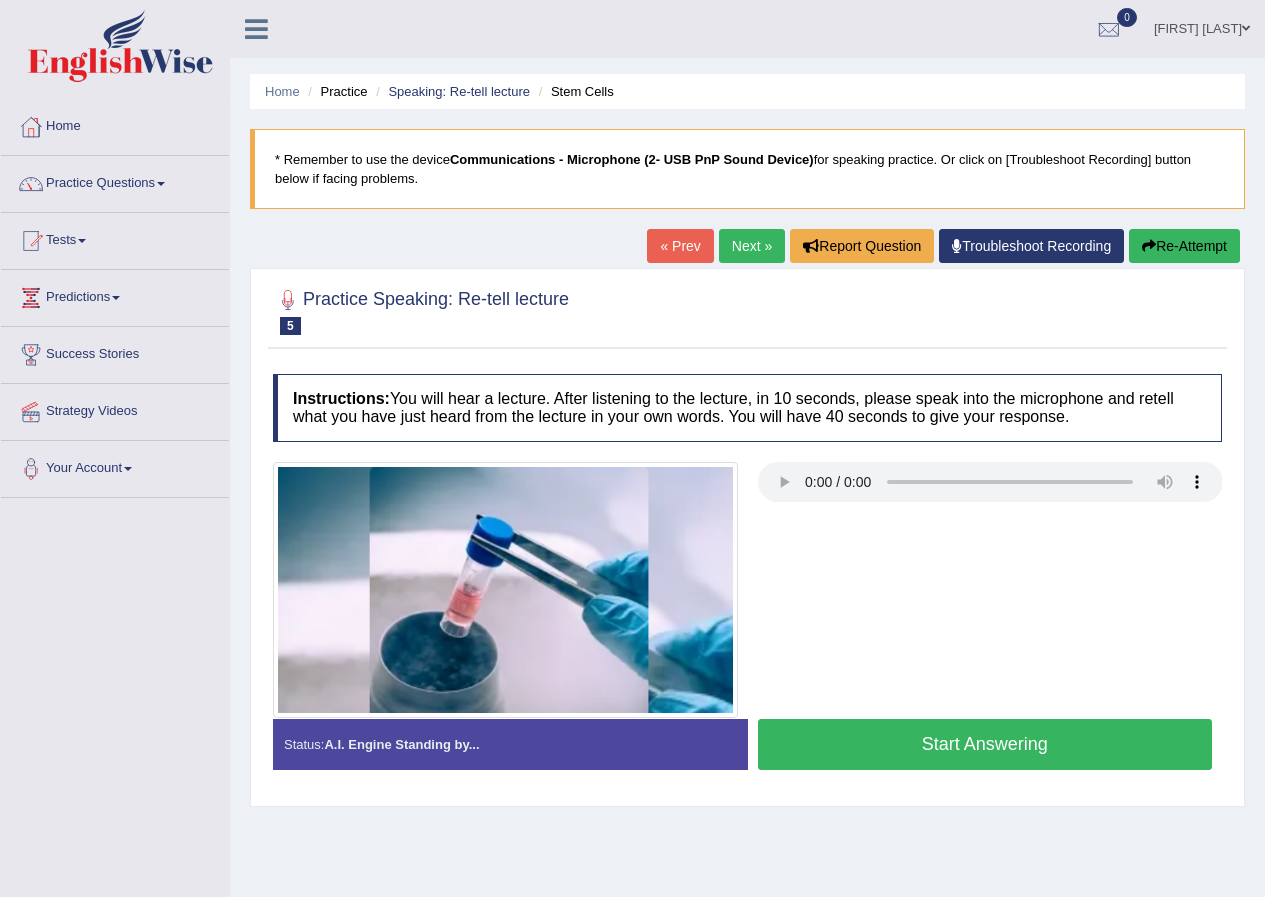click on "Next »" at bounding box center (752, 246) 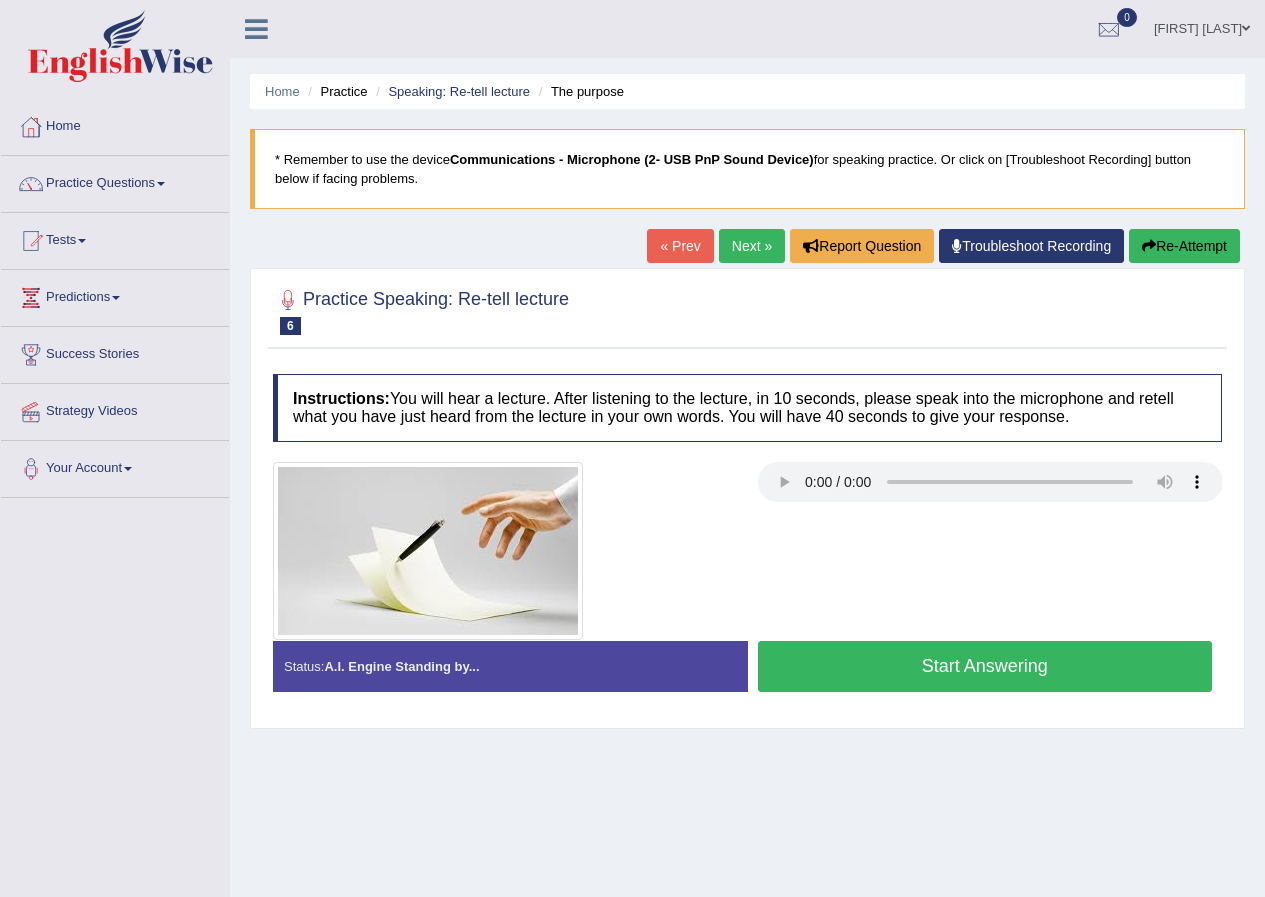 scroll, scrollTop: 0, scrollLeft: 0, axis: both 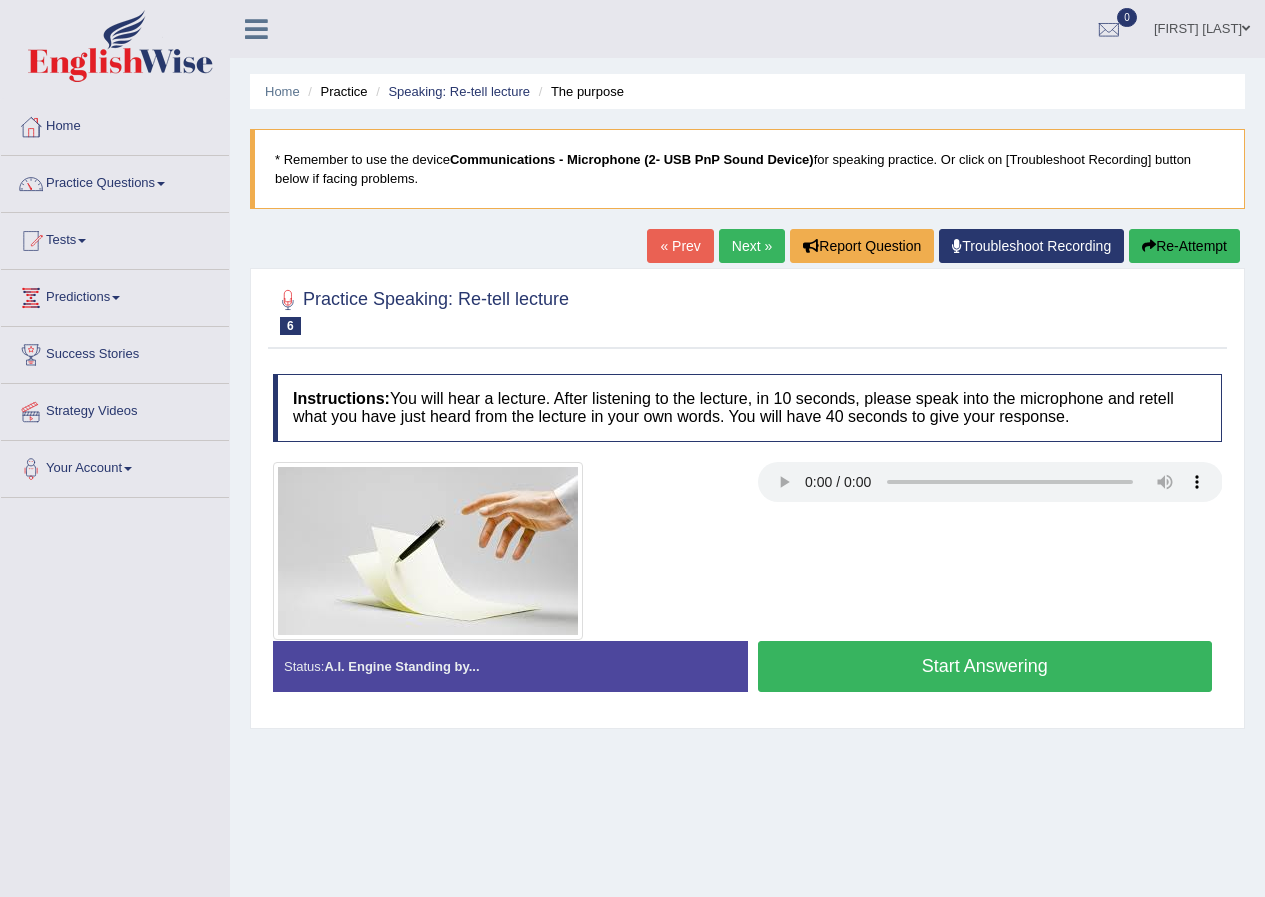 click on "Next »" at bounding box center (752, 246) 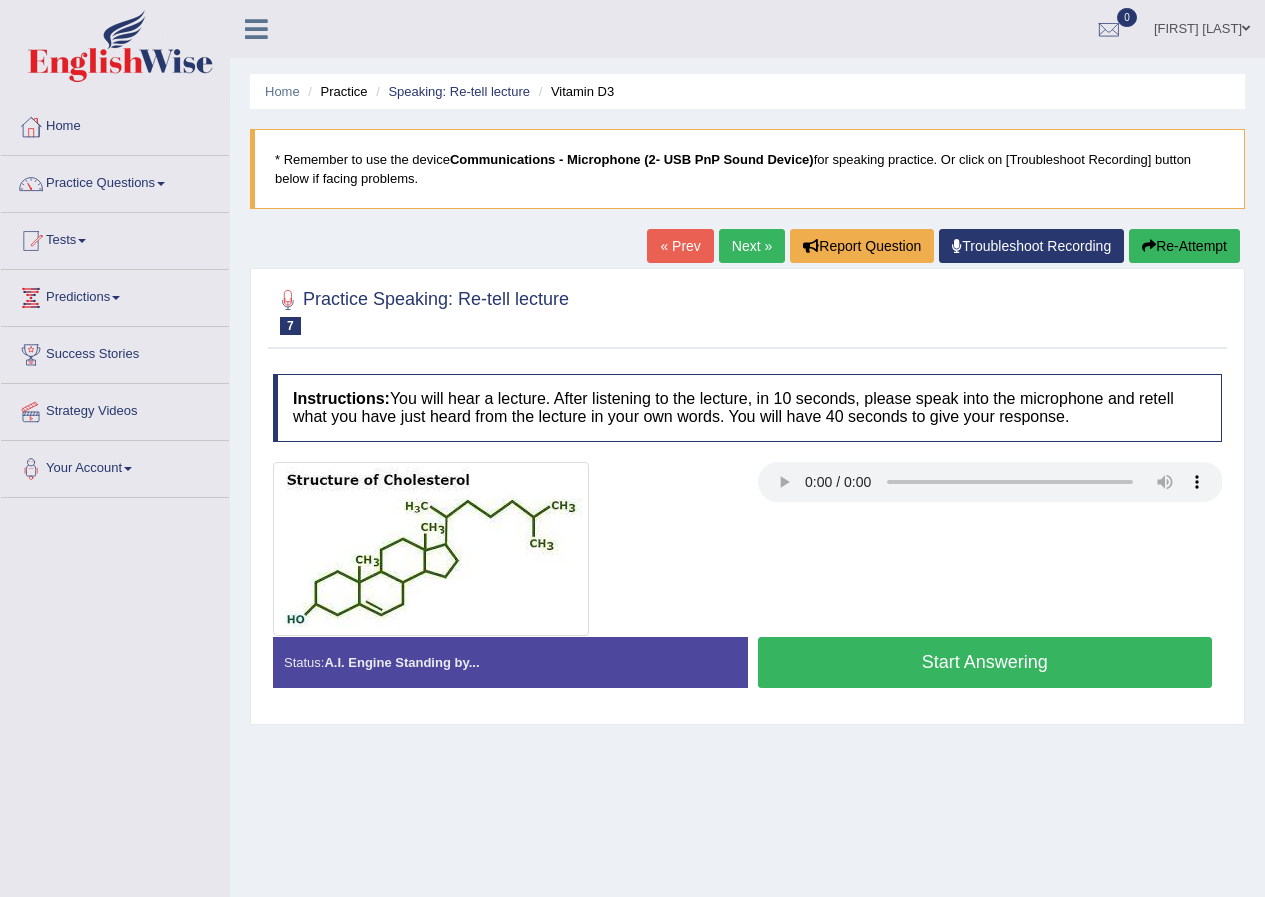 scroll, scrollTop: 0, scrollLeft: 0, axis: both 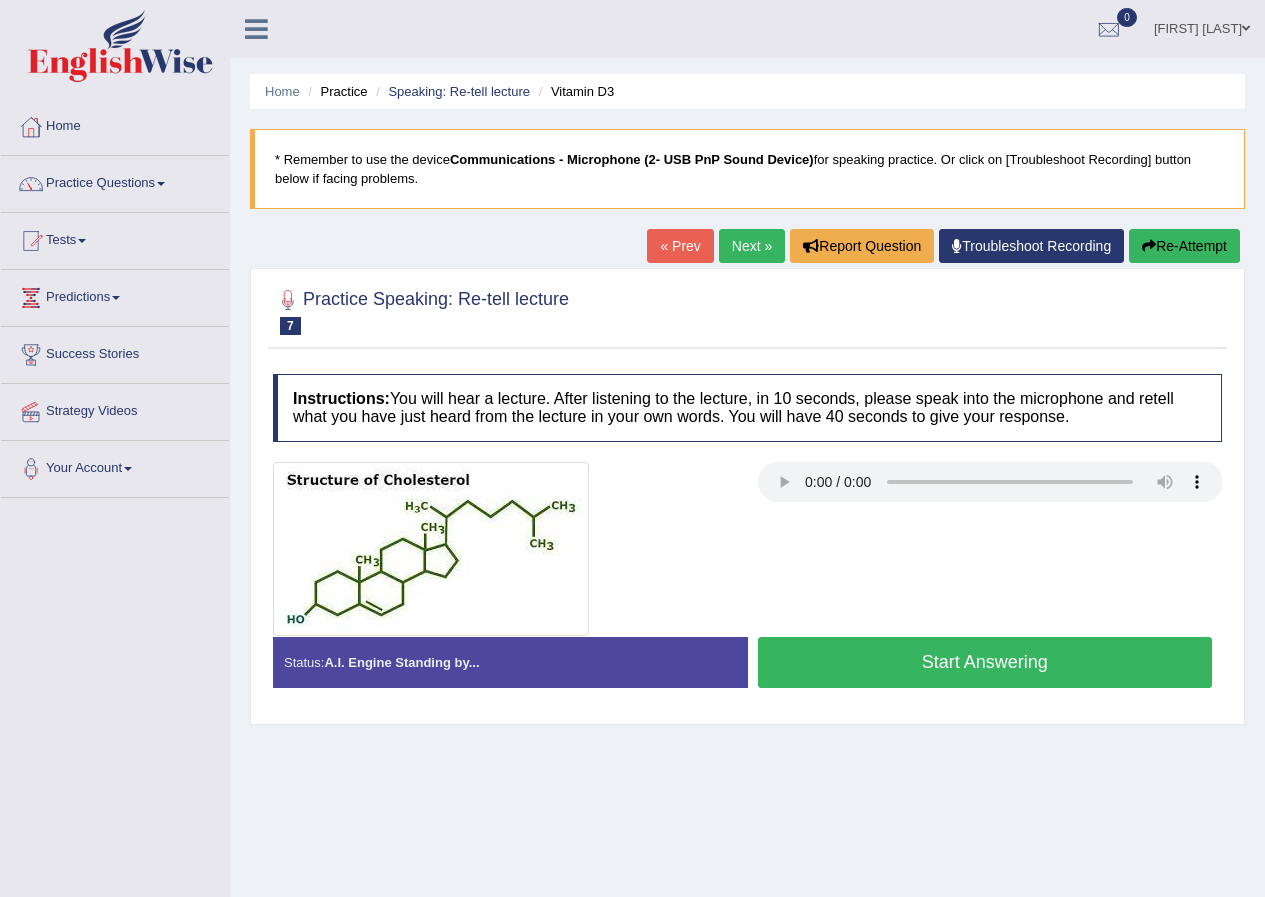 click on "Next »" at bounding box center [752, 246] 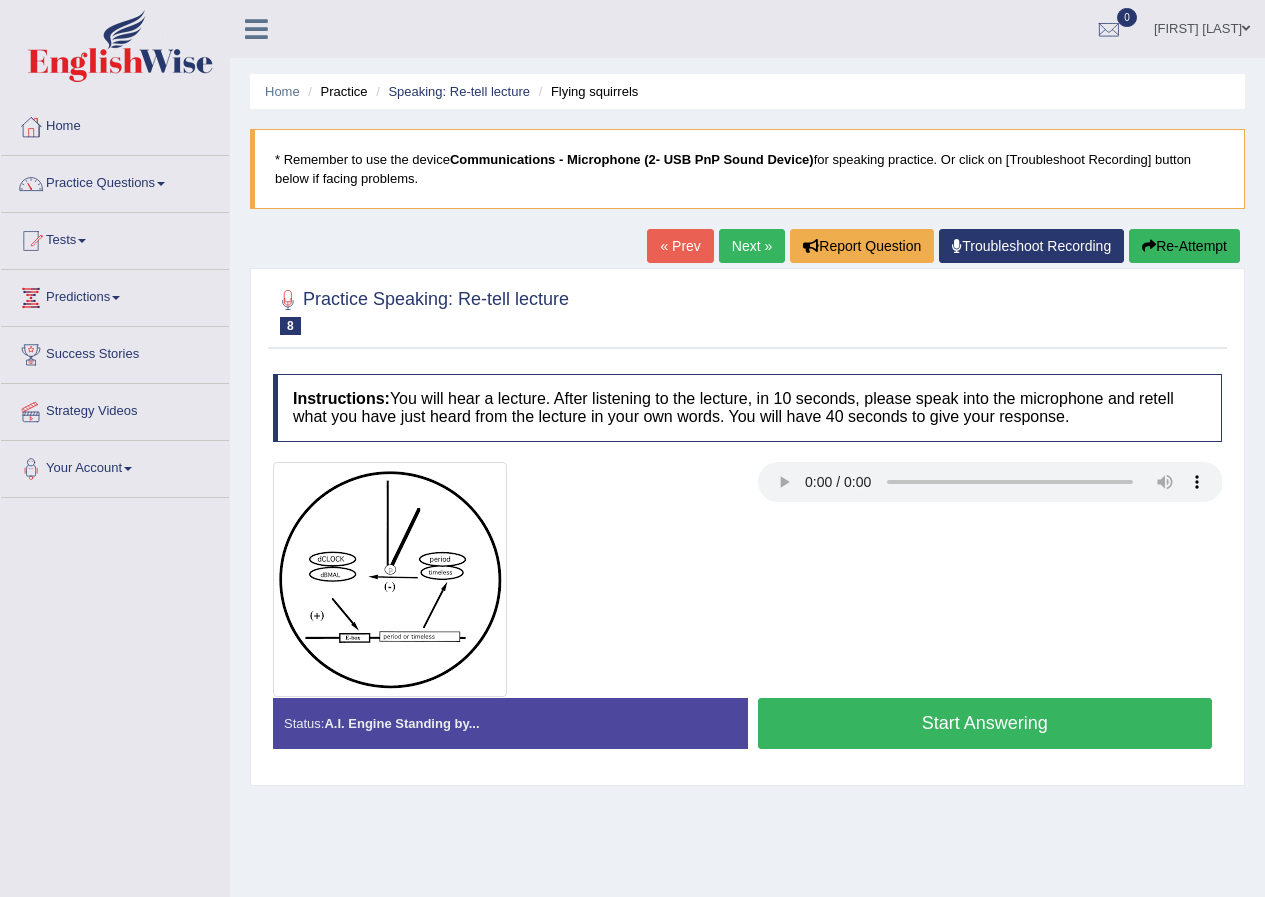 scroll, scrollTop: 0, scrollLeft: 0, axis: both 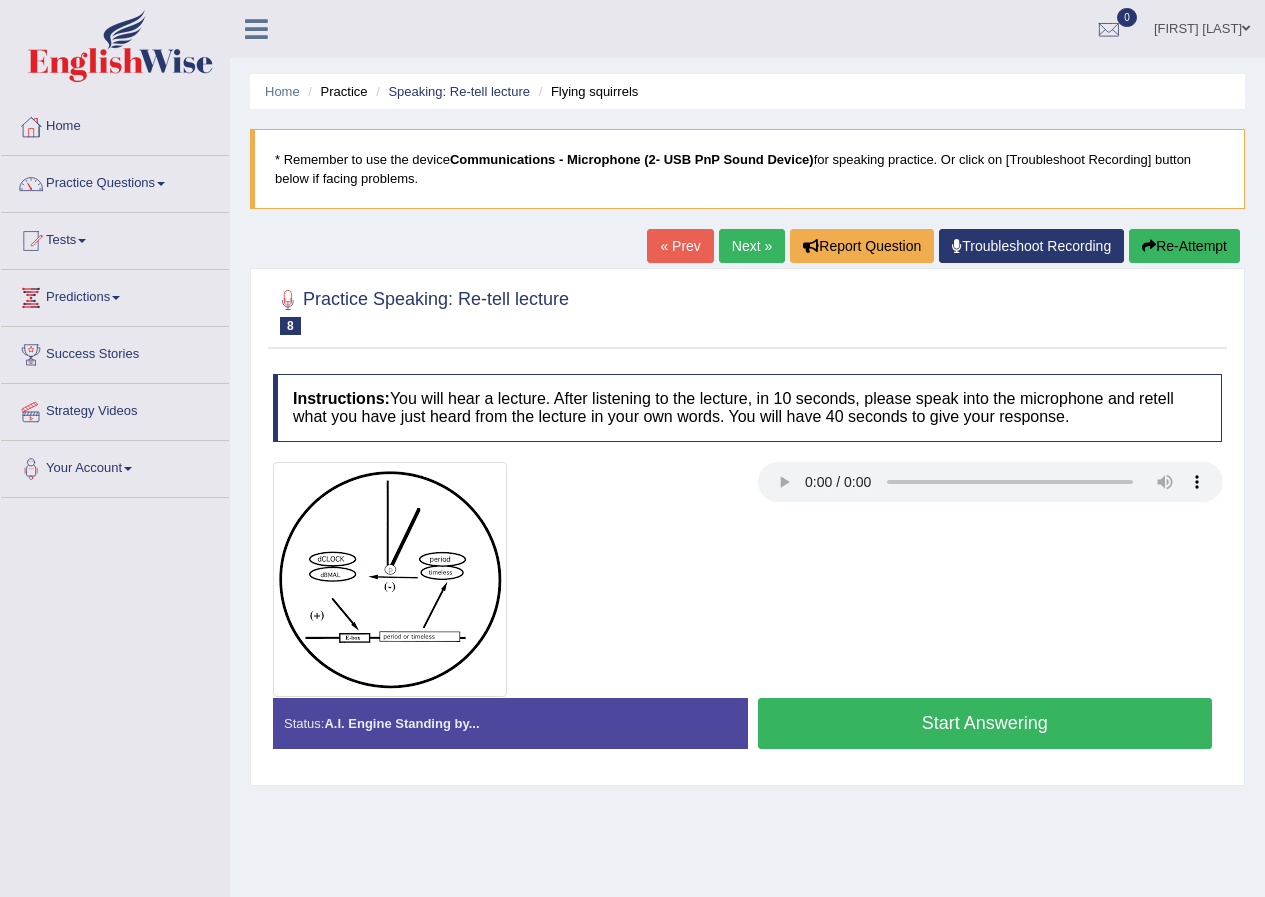 click on "Next »" at bounding box center (752, 246) 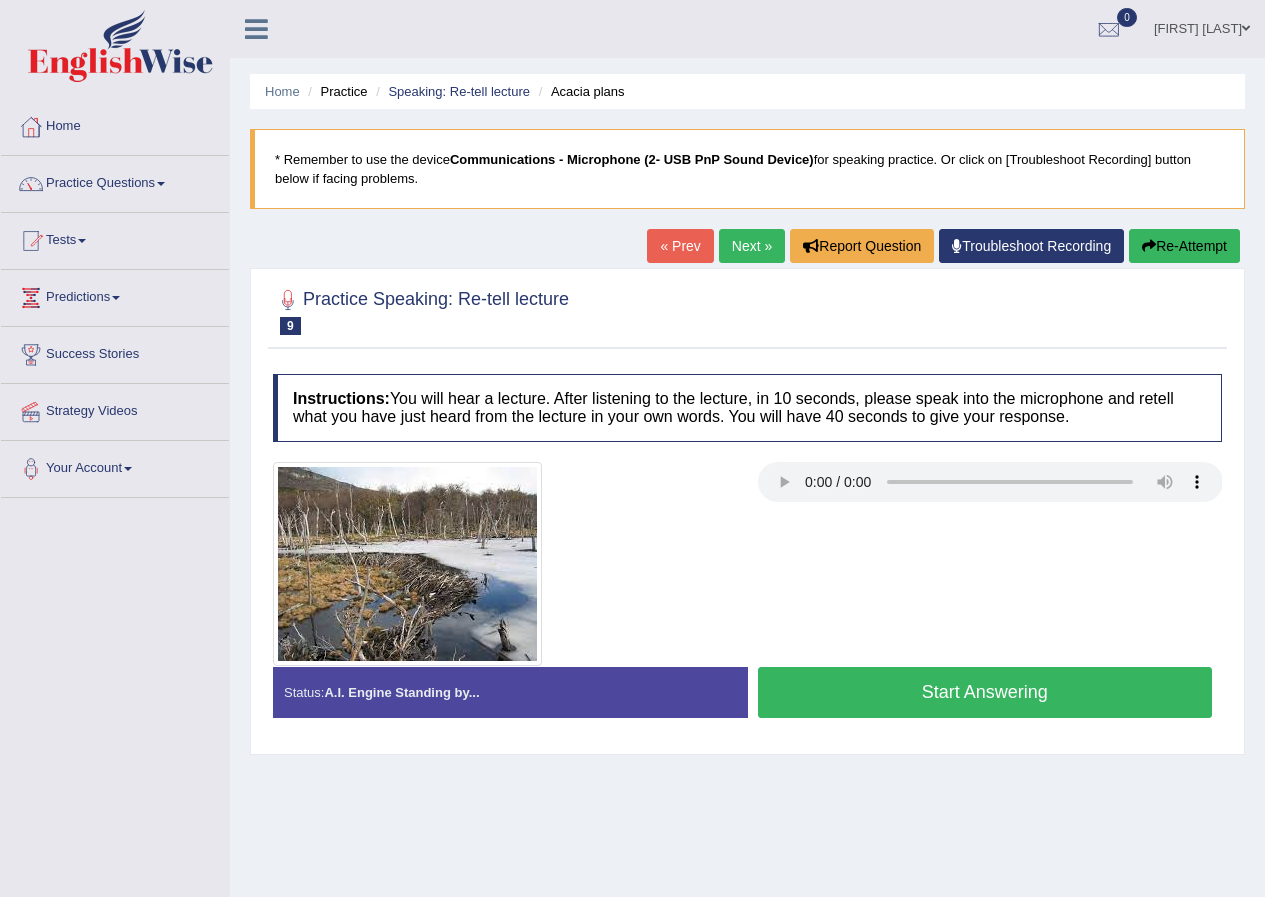 scroll, scrollTop: 0, scrollLeft: 0, axis: both 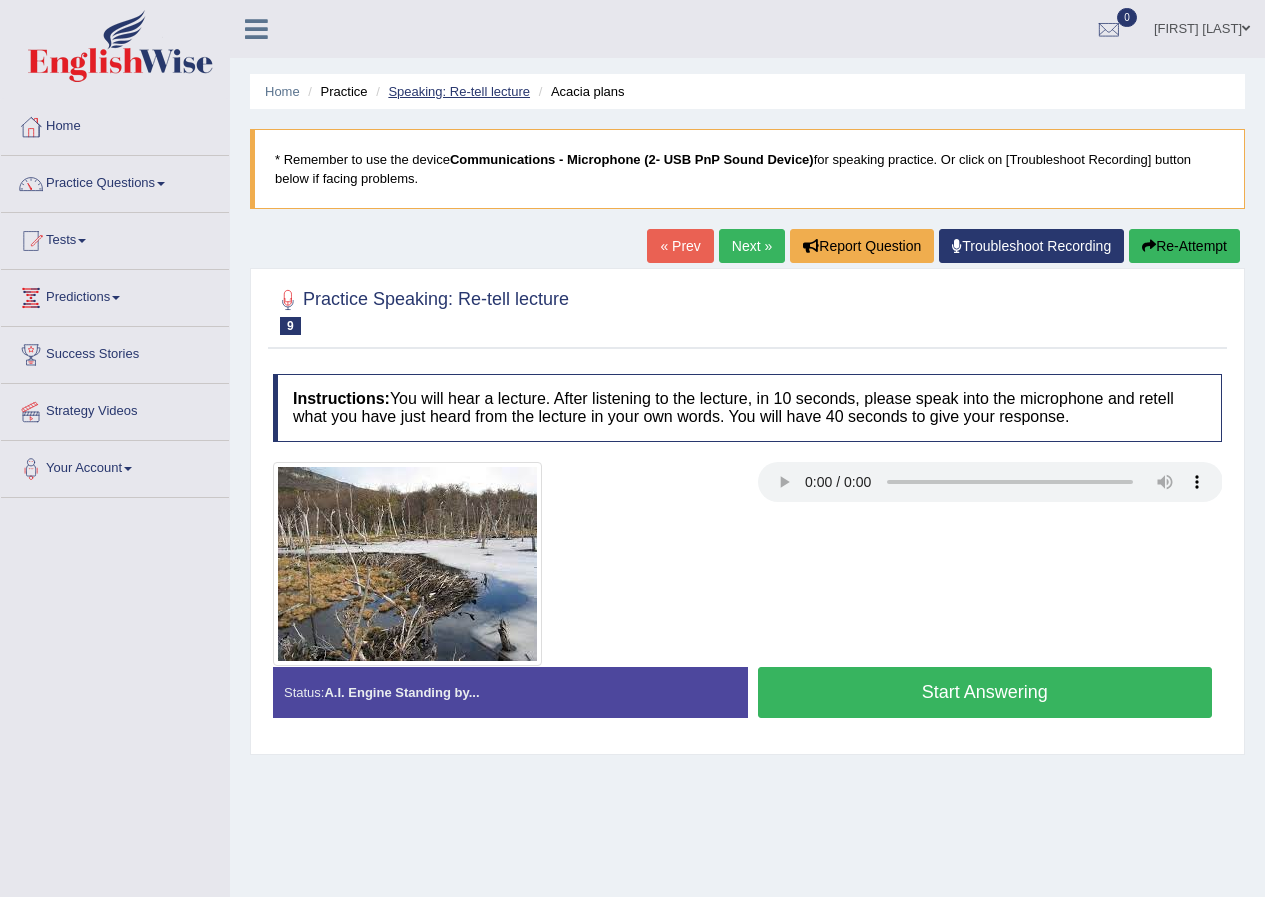click on "Speaking: Re-tell lecture" at bounding box center [459, 91] 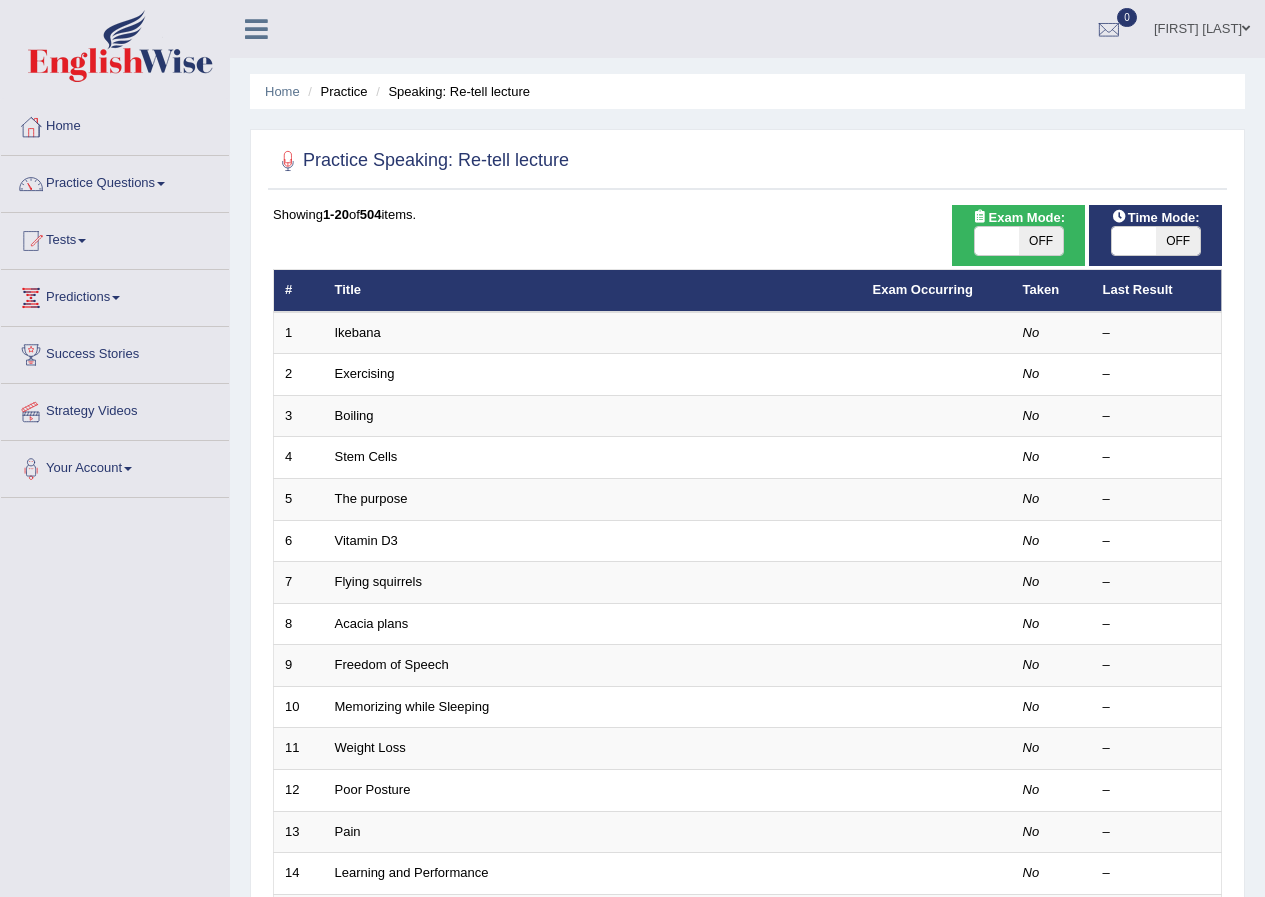 scroll, scrollTop: 0, scrollLeft: 0, axis: both 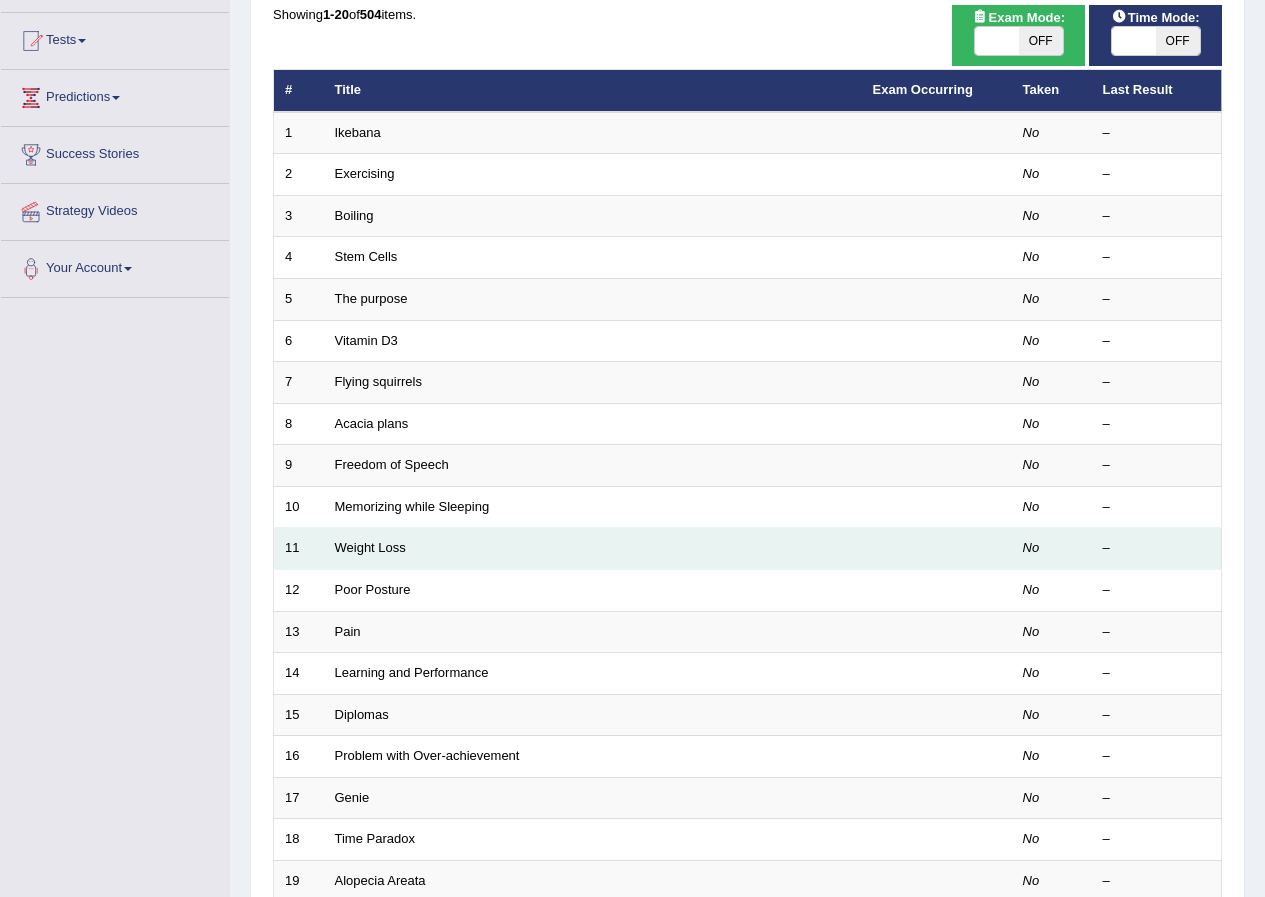 click on "Weight Loss" at bounding box center [593, 549] 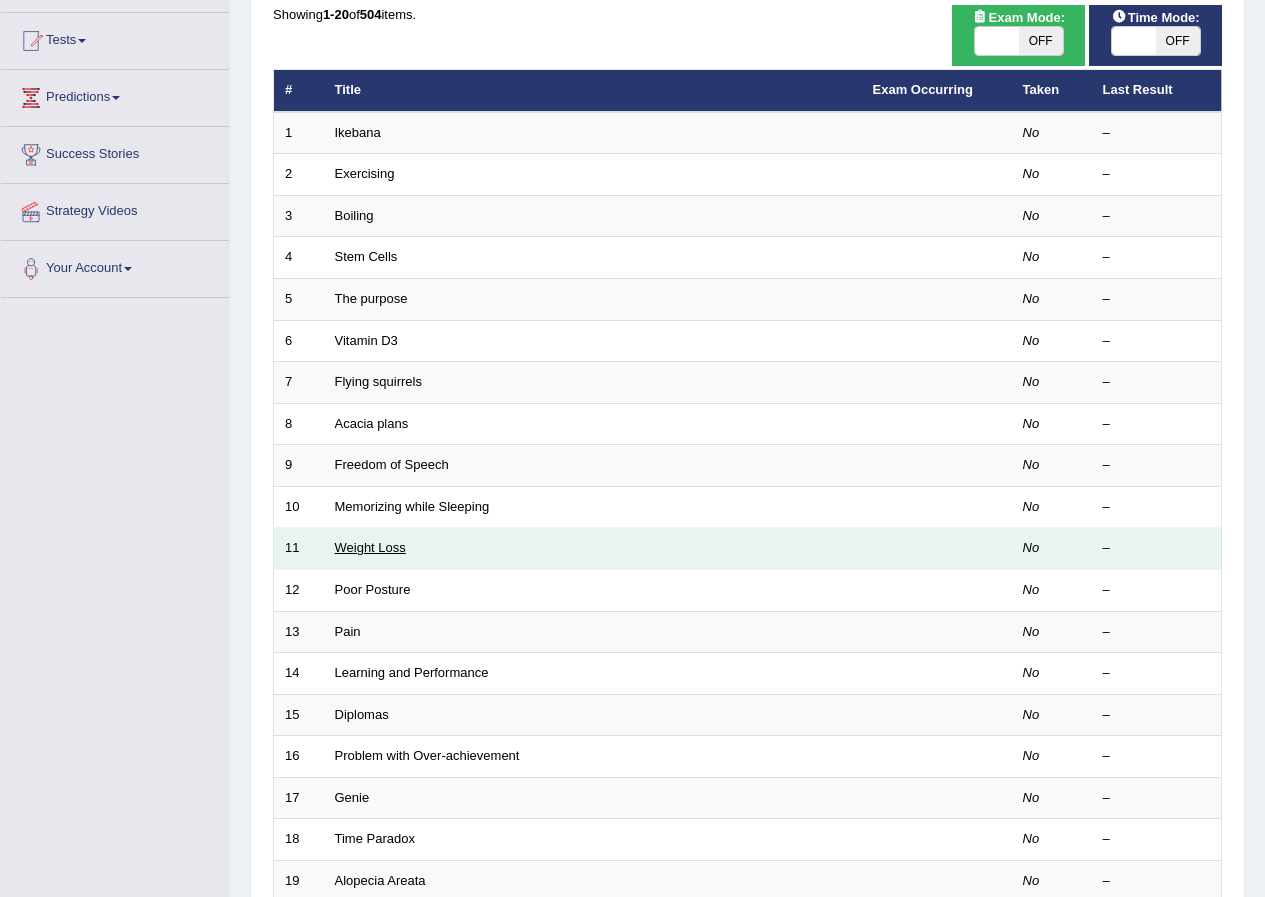 click on "Weight Loss" at bounding box center [370, 547] 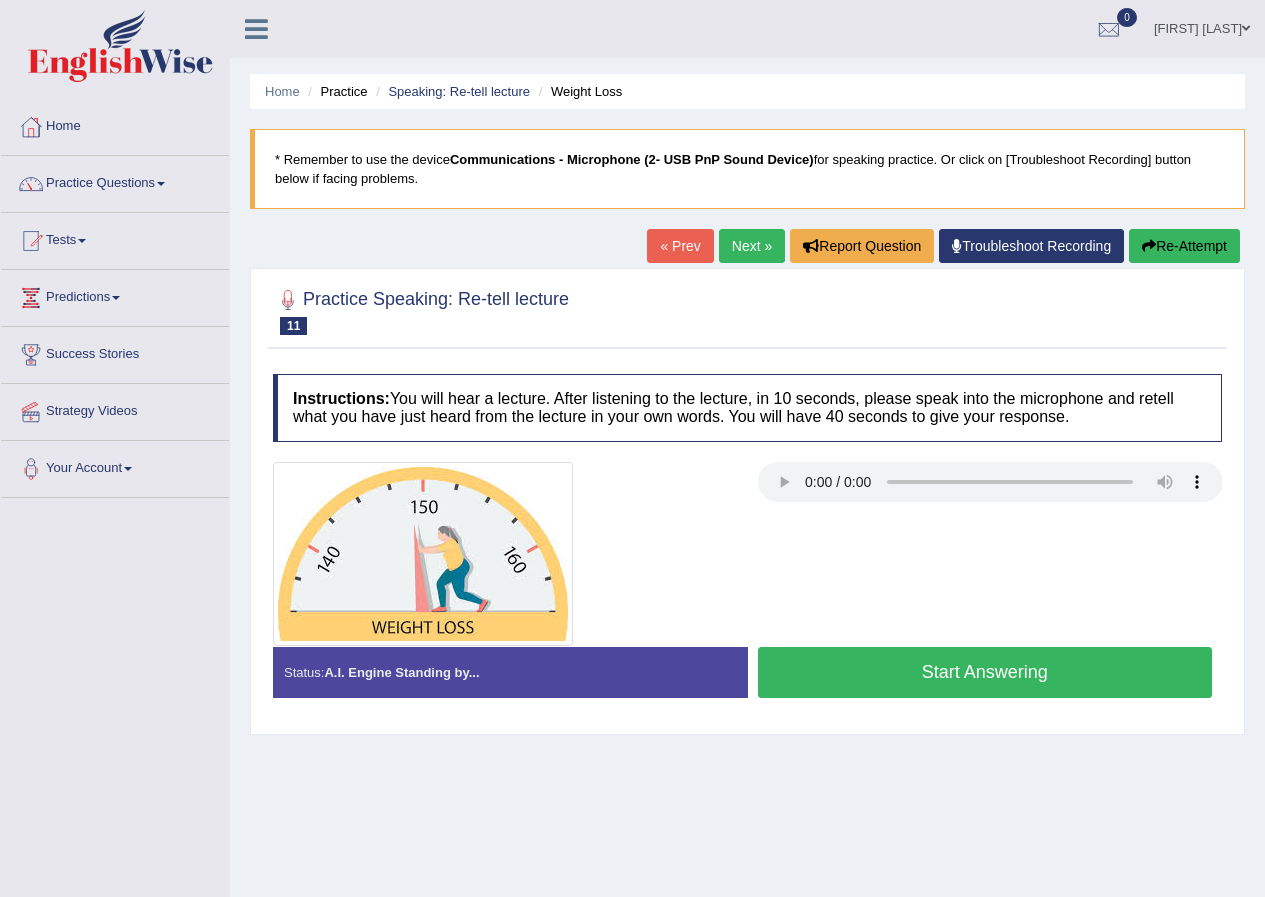 scroll, scrollTop: 0, scrollLeft: 0, axis: both 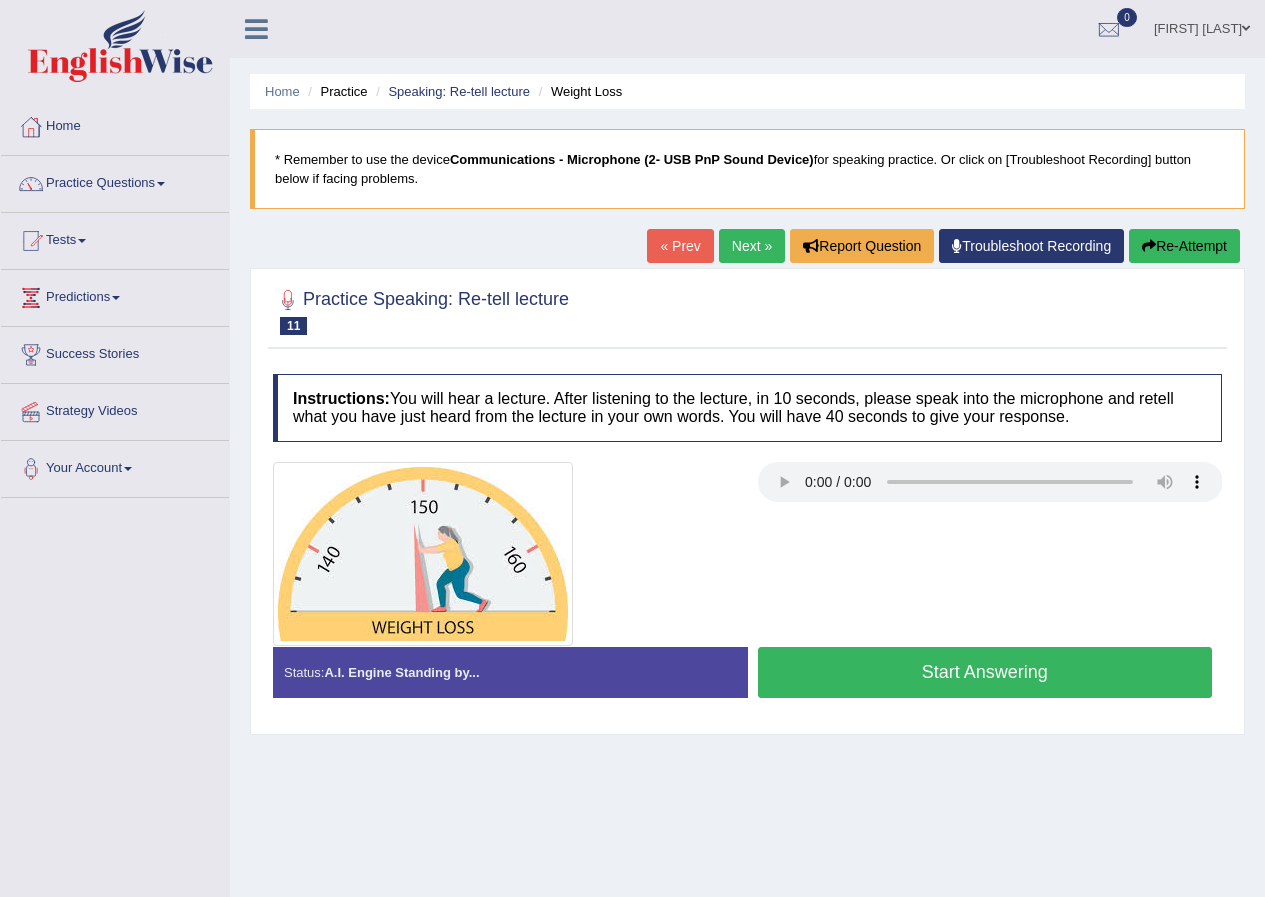 type 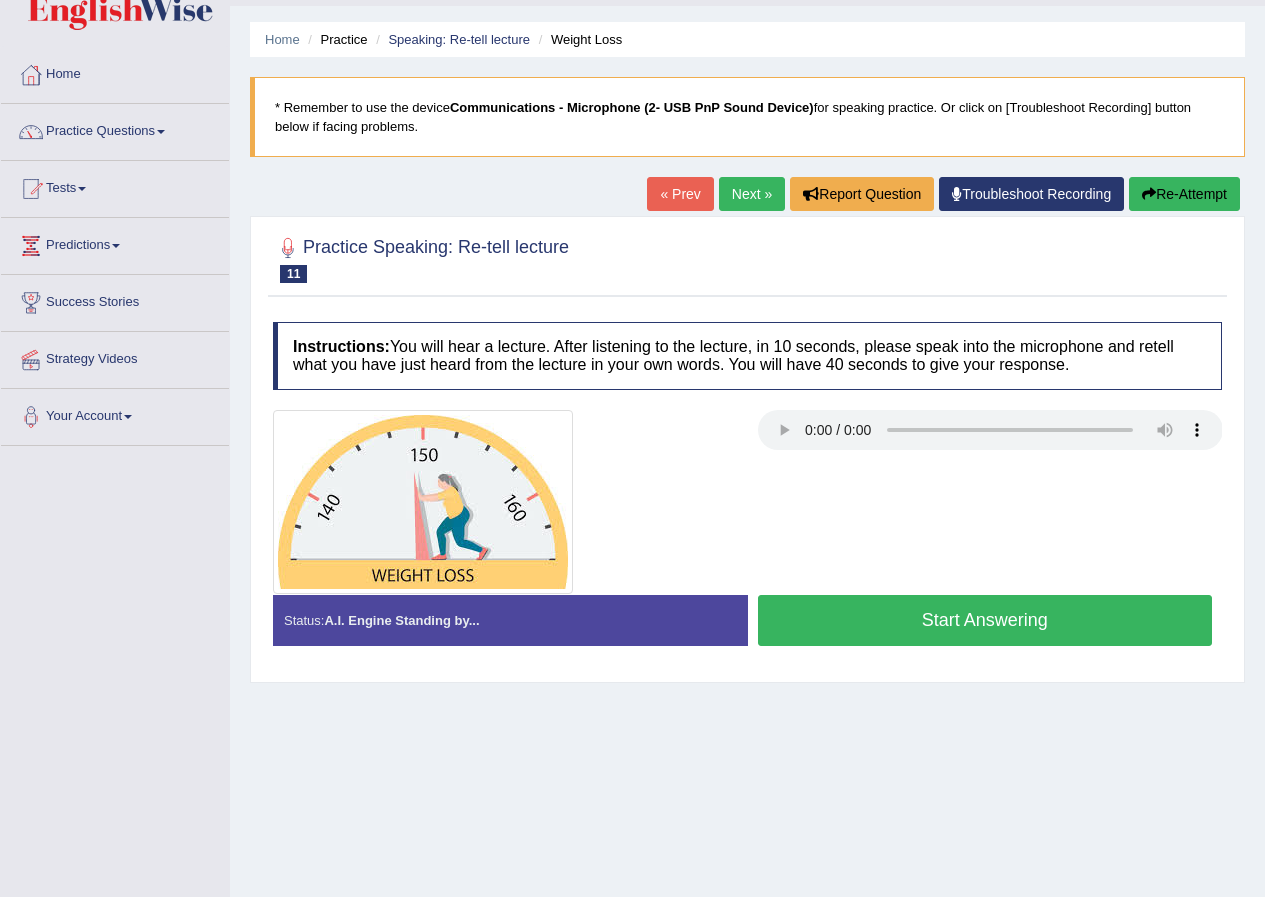 scroll, scrollTop: 100, scrollLeft: 0, axis: vertical 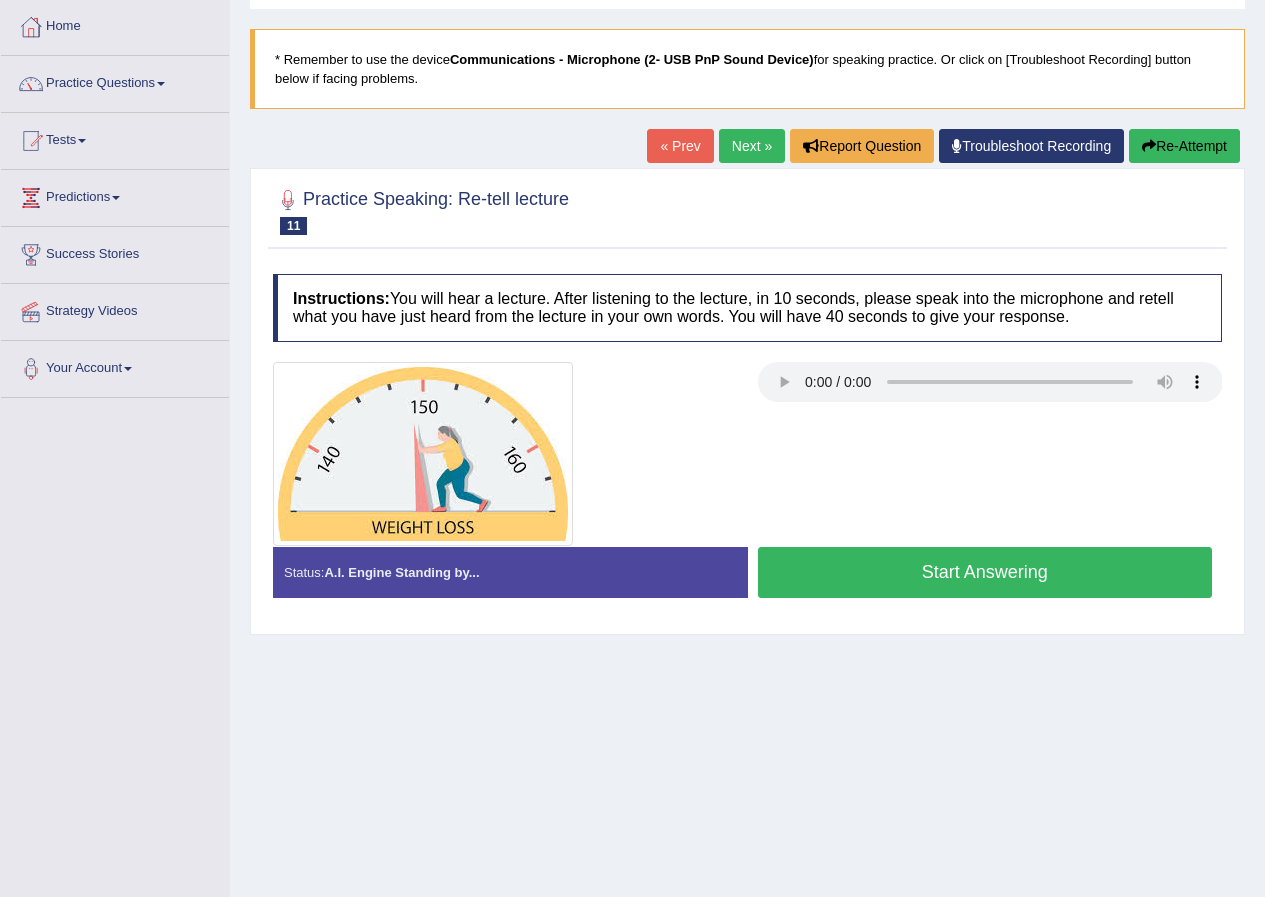 click on "Next »" at bounding box center (752, 146) 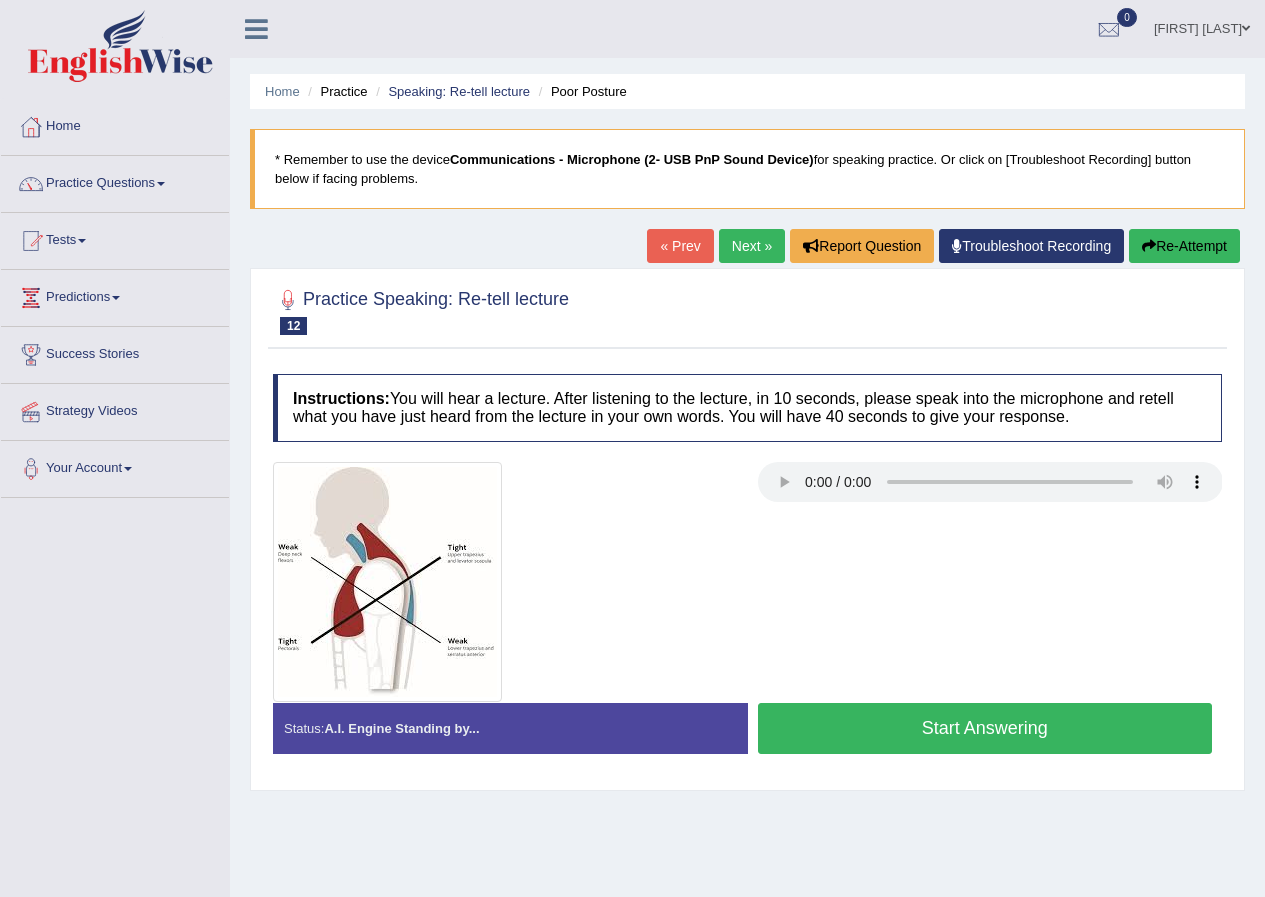 scroll, scrollTop: 0, scrollLeft: 0, axis: both 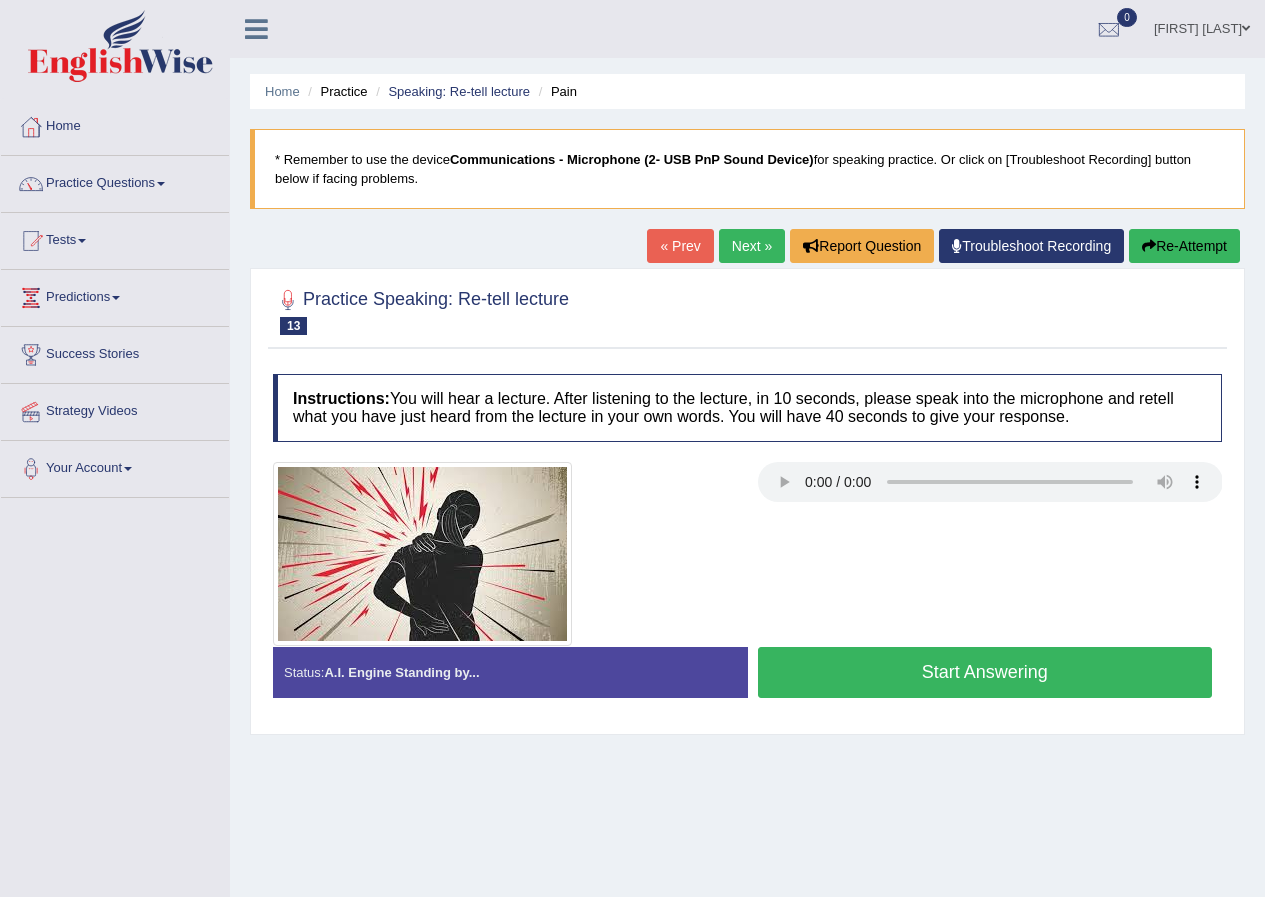 click on "Next »" at bounding box center (752, 246) 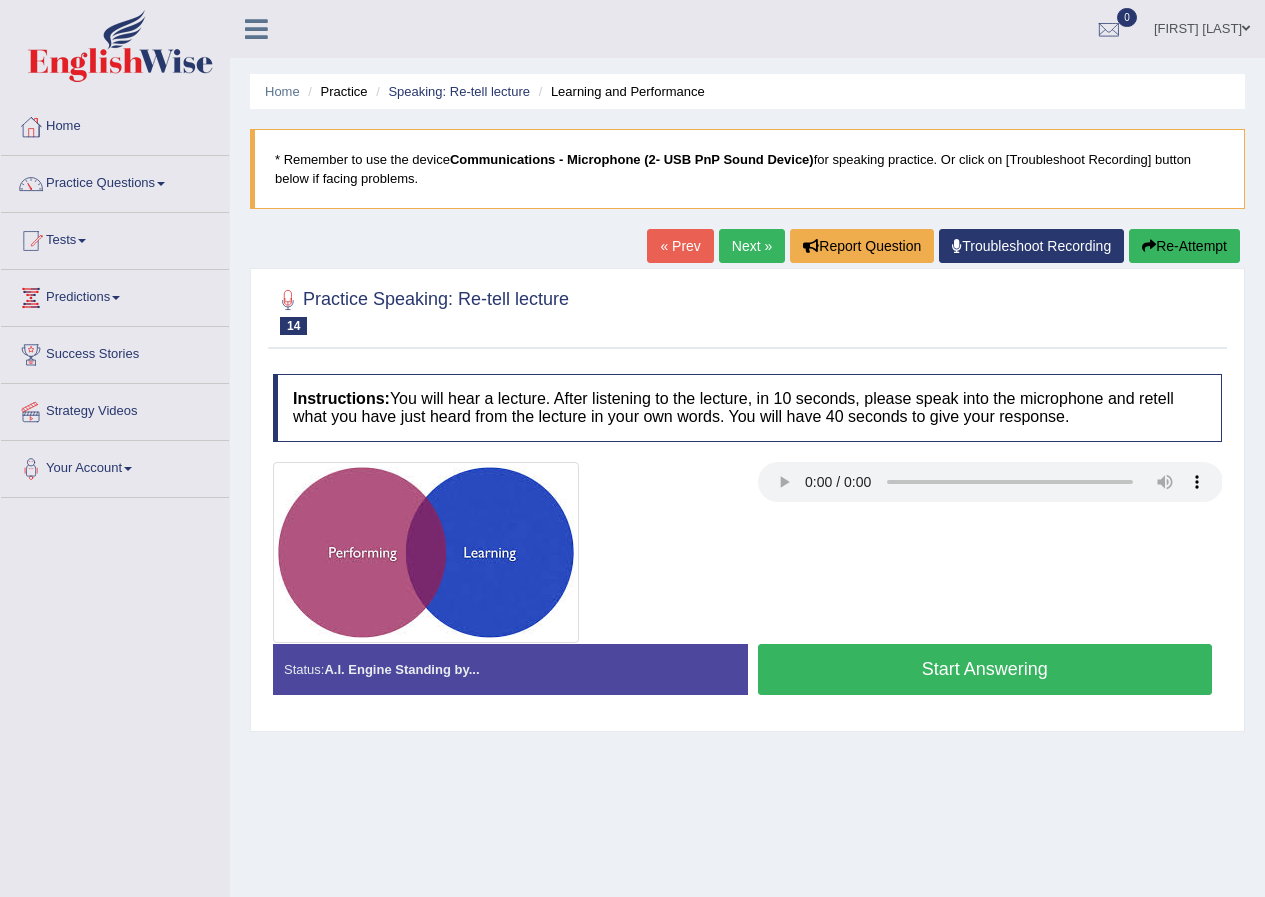 scroll, scrollTop: 0, scrollLeft: 0, axis: both 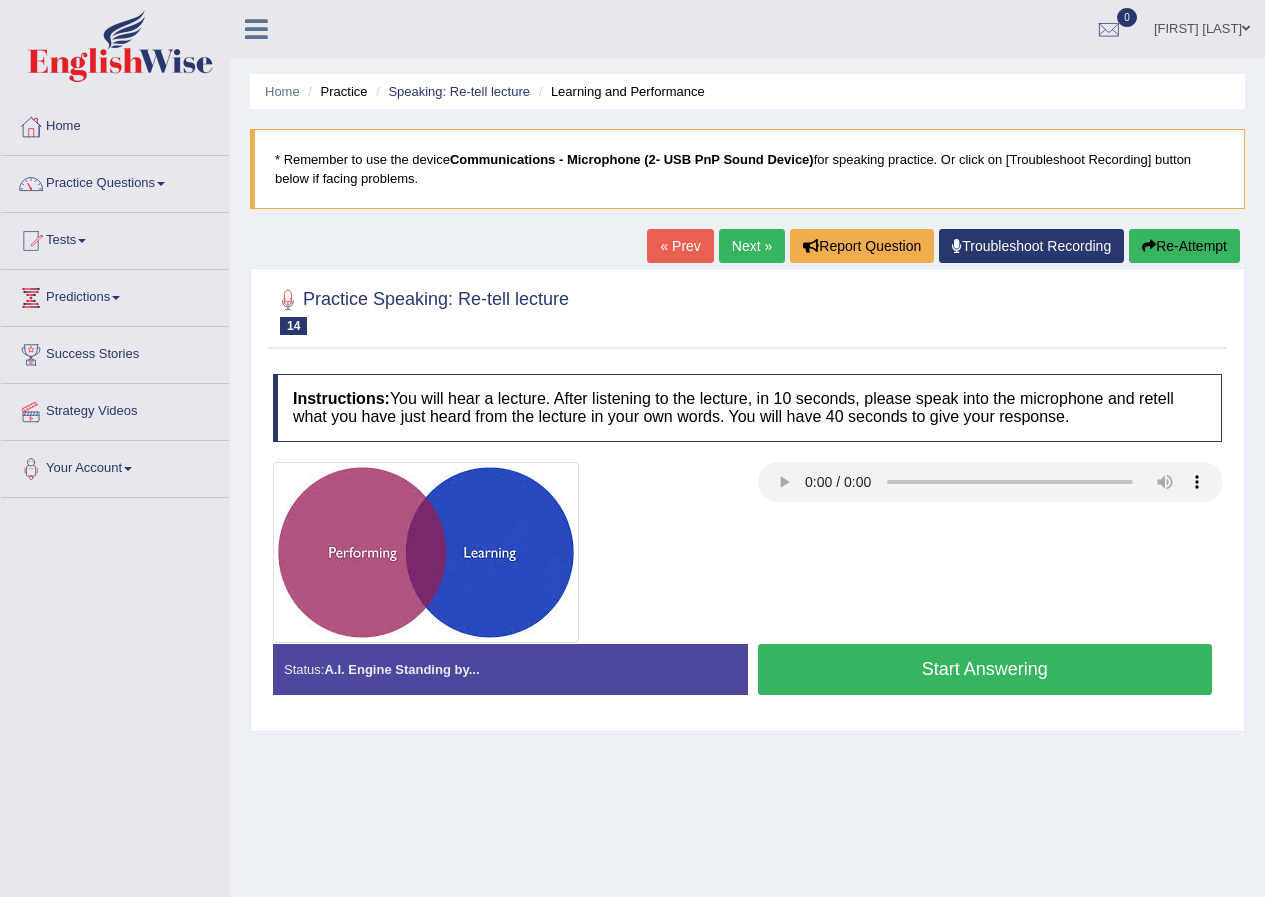 click on "Next »" at bounding box center [752, 246] 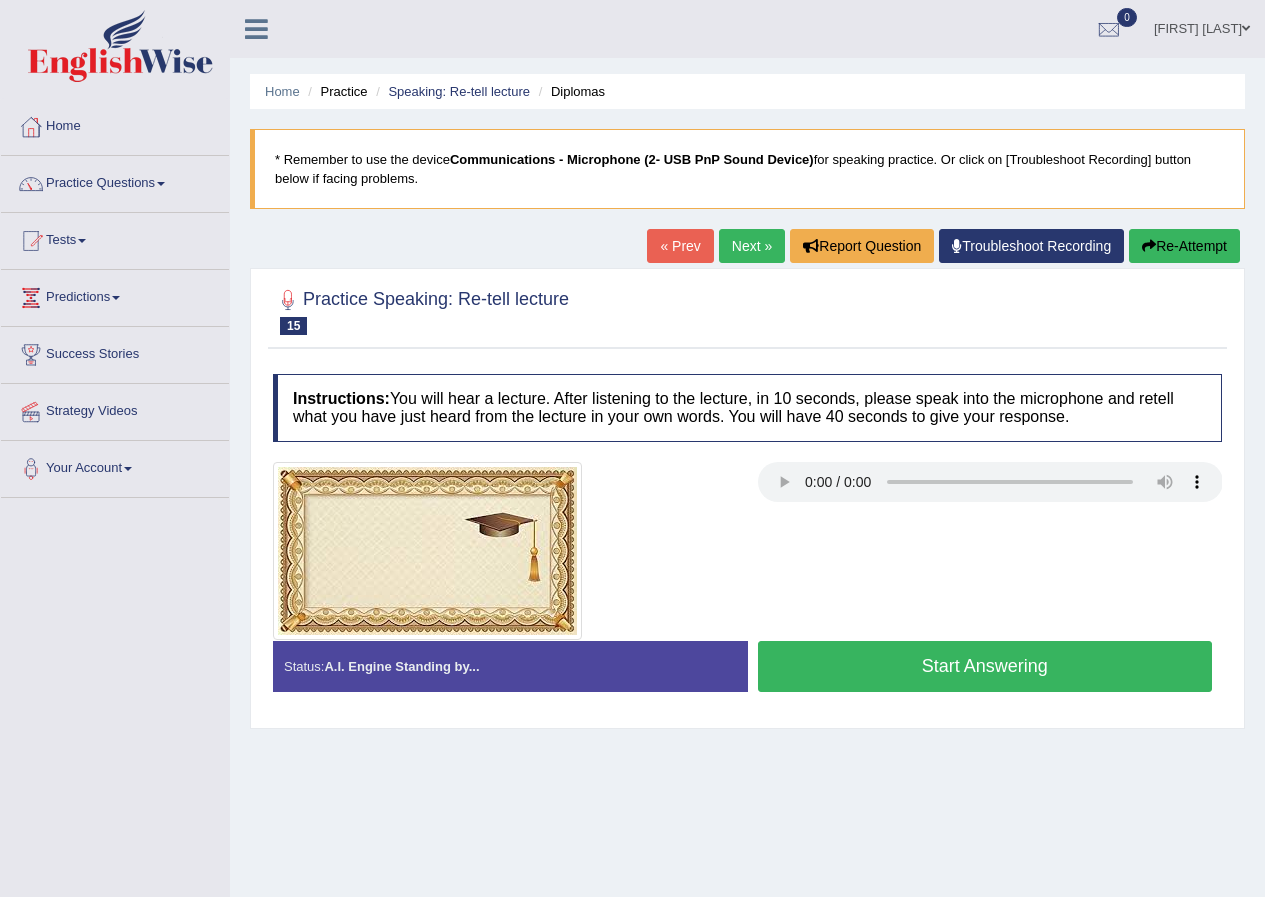 scroll, scrollTop: 0, scrollLeft: 0, axis: both 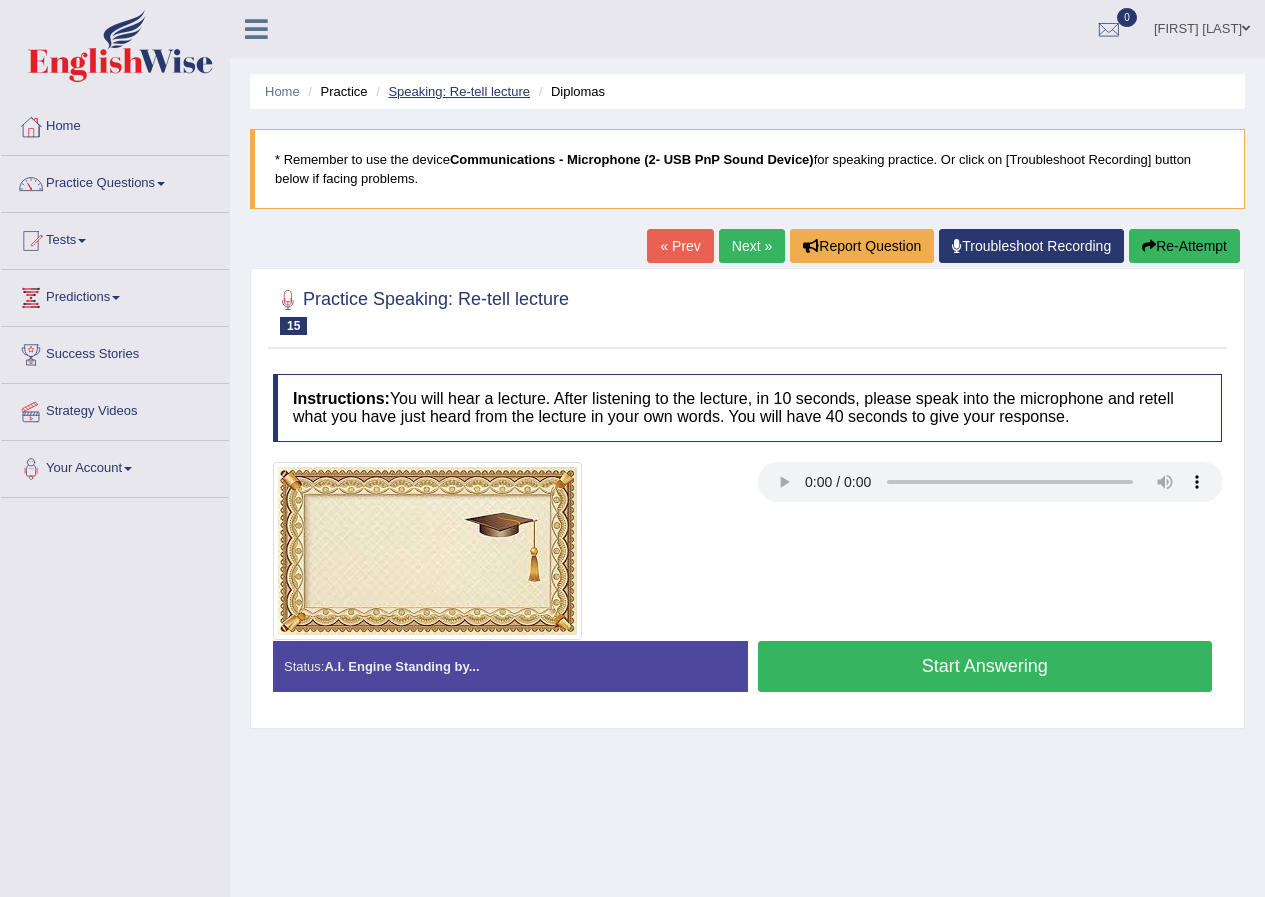 click on "Speaking: Re-tell lecture" at bounding box center (459, 91) 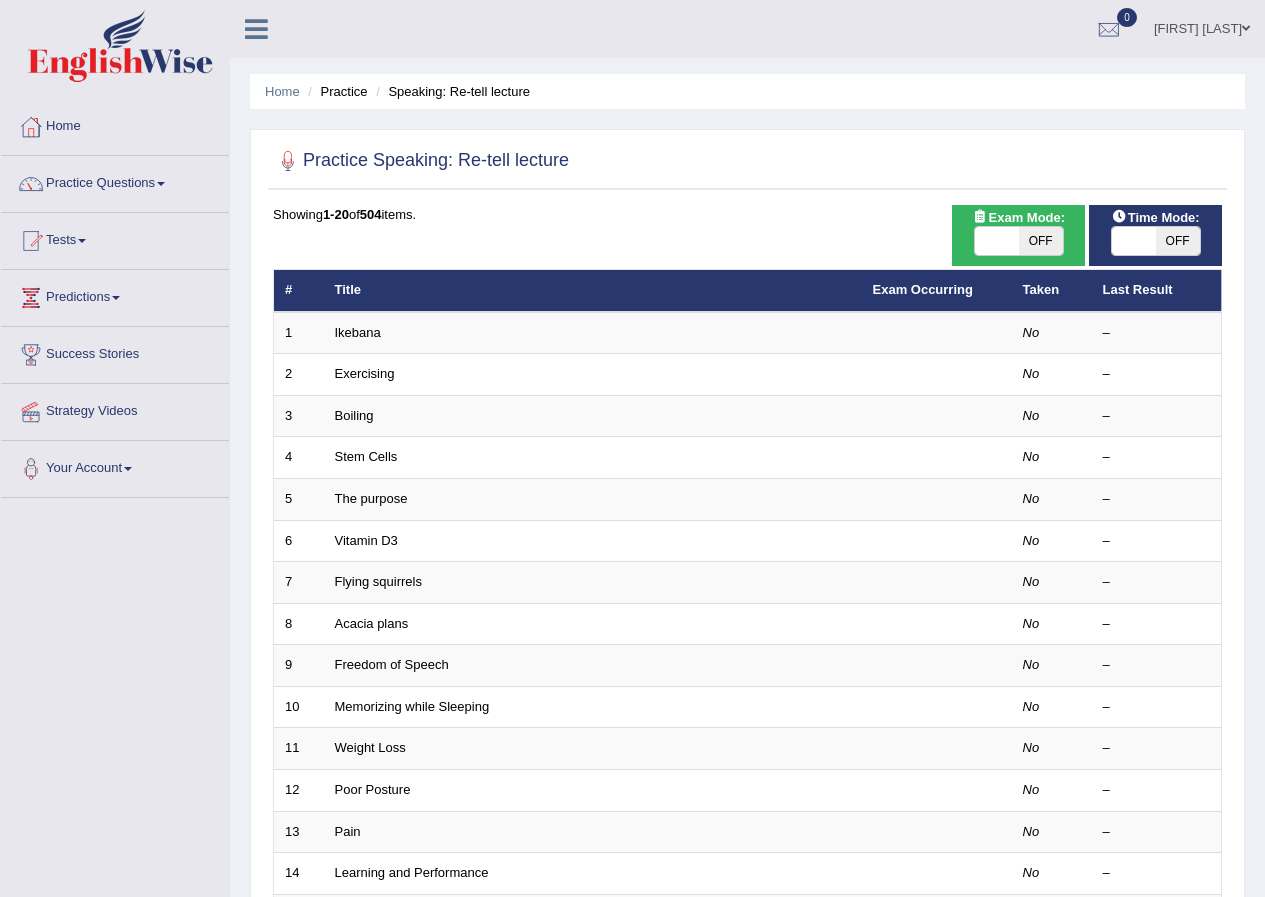 scroll, scrollTop: 0, scrollLeft: 0, axis: both 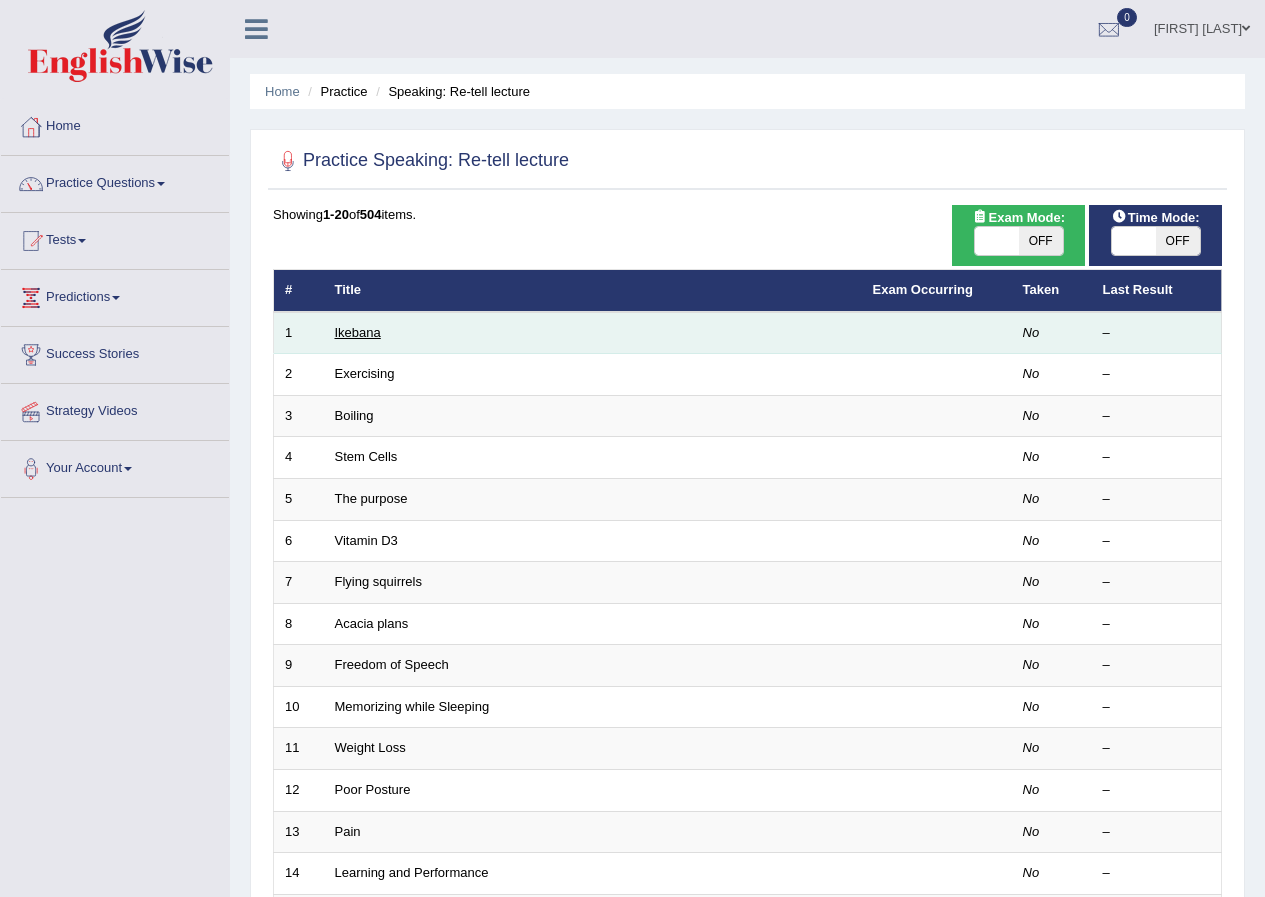 click on "Ikebana" at bounding box center [358, 332] 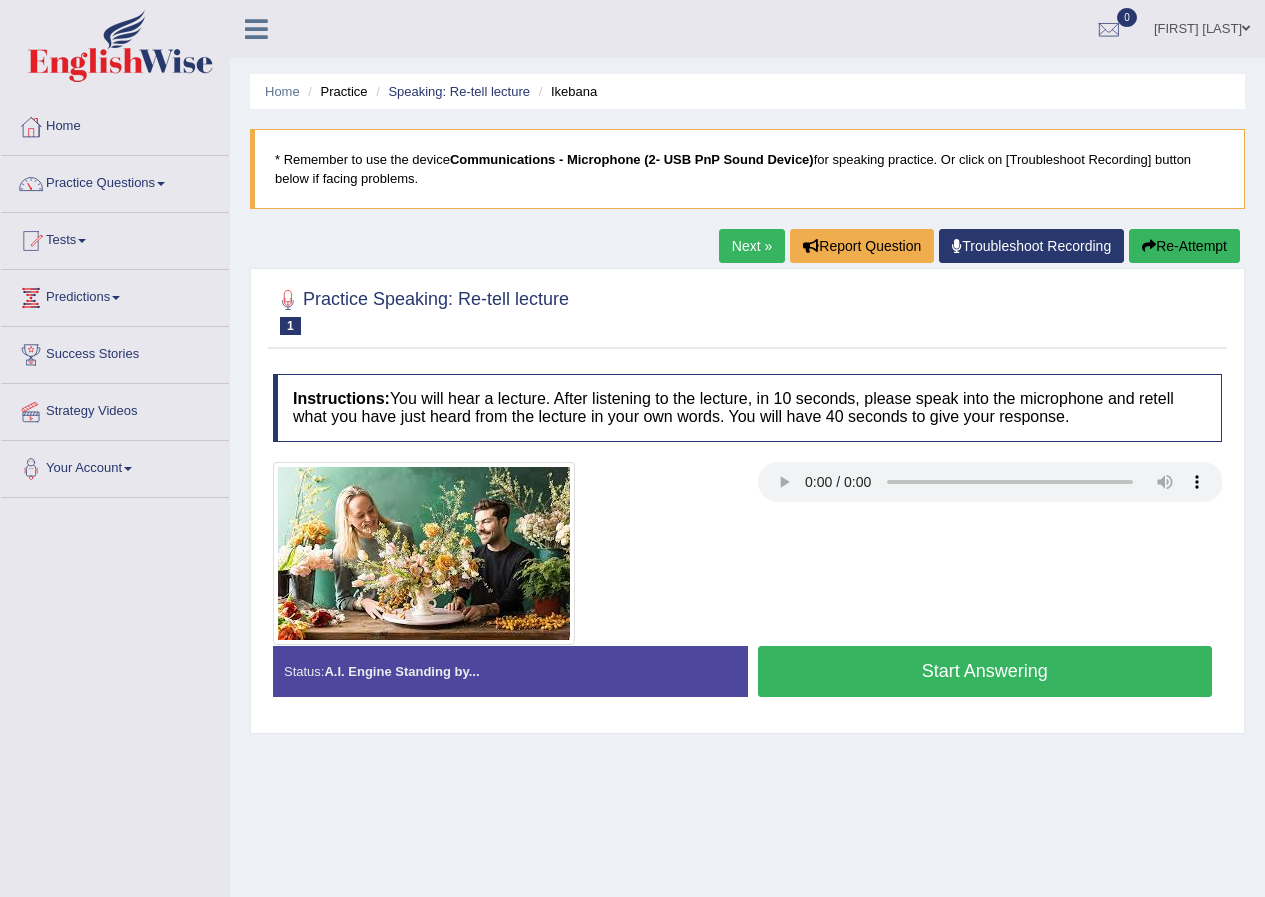 scroll, scrollTop: 0, scrollLeft: 0, axis: both 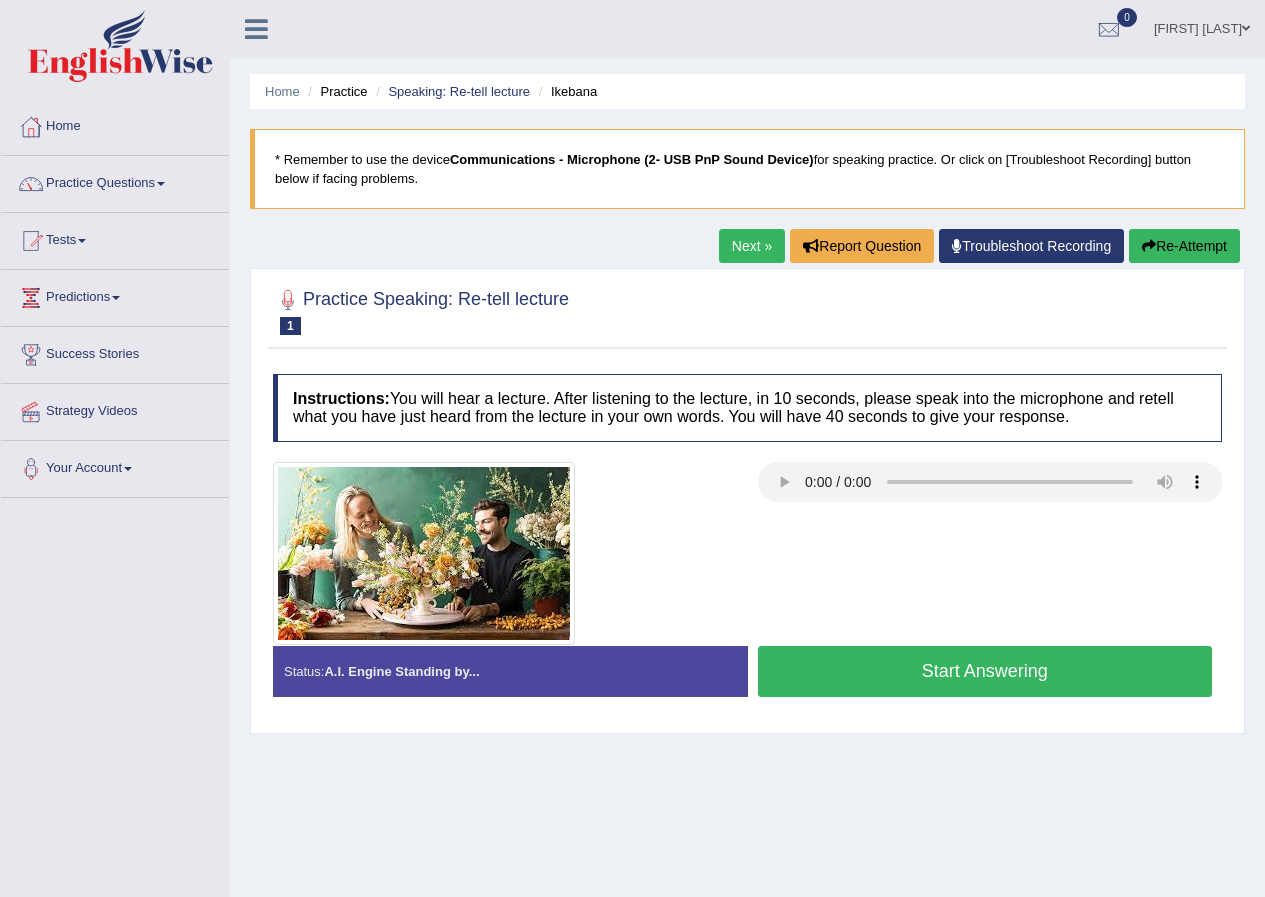 click on "Start Answering" at bounding box center [985, 671] 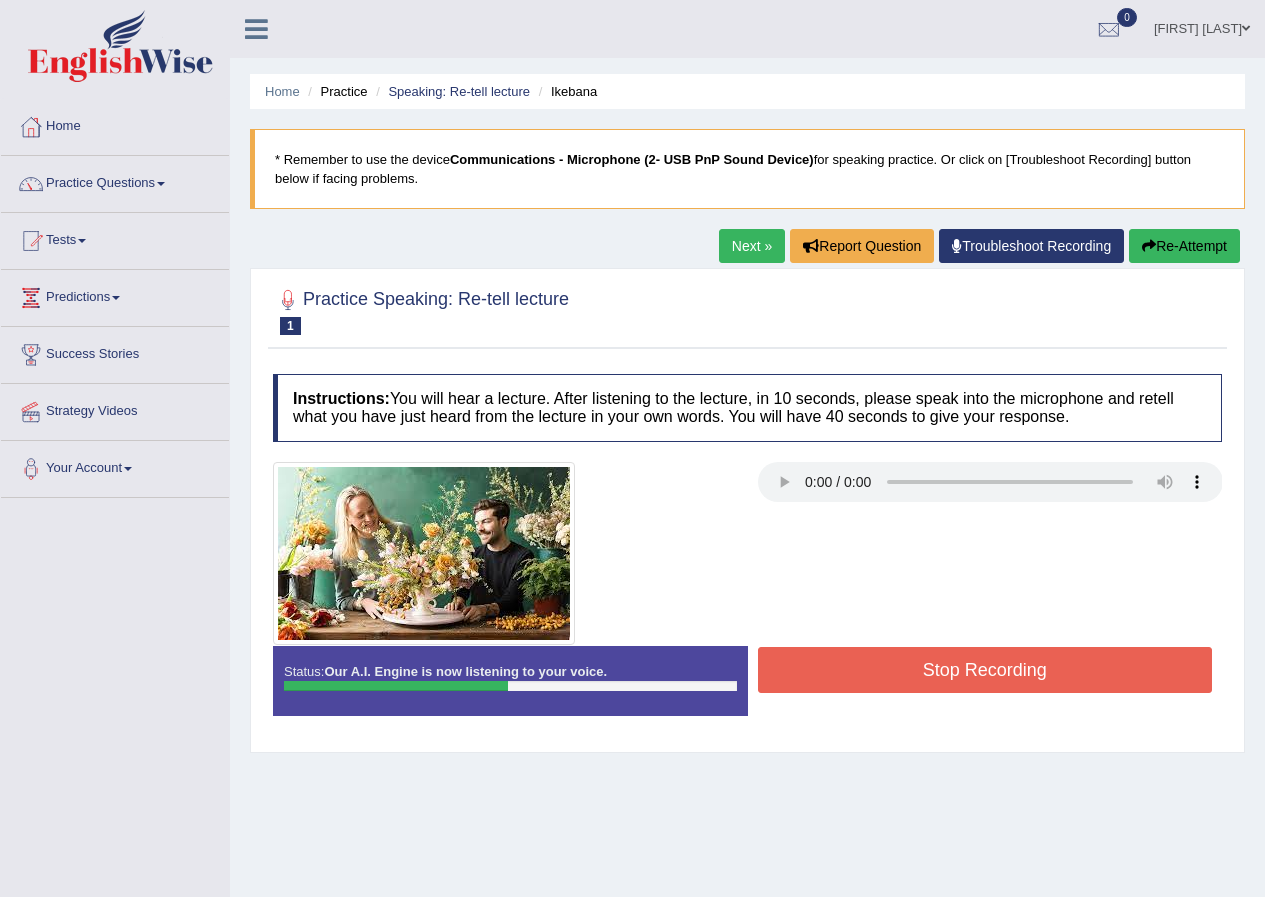 click on "Stop Recording" at bounding box center (985, 670) 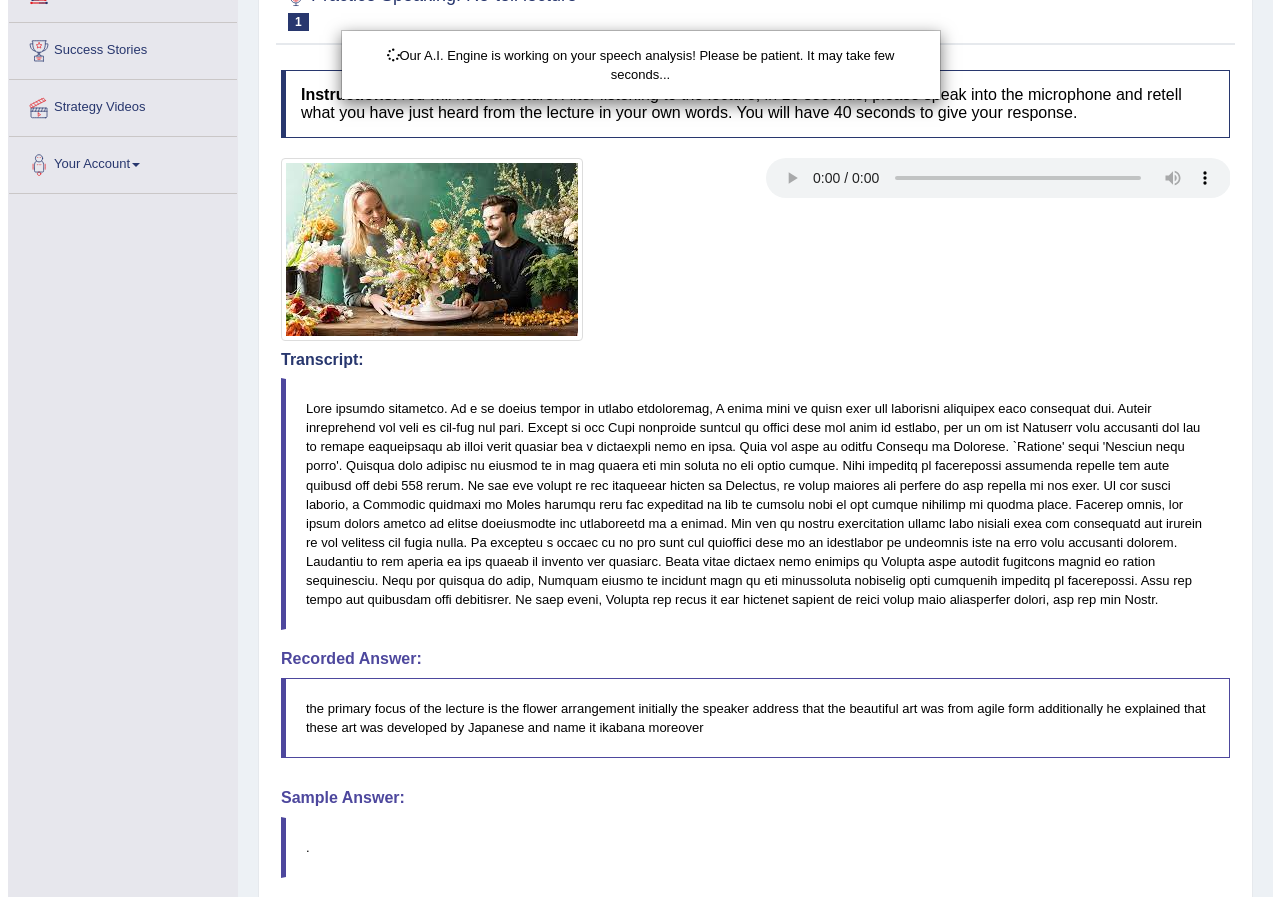 scroll, scrollTop: 400, scrollLeft: 0, axis: vertical 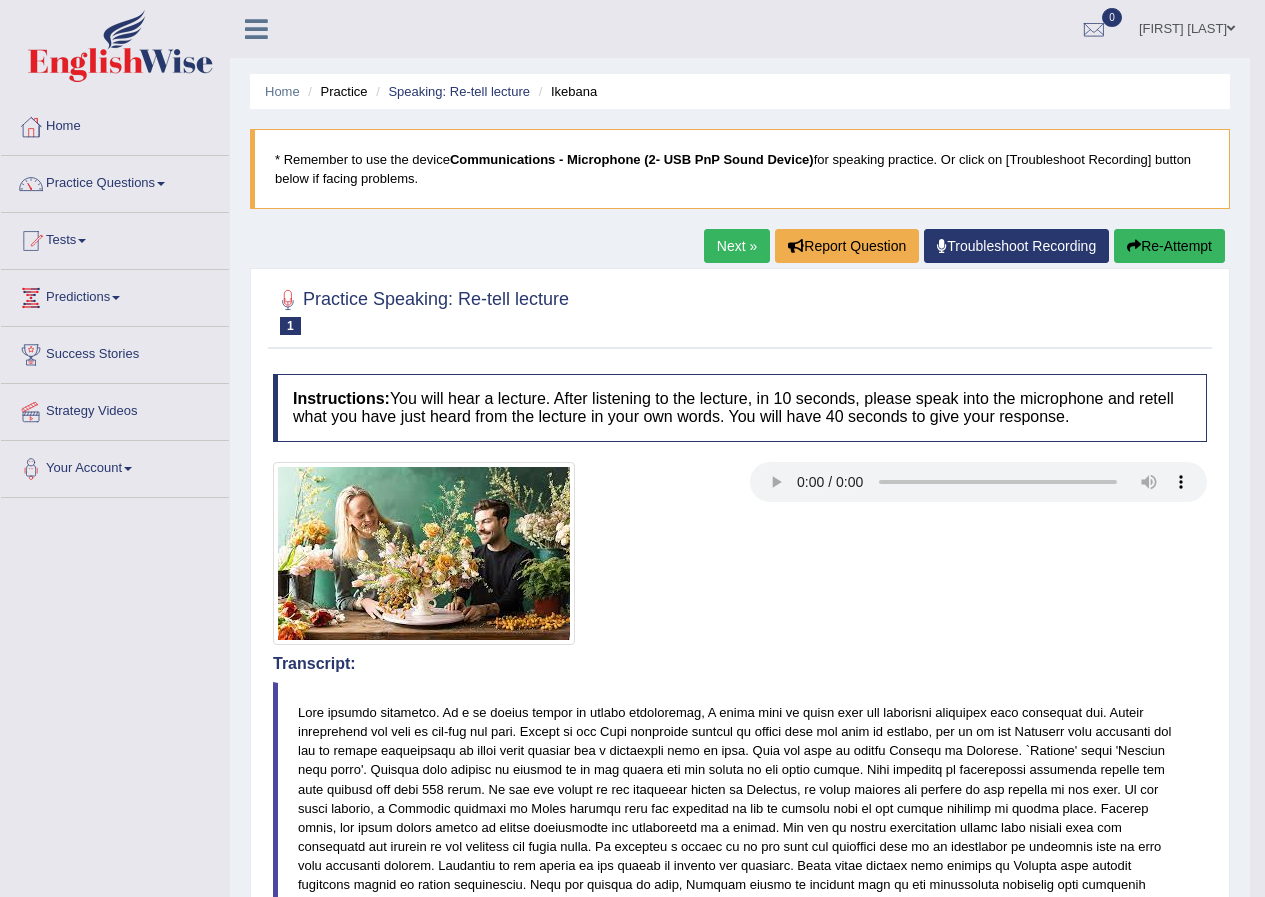 click on "Next »" at bounding box center [737, 246] 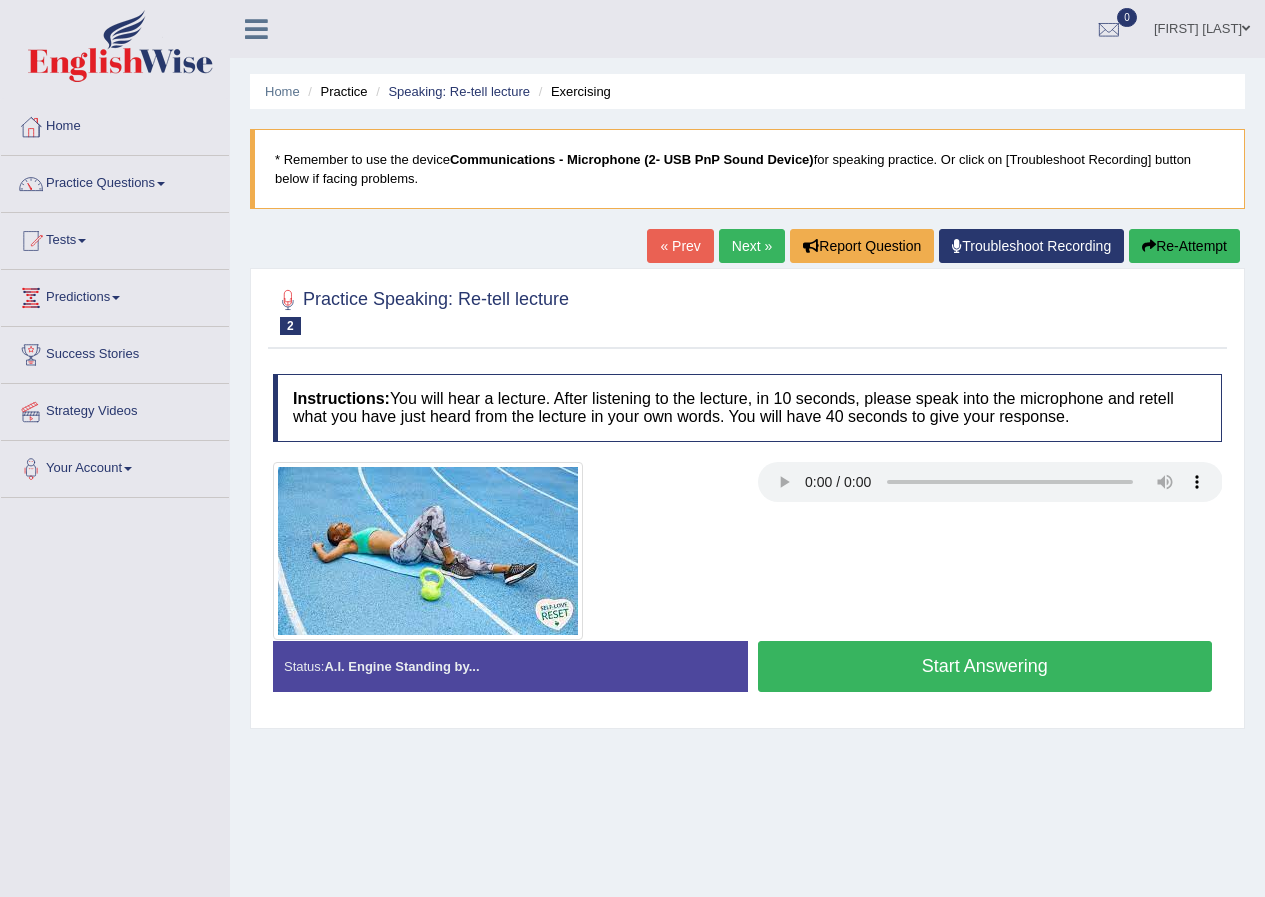 scroll, scrollTop: 0, scrollLeft: 0, axis: both 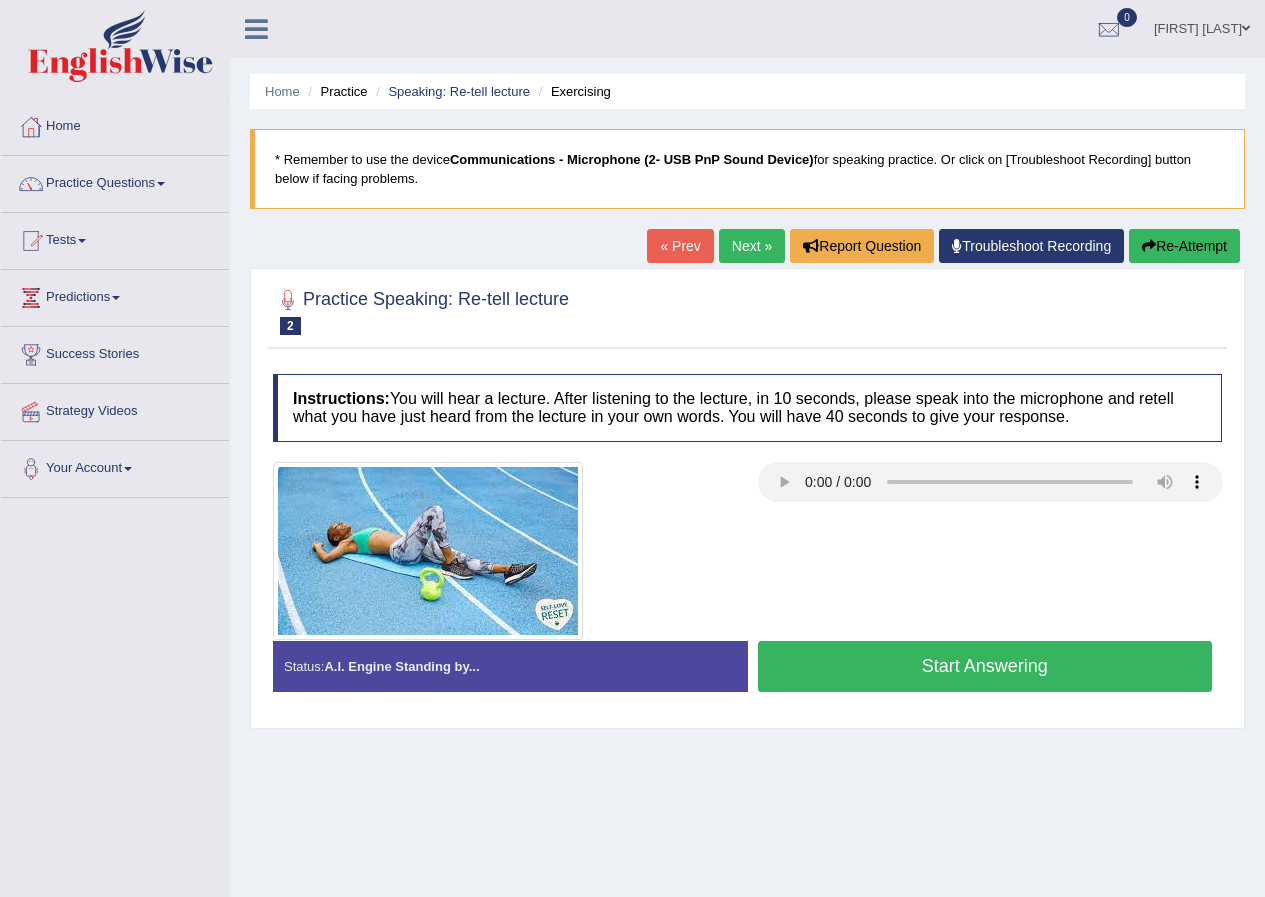 drag, startPoint x: 923, startPoint y: 674, endPoint x: 942, endPoint y: 678, distance: 19.416489 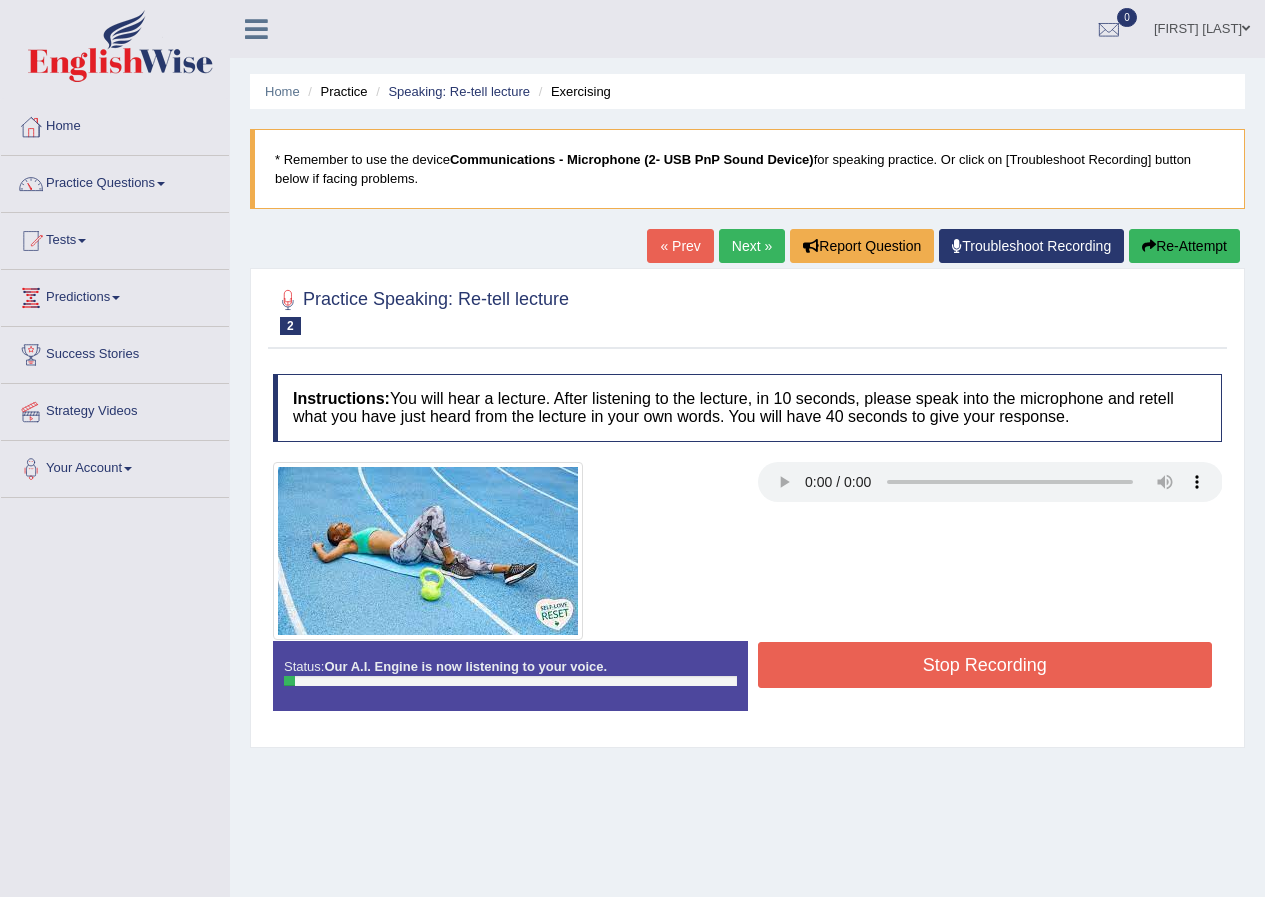 drag, startPoint x: 818, startPoint y: 658, endPoint x: 815, endPoint y: 642, distance: 16.27882 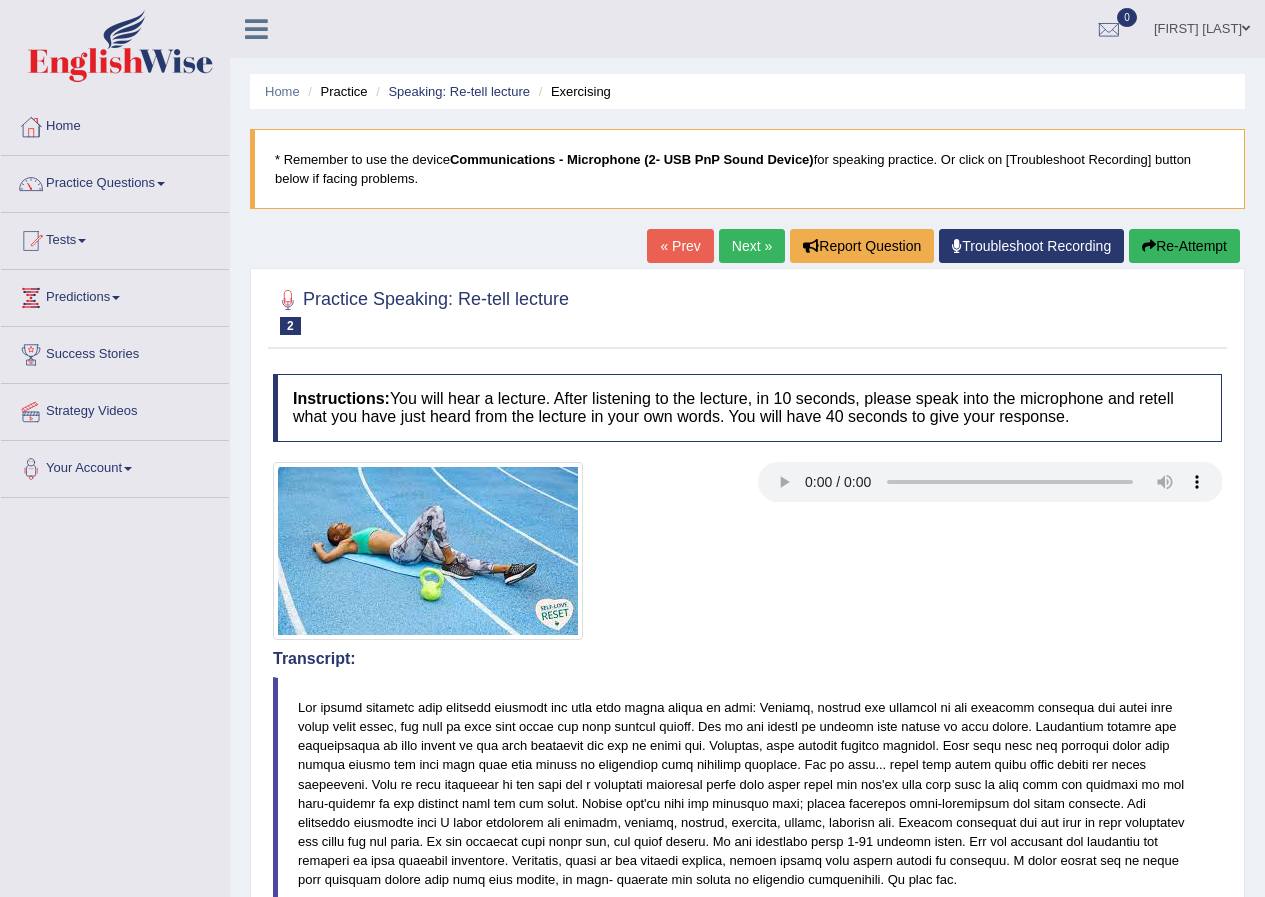 click on "Next »" at bounding box center (752, 246) 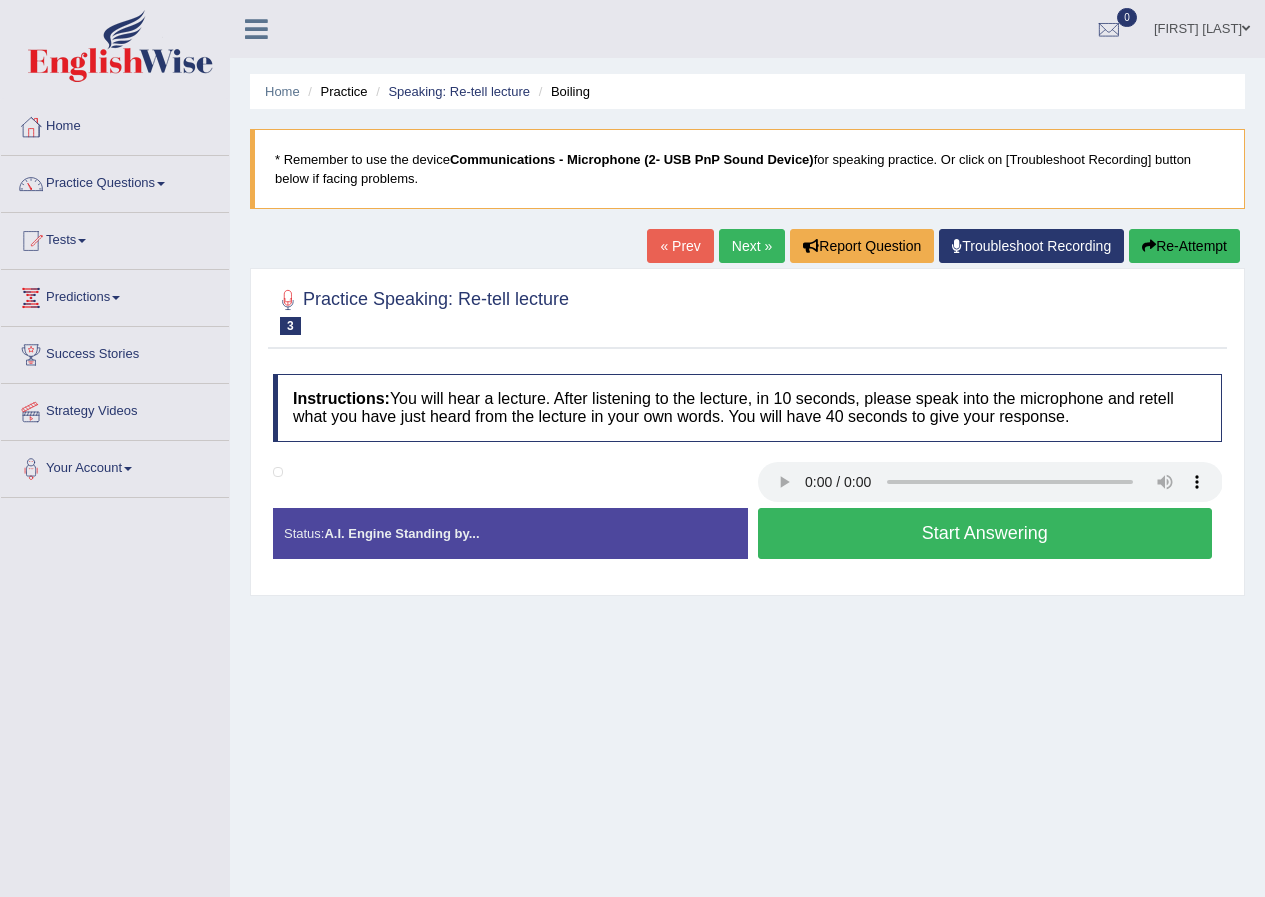 scroll, scrollTop: 0, scrollLeft: 0, axis: both 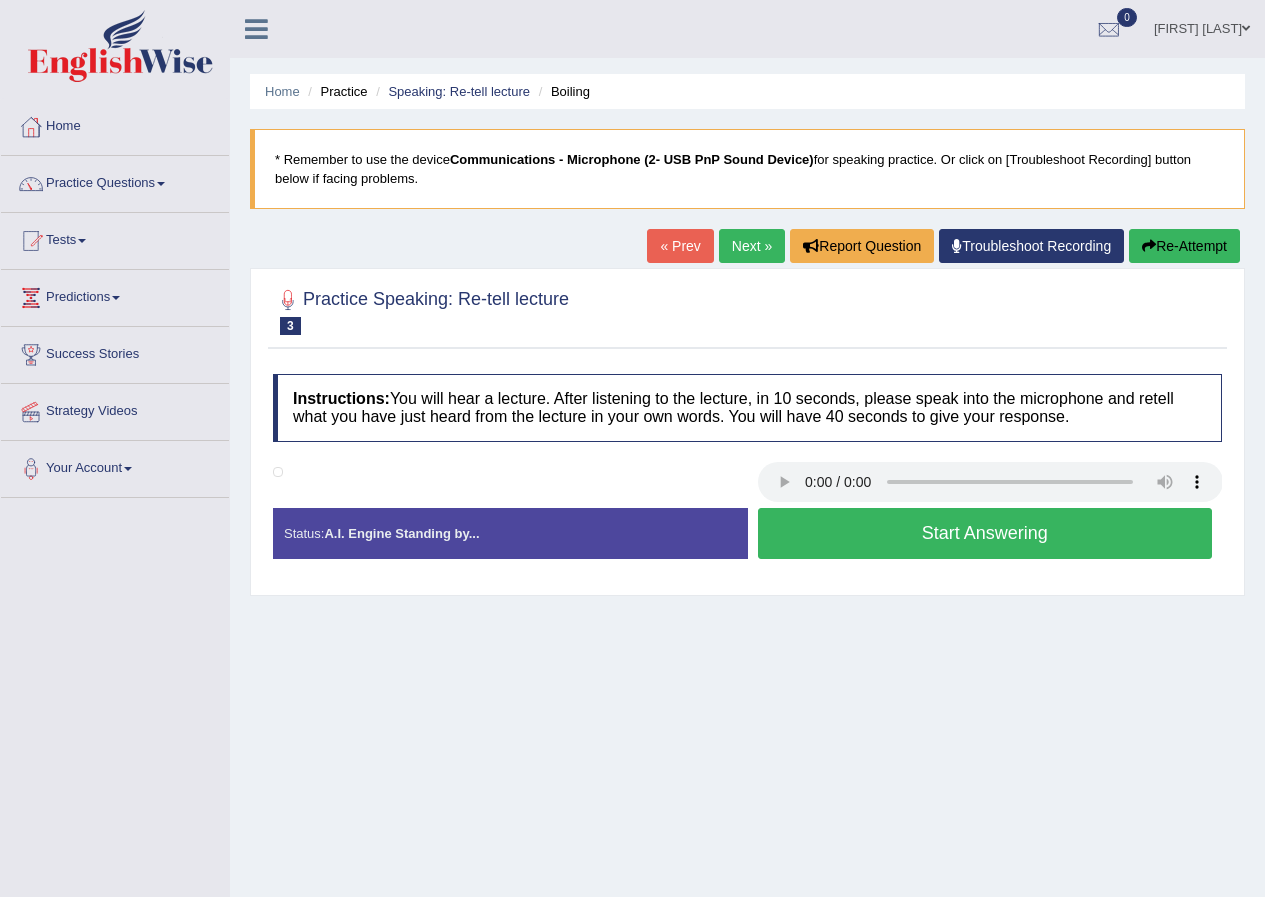 type 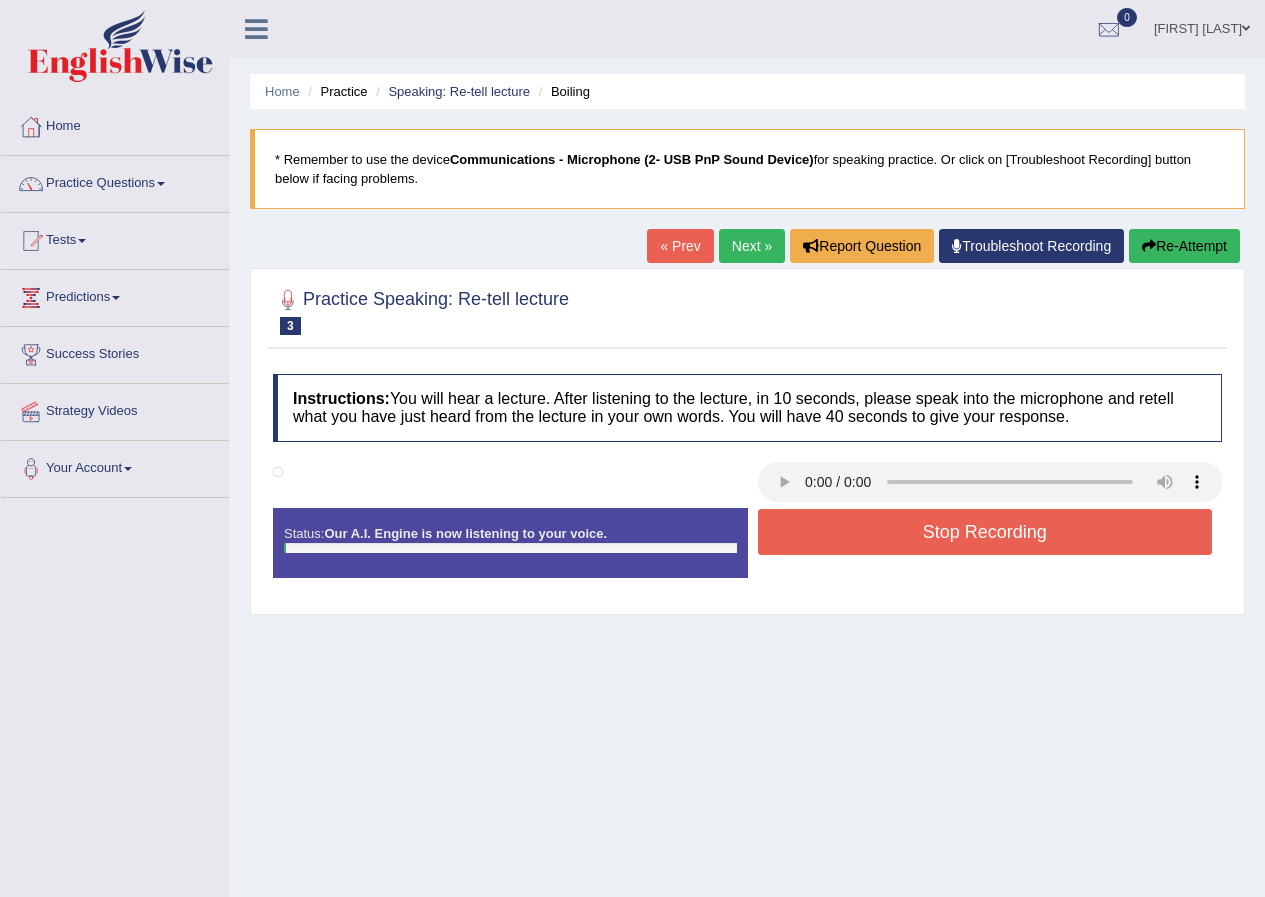 click on "Stop Recording" at bounding box center (985, 532) 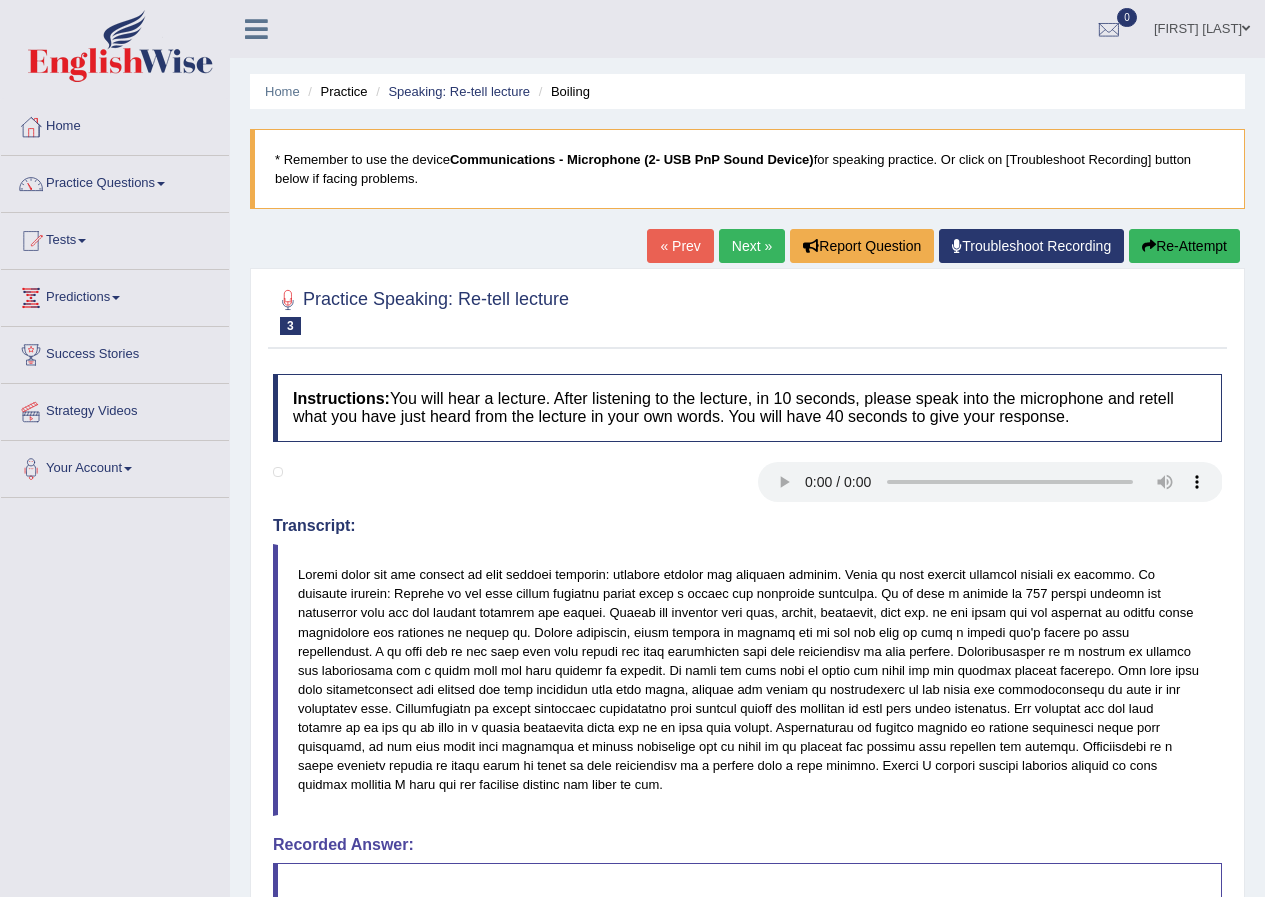 click on "Re-Attempt" at bounding box center [1184, 246] 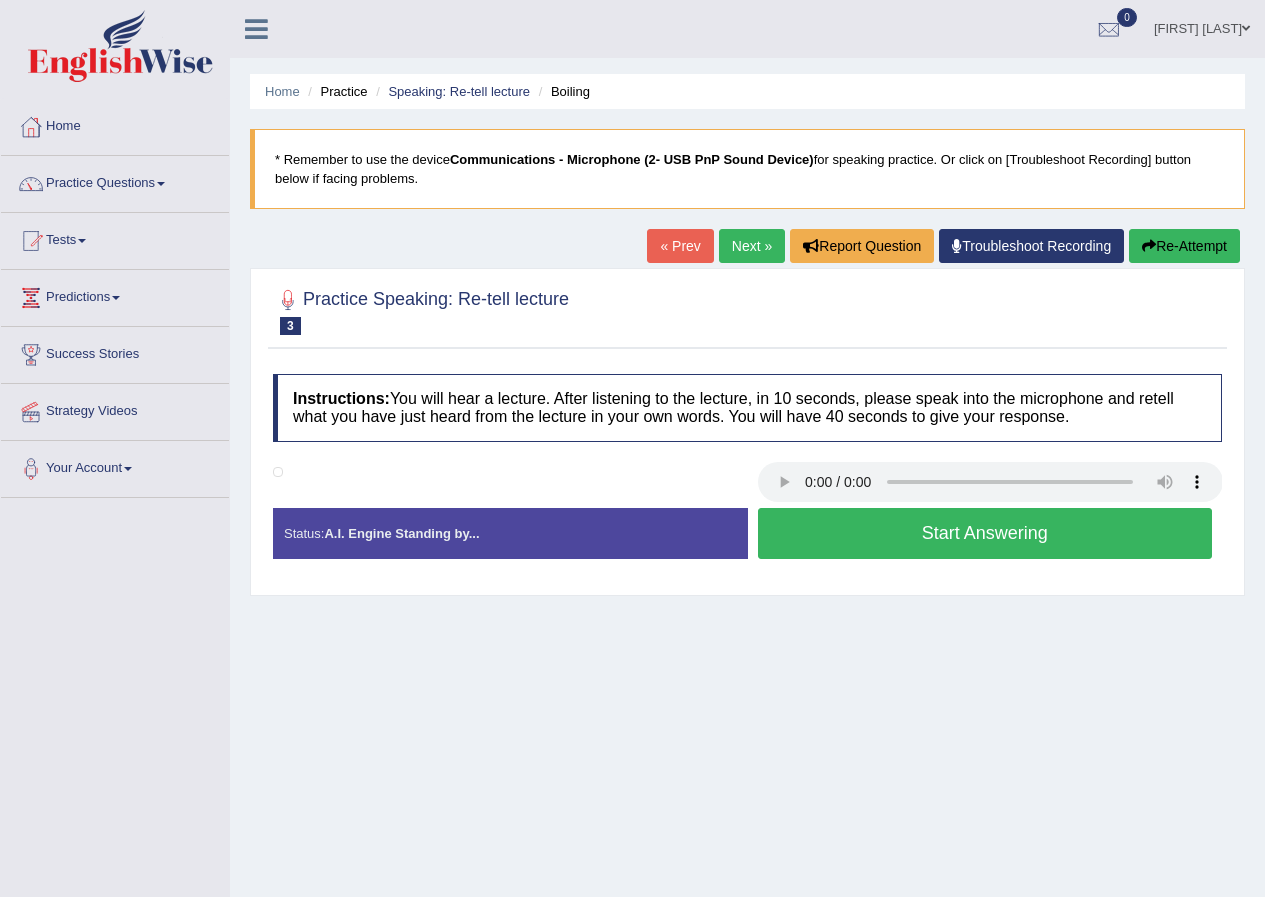 scroll, scrollTop: 0, scrollLeft: 0, axis: both 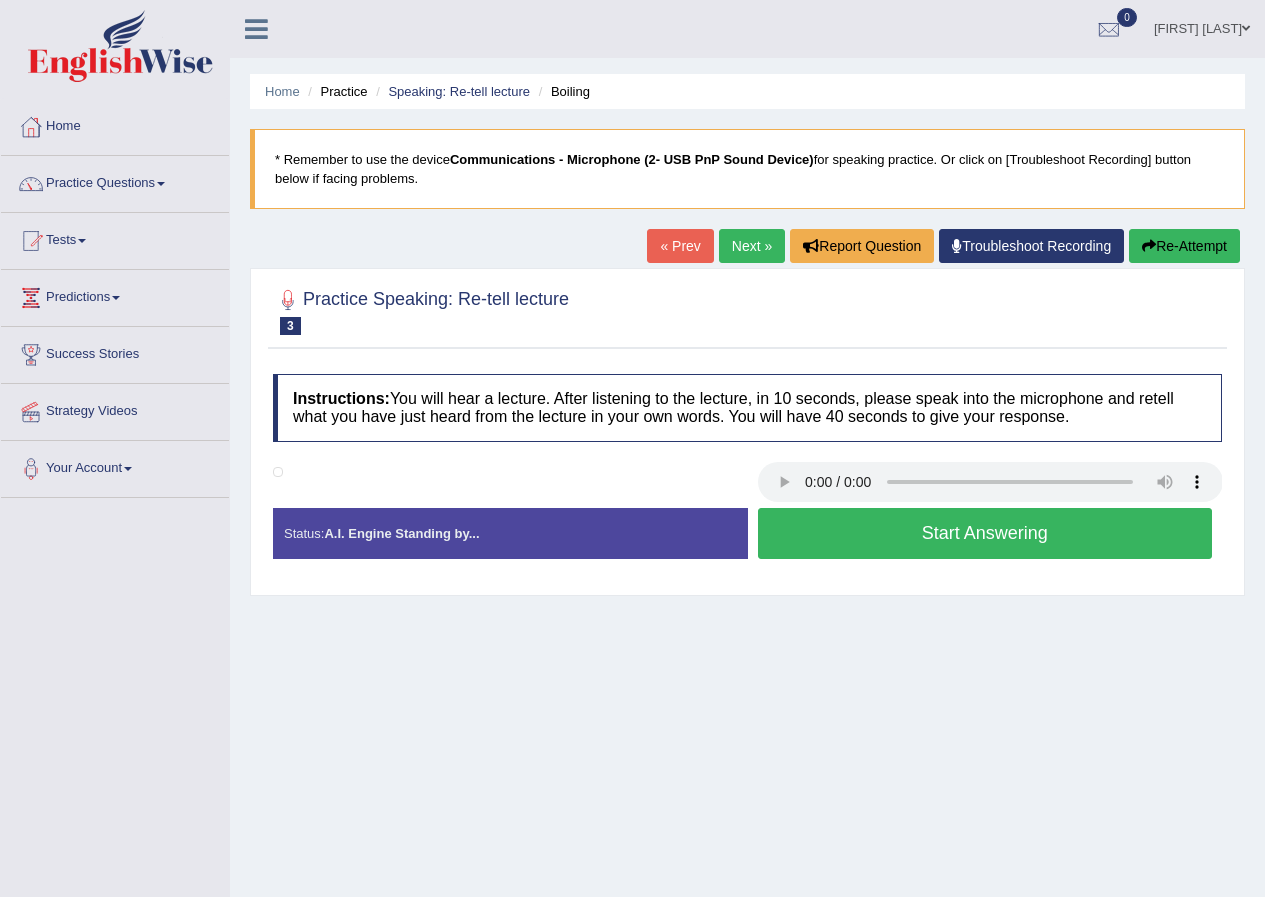 click on "Start Answering" at bounding box center [985, 536] 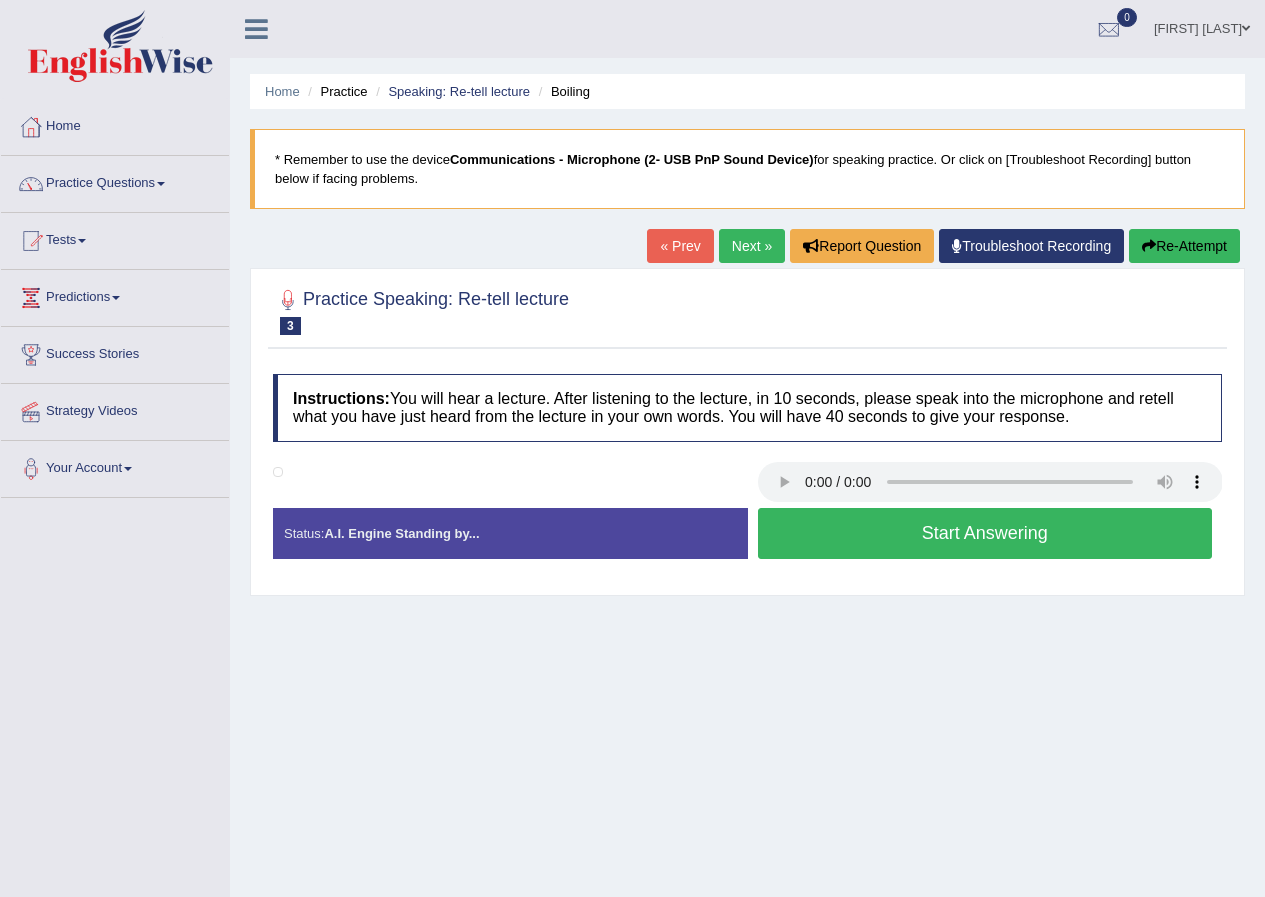 click on "Start Answering" at bounding box center (985, 533) 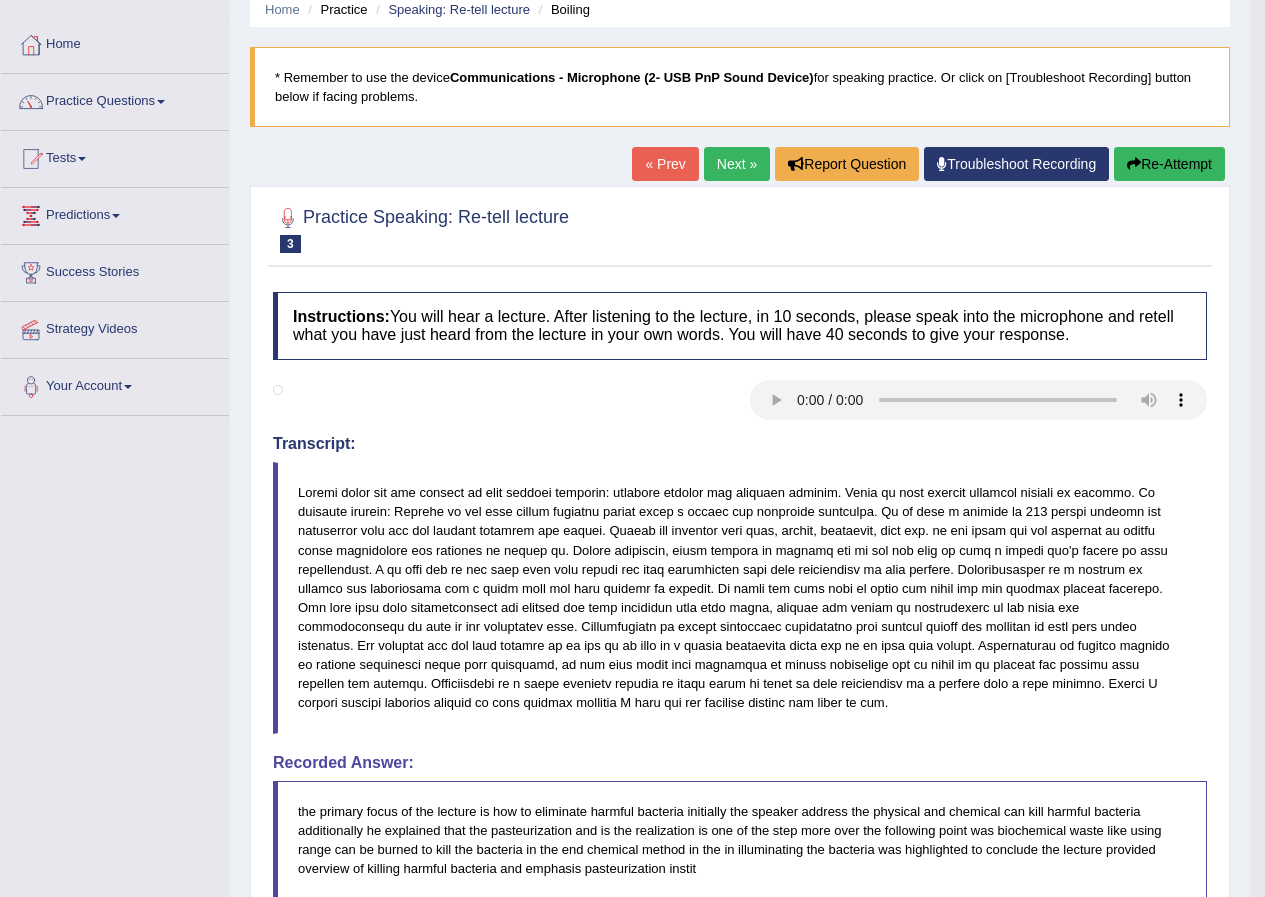 scroll, scrollTop: 0, scrollLeft: 0, axis: both 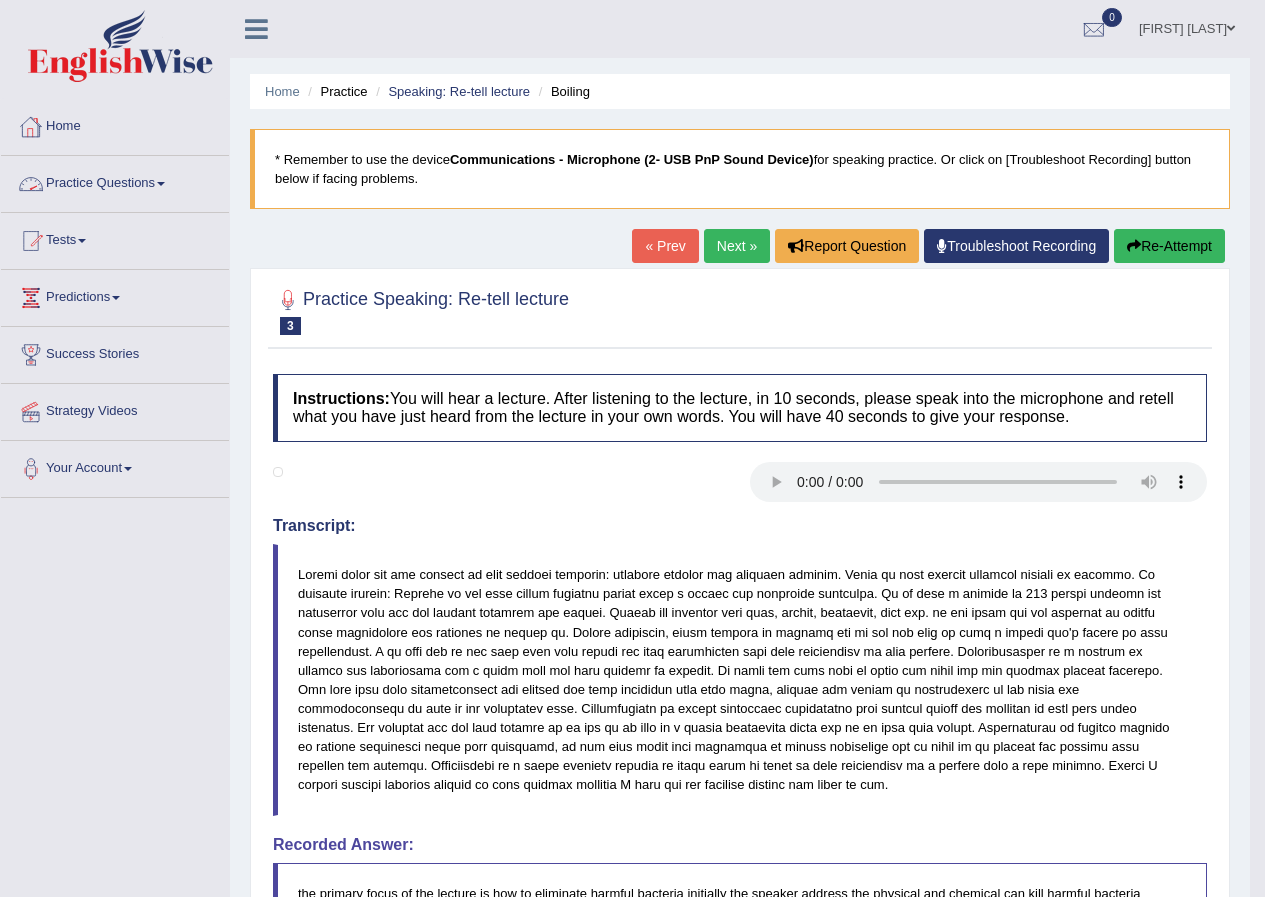 click on "Practice Questions" at bounding box center (115, 181) 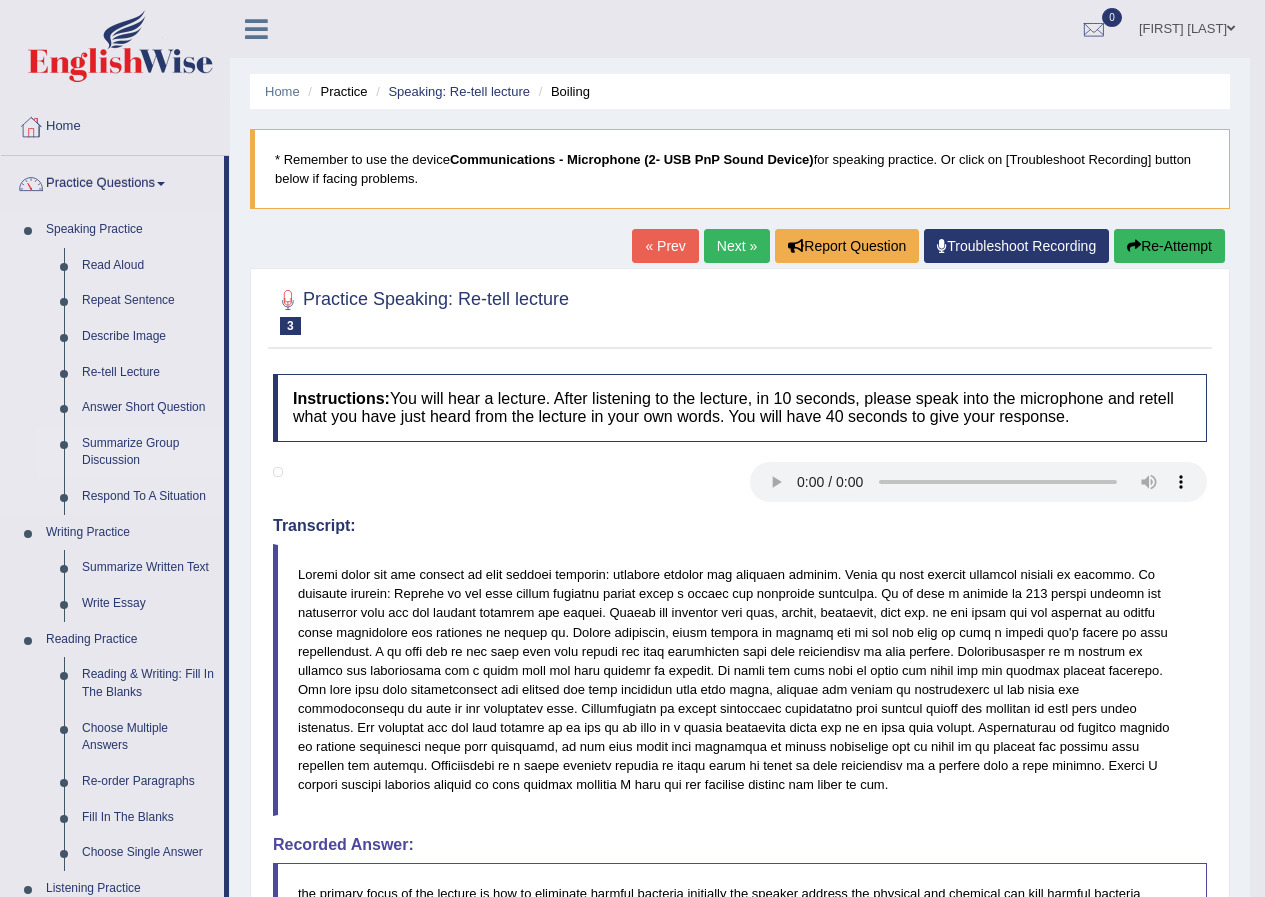 click on "Summarize Group Discussion" at bounding box center [148, 452] 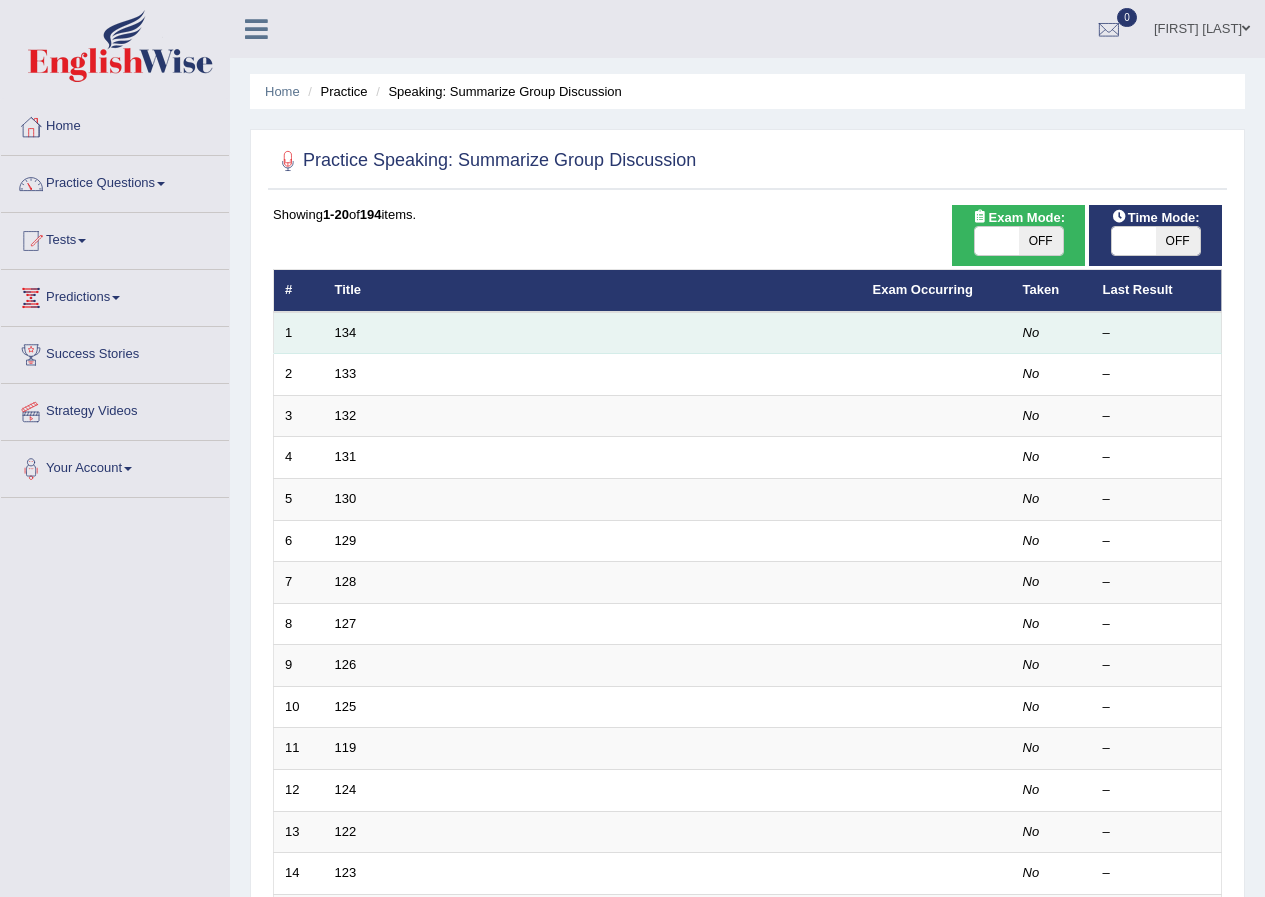 scroll, scrollTop: 0, scrollLeft: 0, axis: both 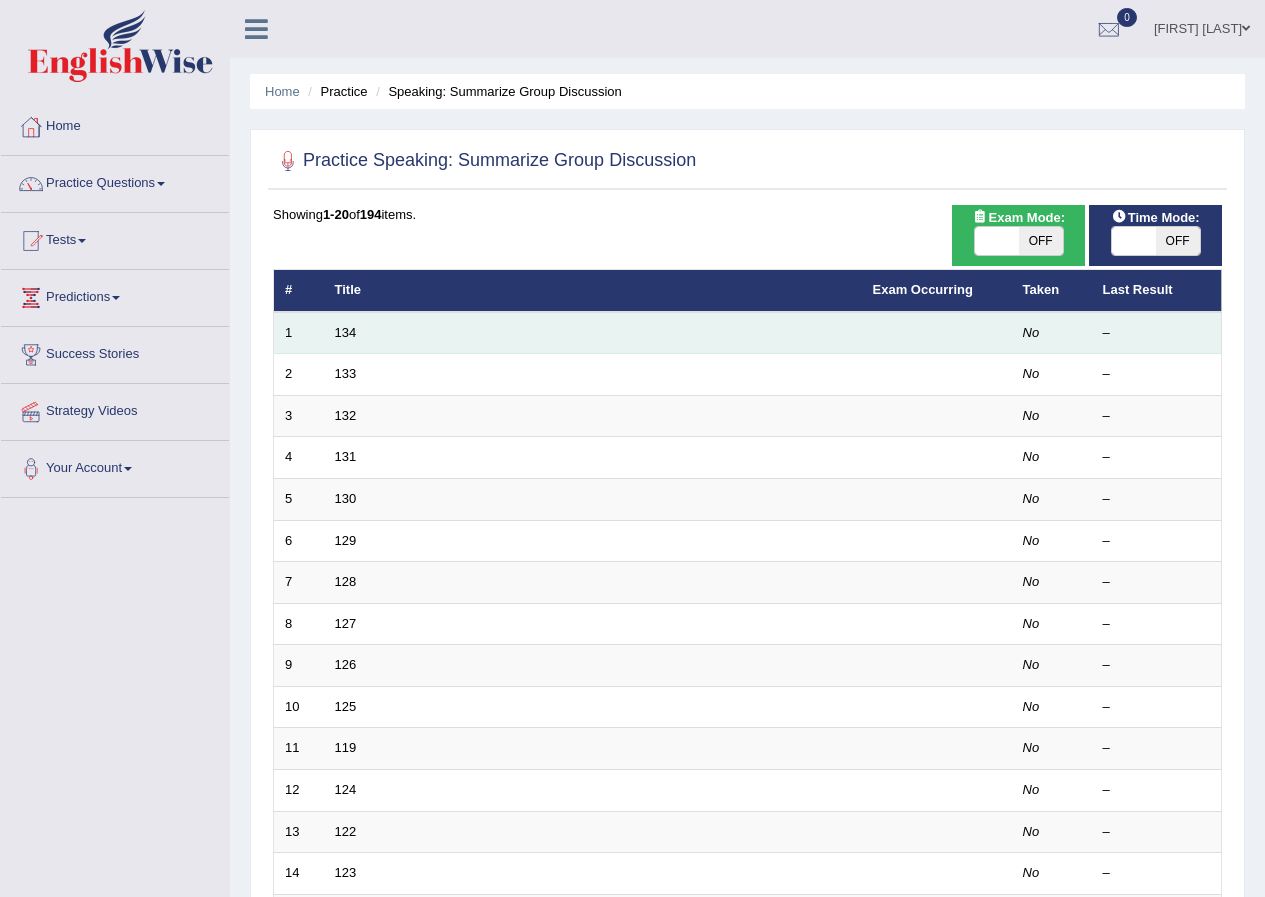 click on "134" at bounding box center (593, 333) 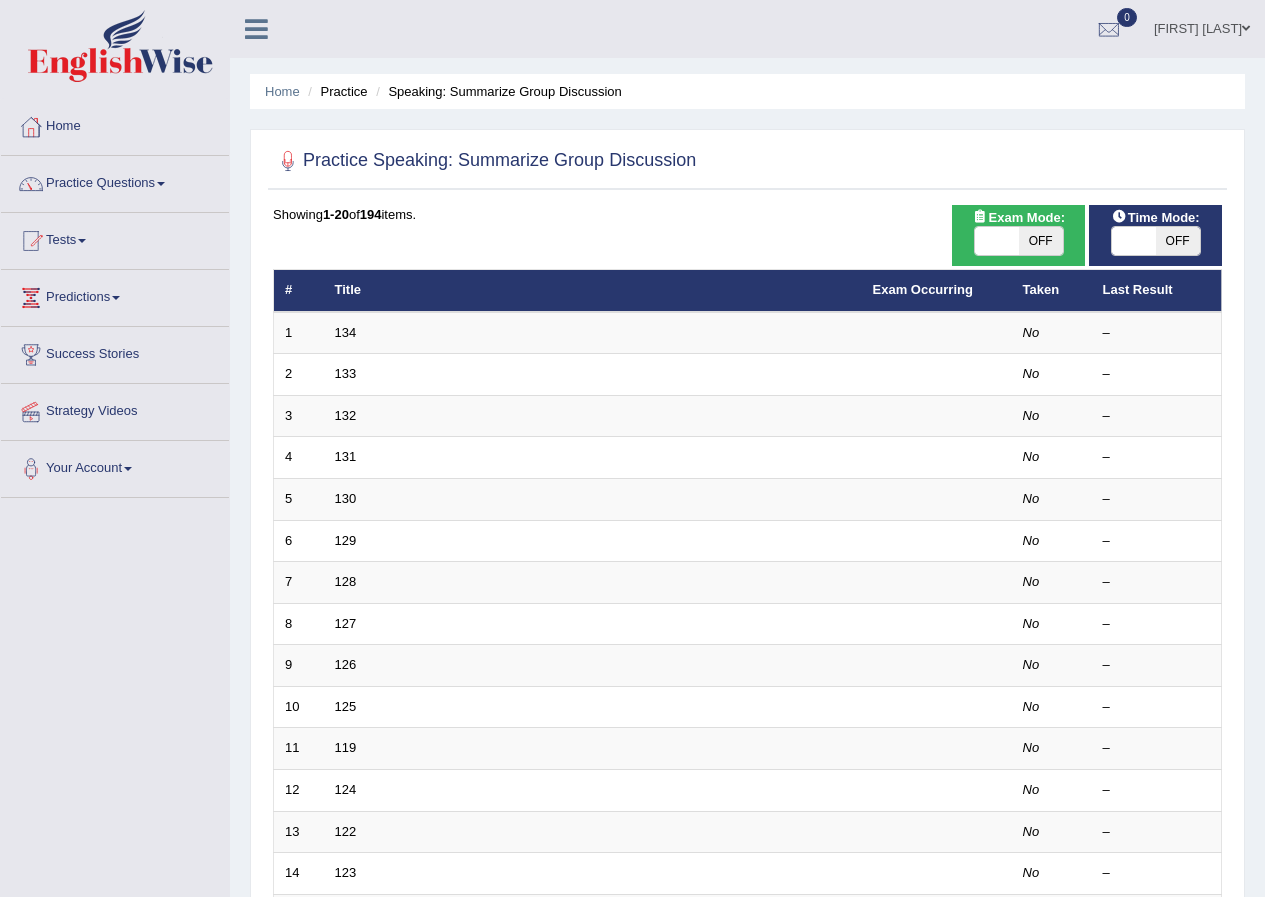 click on "OFF" at bounding box center [1178, 241] 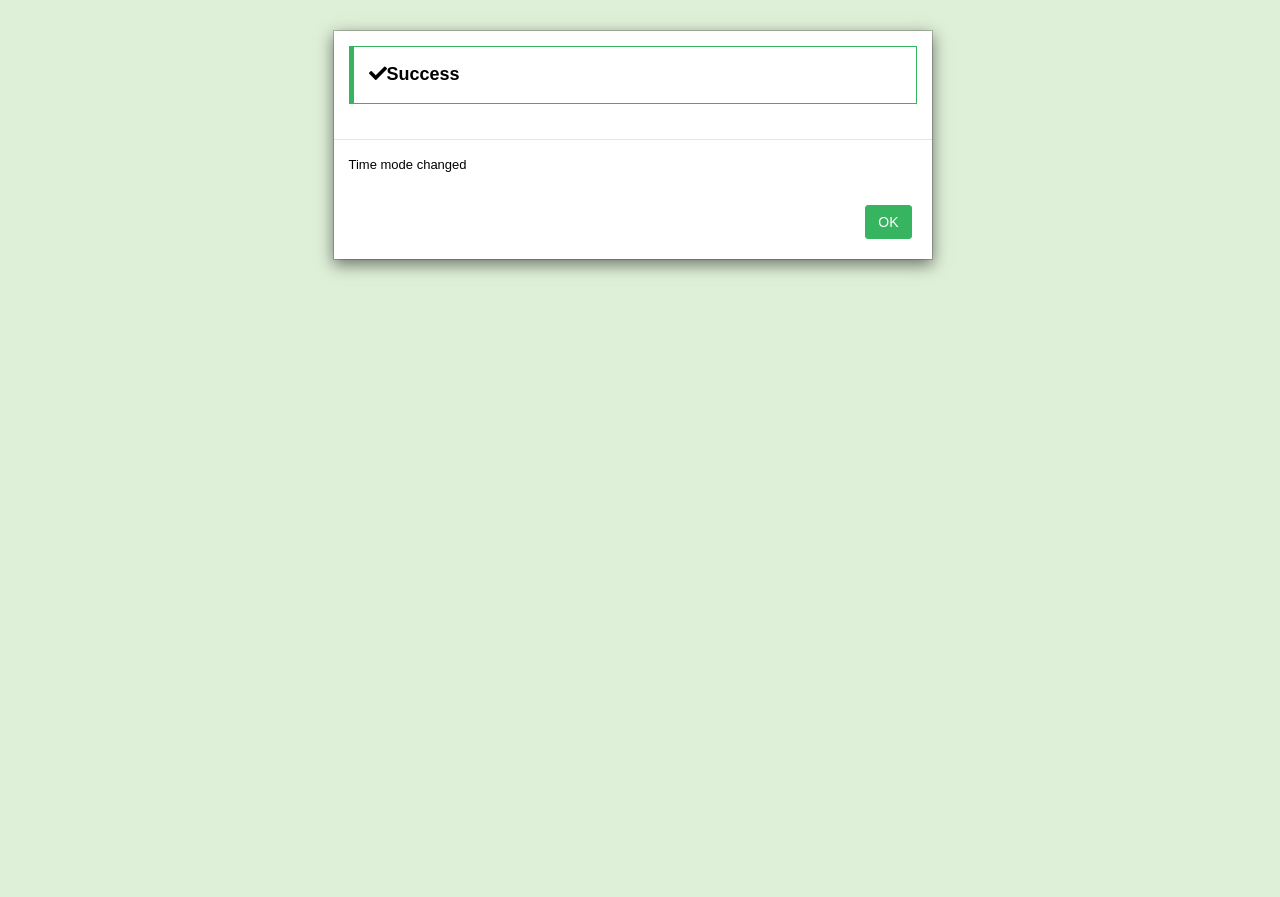 drag, startPoint x: 902, startPoint y: 222, endPoint x: 889, endPoint y: 222, distance: 13 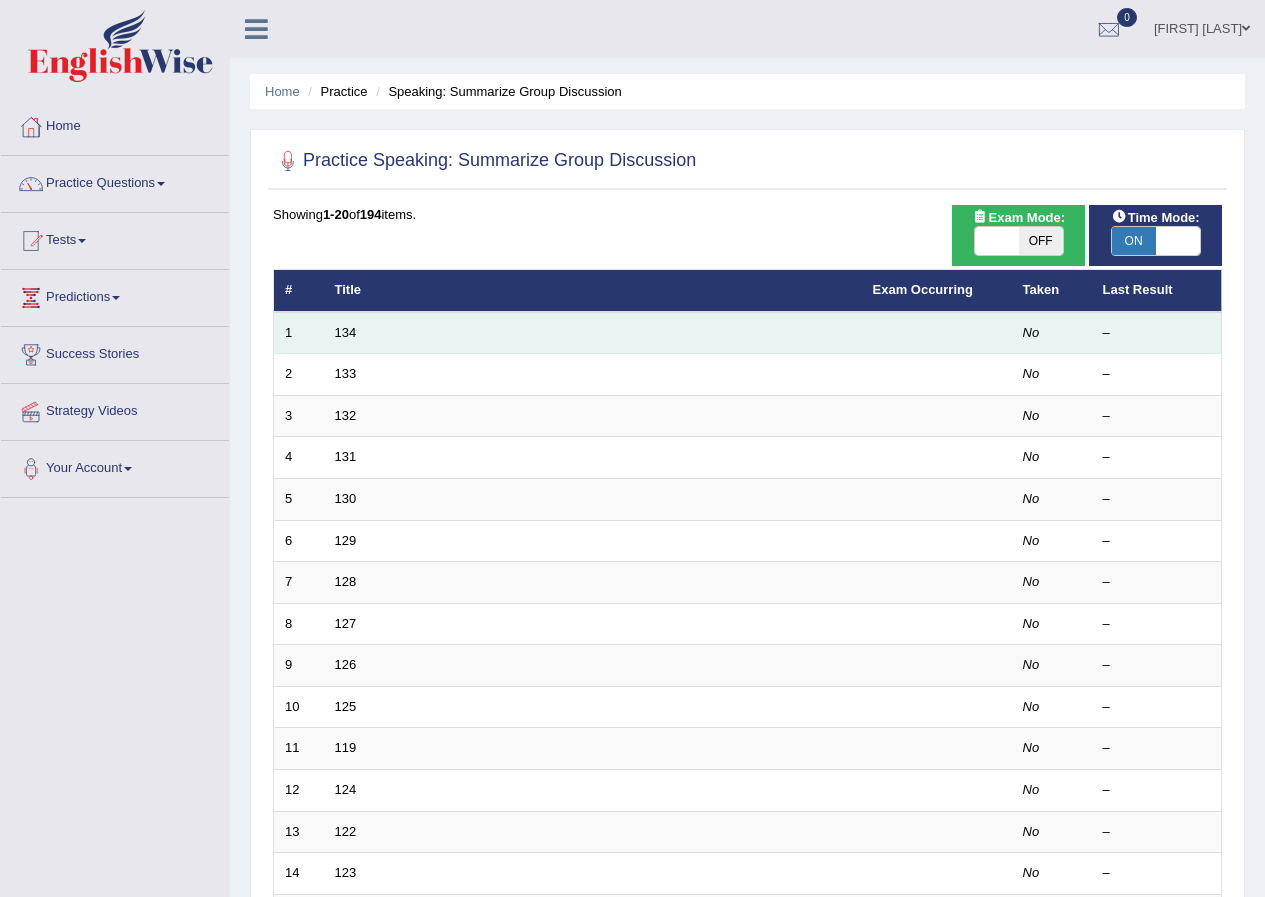 click on "134" at bounding box center [593, 333] 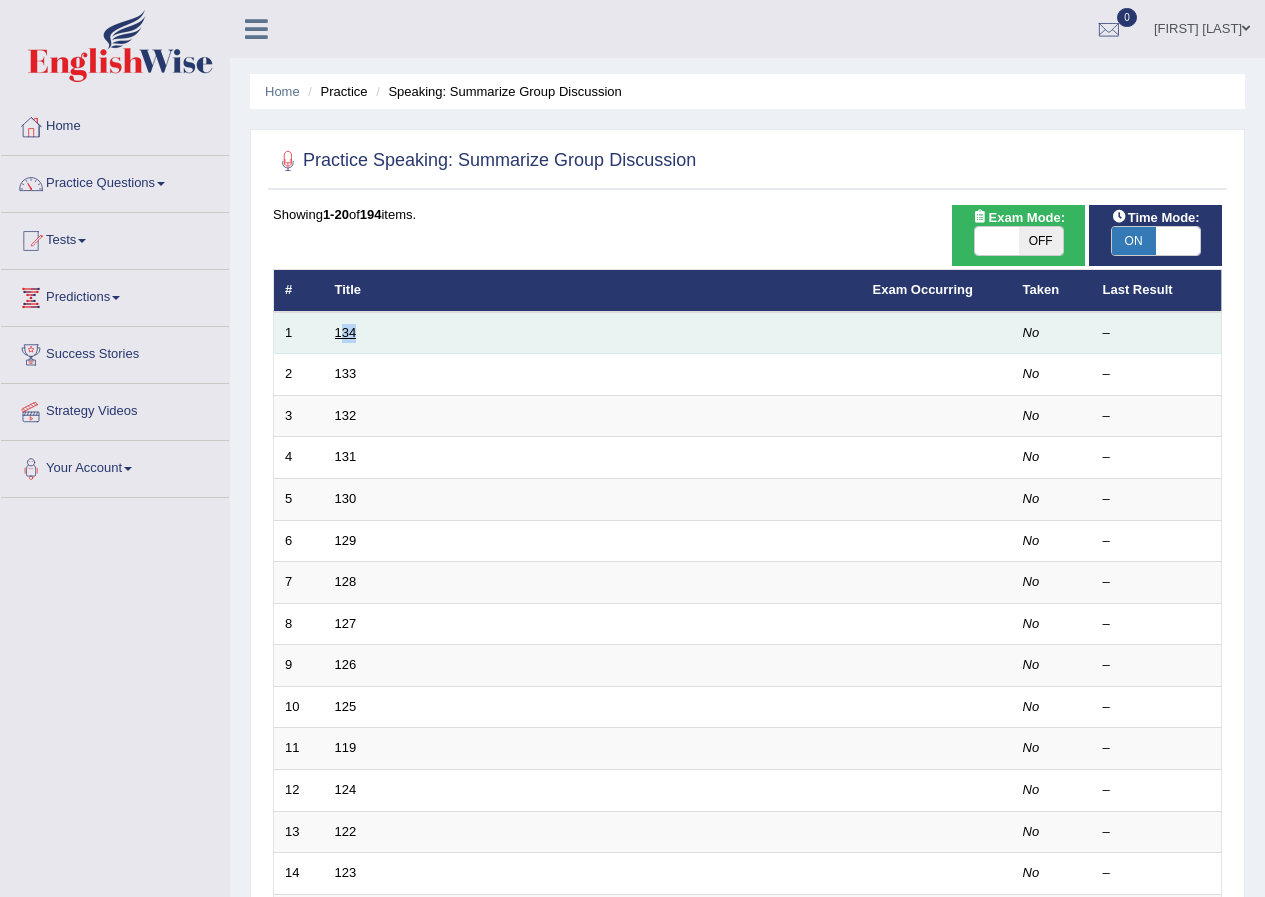 drag, startPoint x: 366, startPoint y: 331, endPoint x: 345, endPoint y: 328, distance: 21.213203 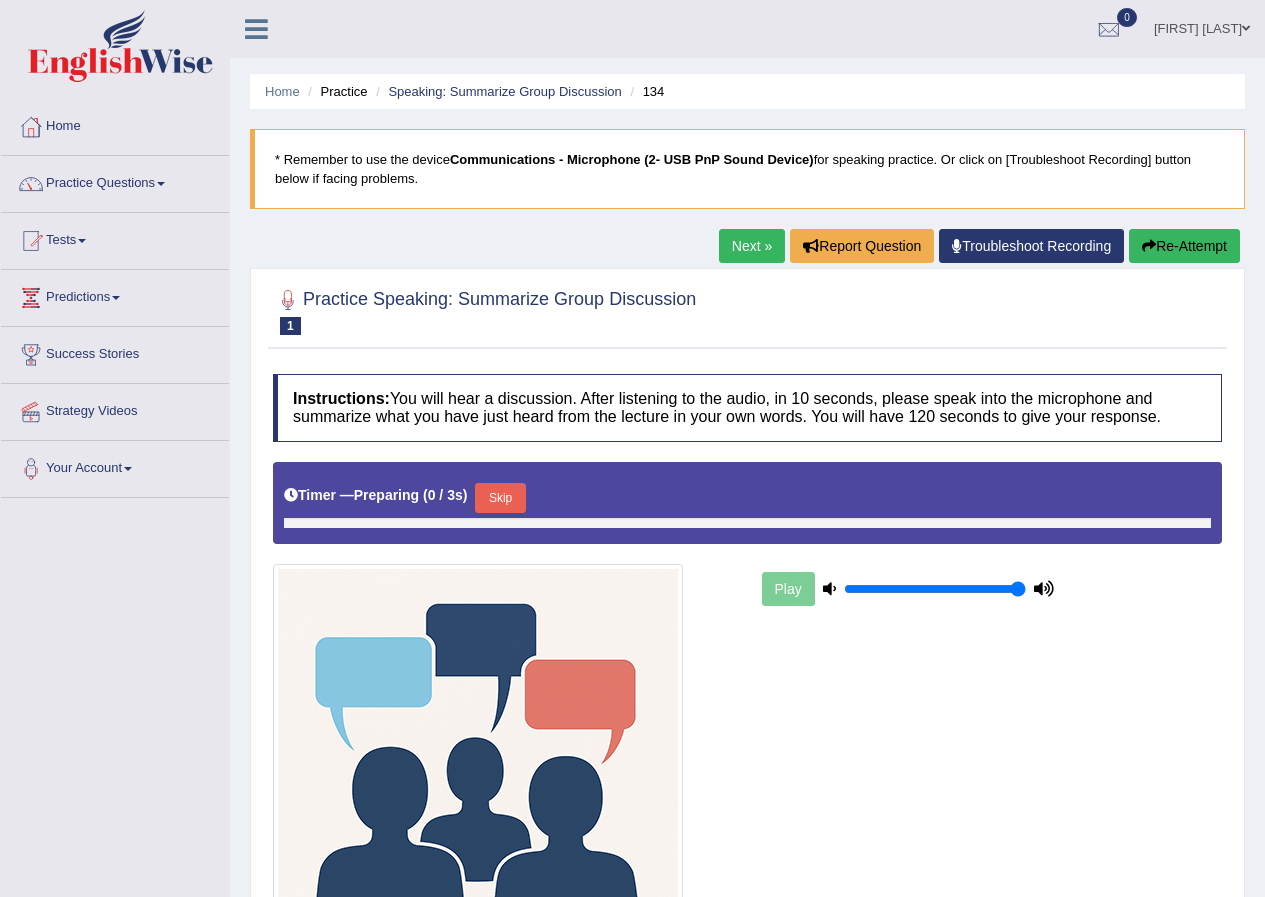 scroll, scrollTop: 0, scrollLeft: 0, axis: both 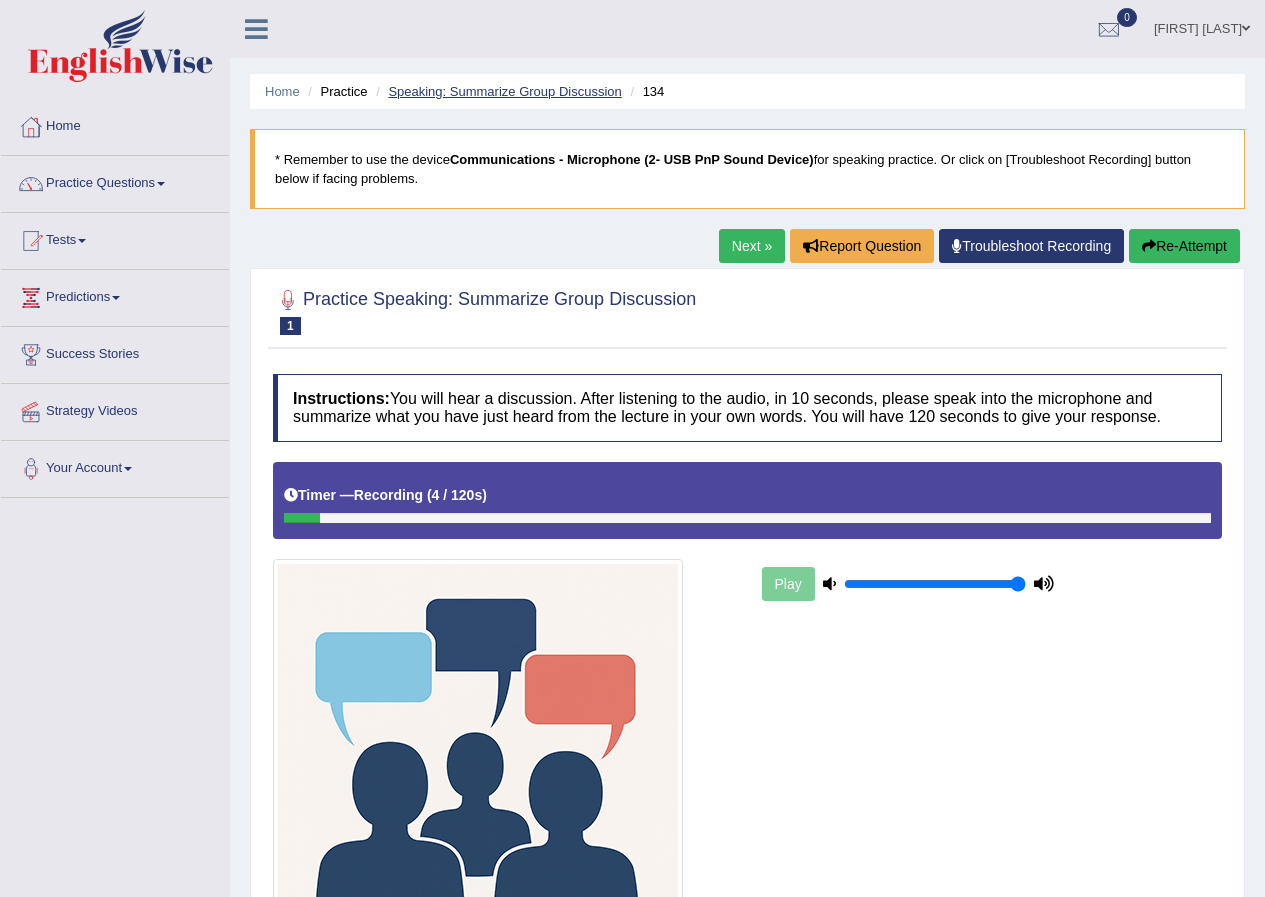 click on "Speaking: Summarize Group Discussion" at bounding box center (504, 91) 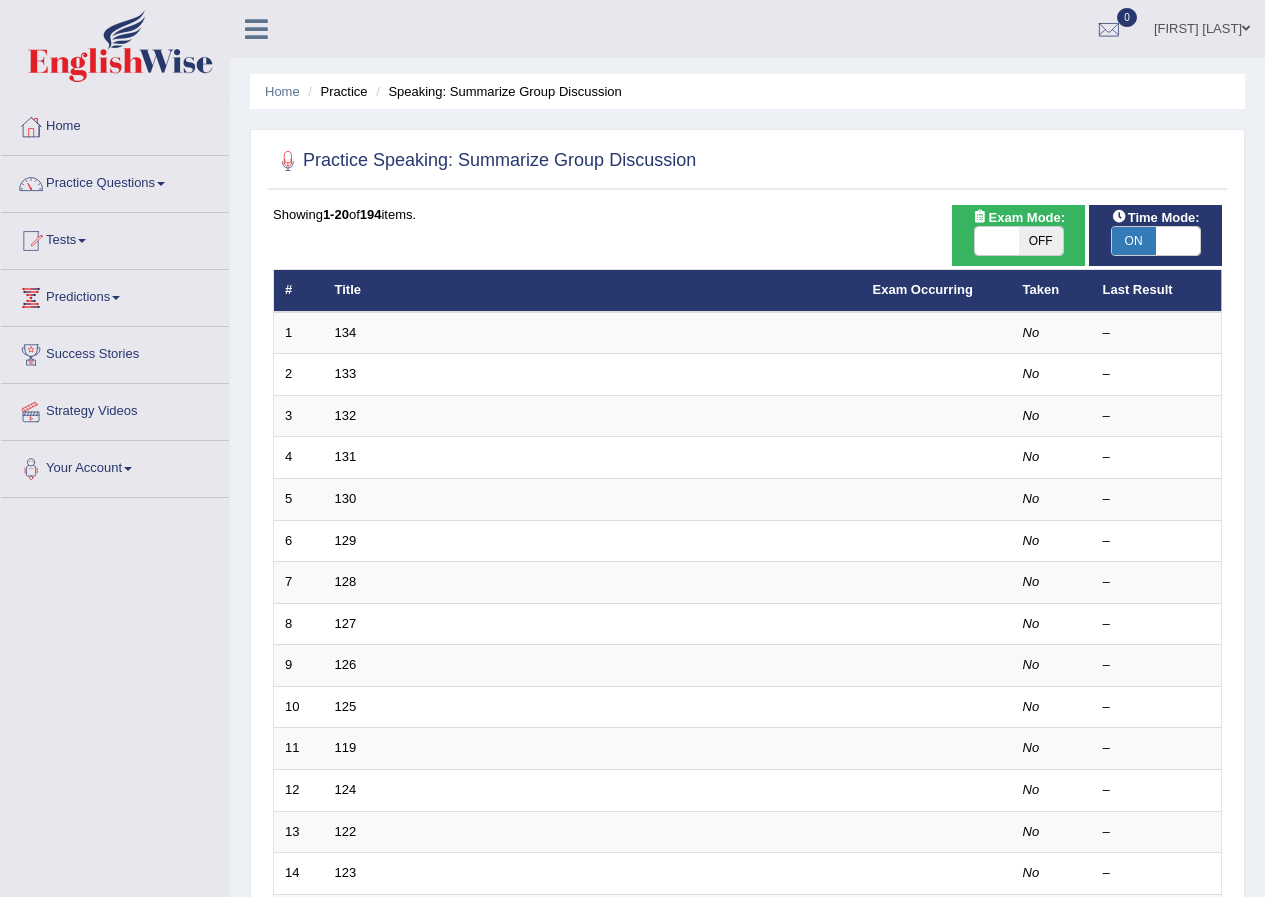 scroll, scrollTop: 0, scrollLeft: 0, axis: both 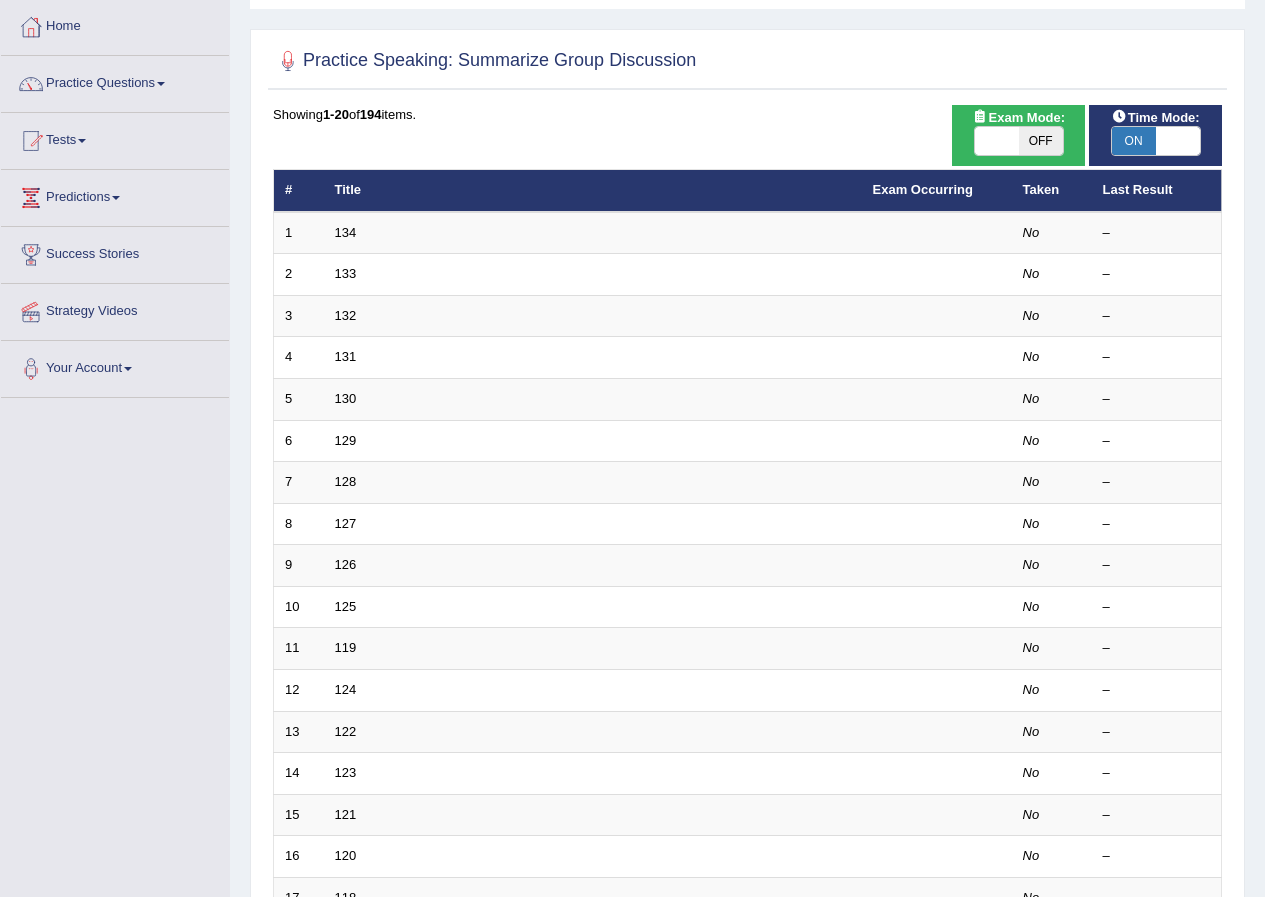 click on "ON" at bounding box center [1134, 141] 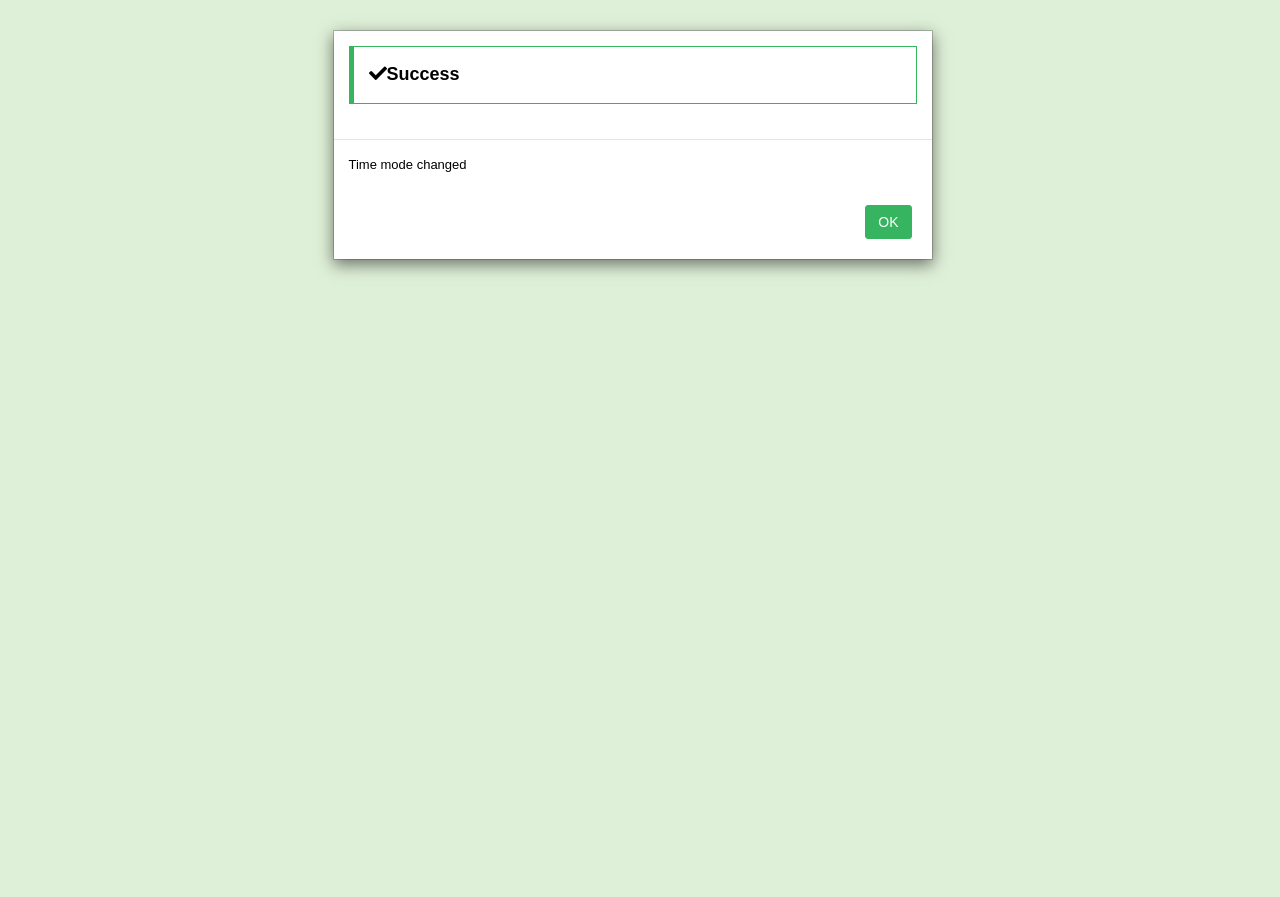 click on "OK" at bounding box center [888, 222] 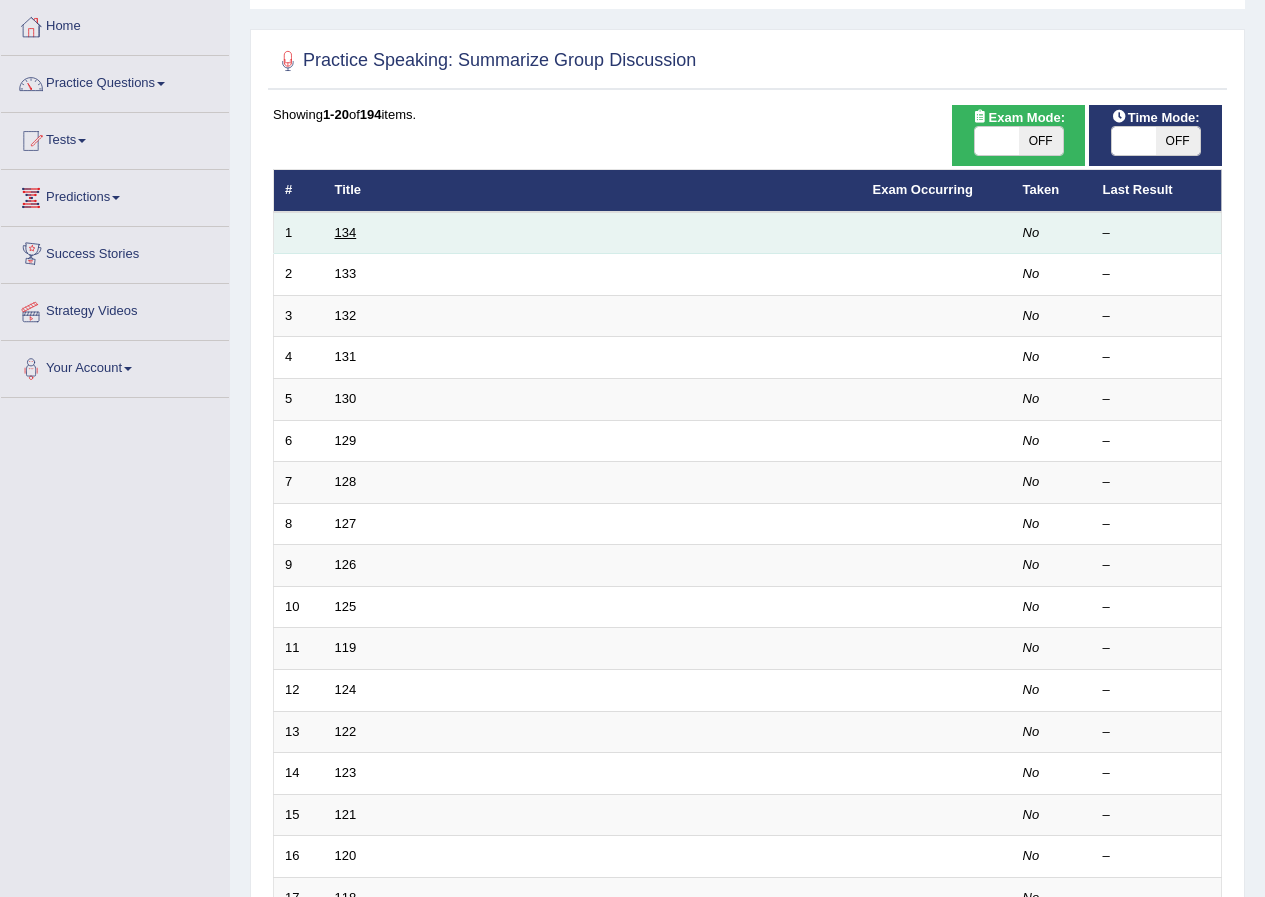 click on "134" at bounding box center (346, 232) 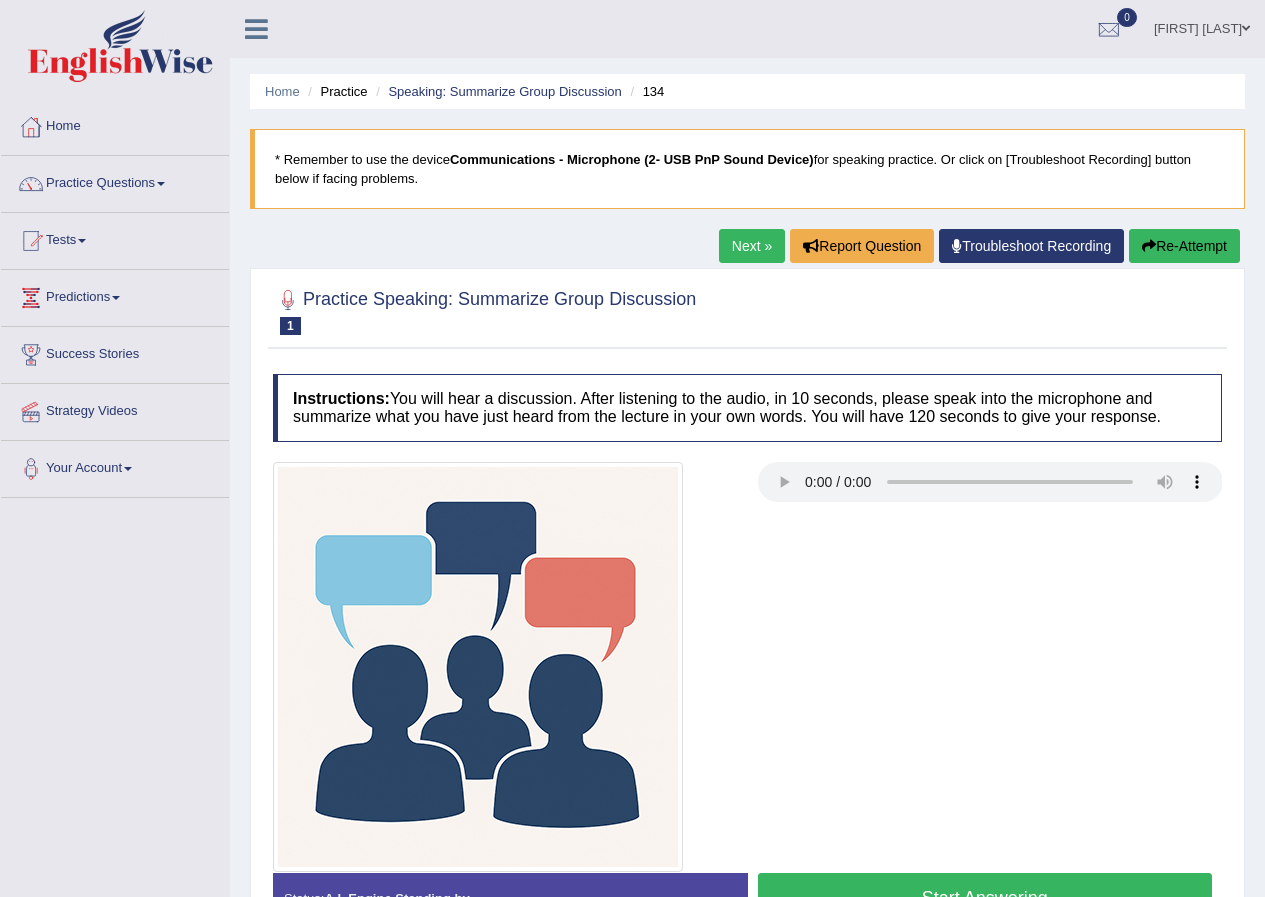 scroll, scrollTop: 0, scrollLeft: 0, axis: both 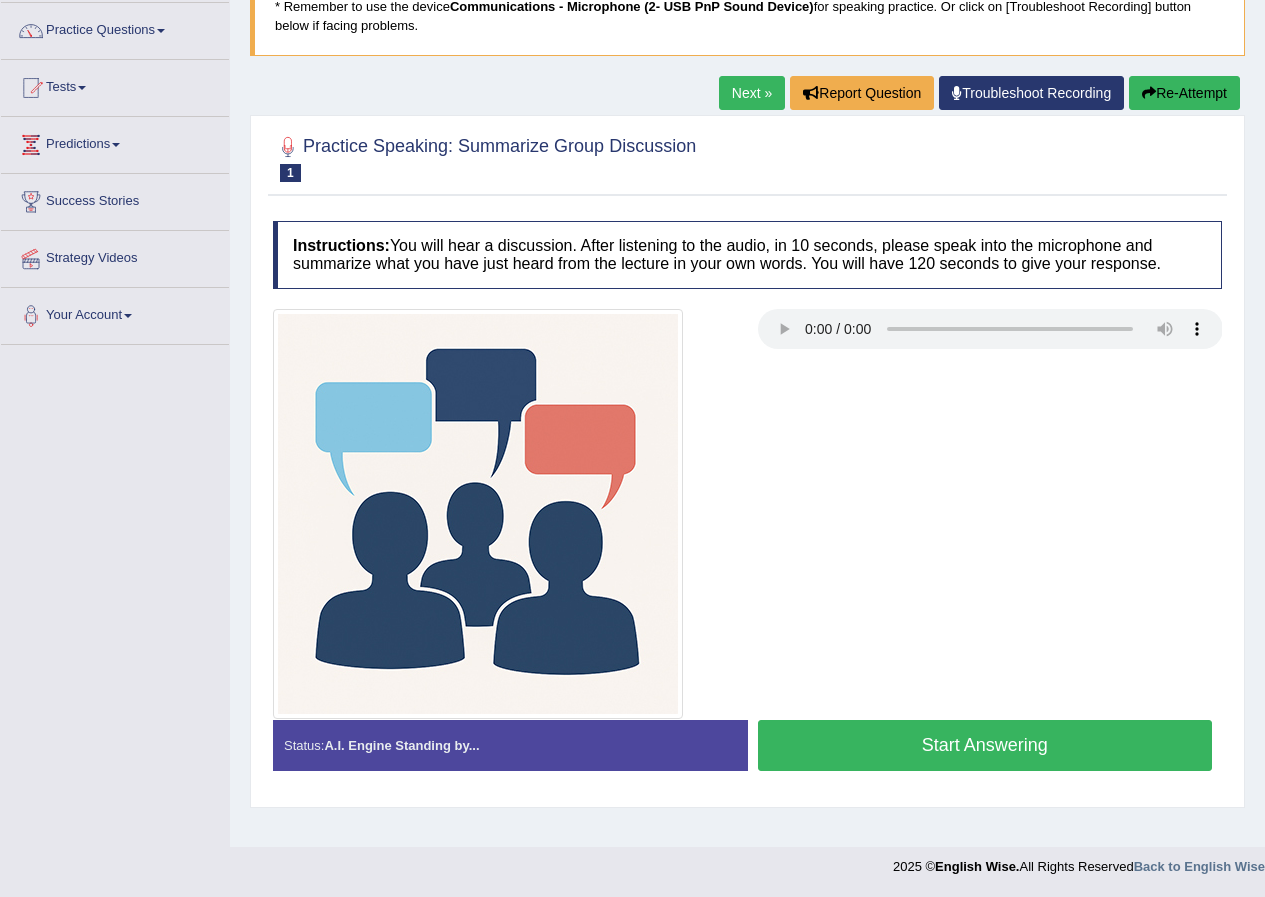 type 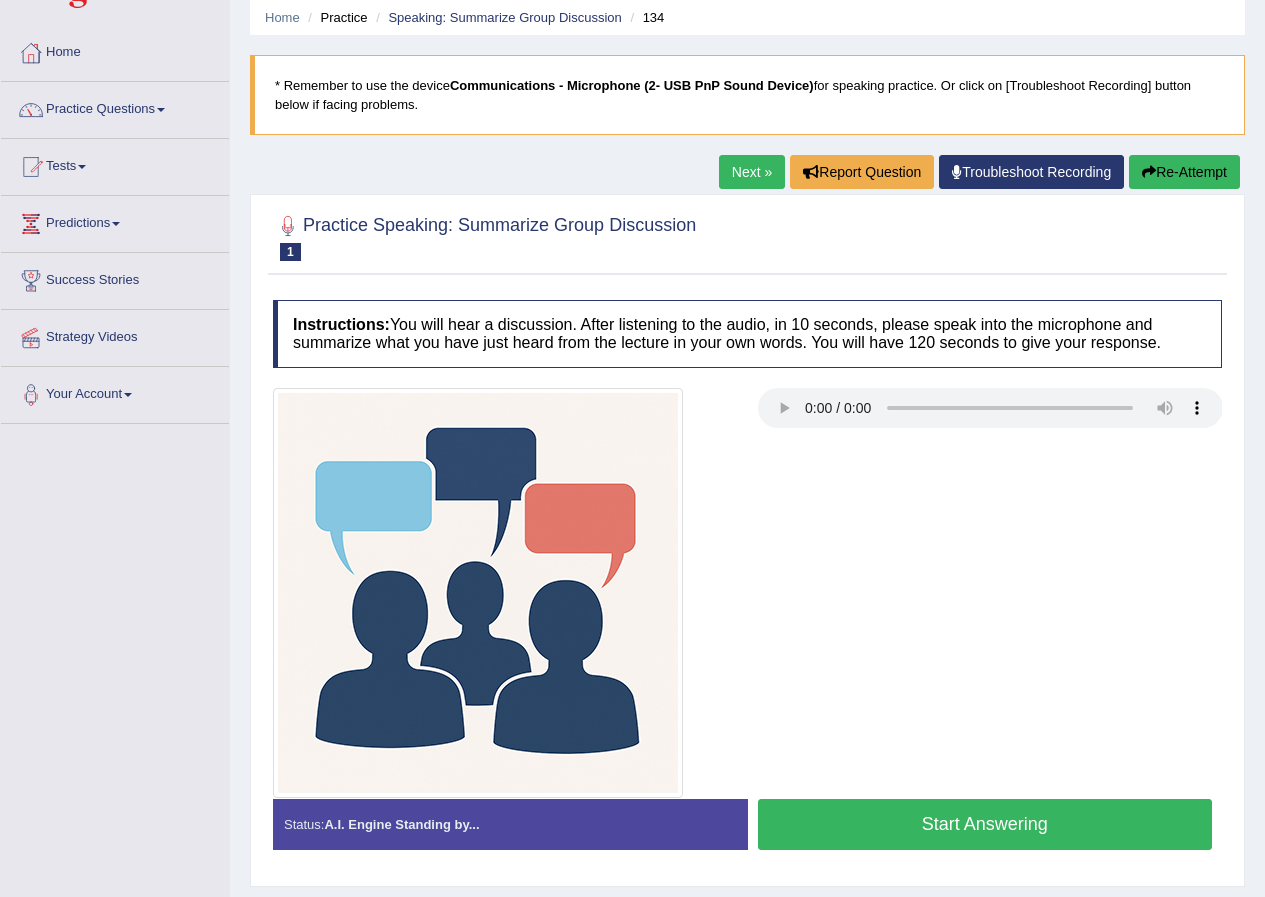 scroll, scrollTop: 0, scrollLeft: 0, axis: both 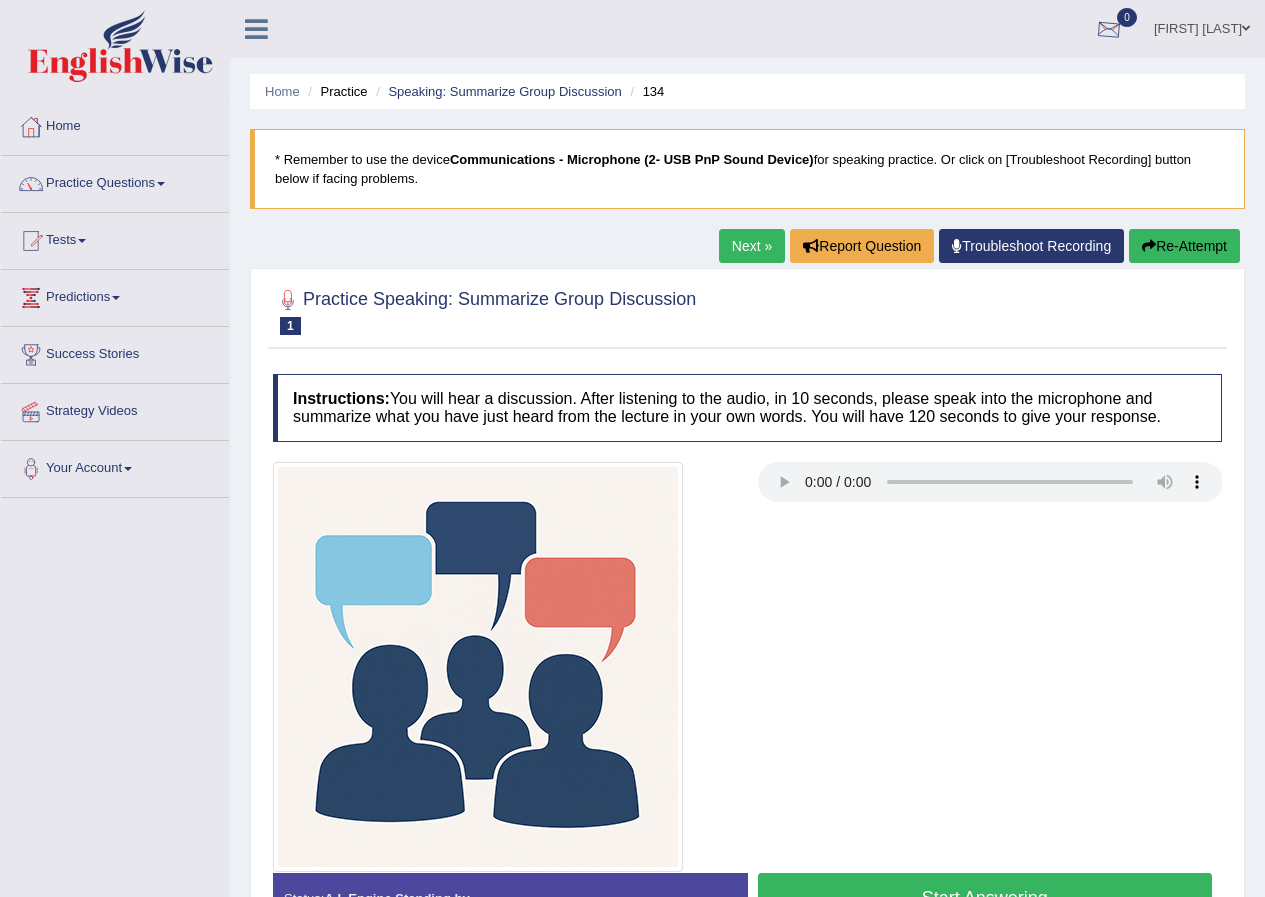 click on "Bernadette Balaneg" at bounding box center (1202, 26) 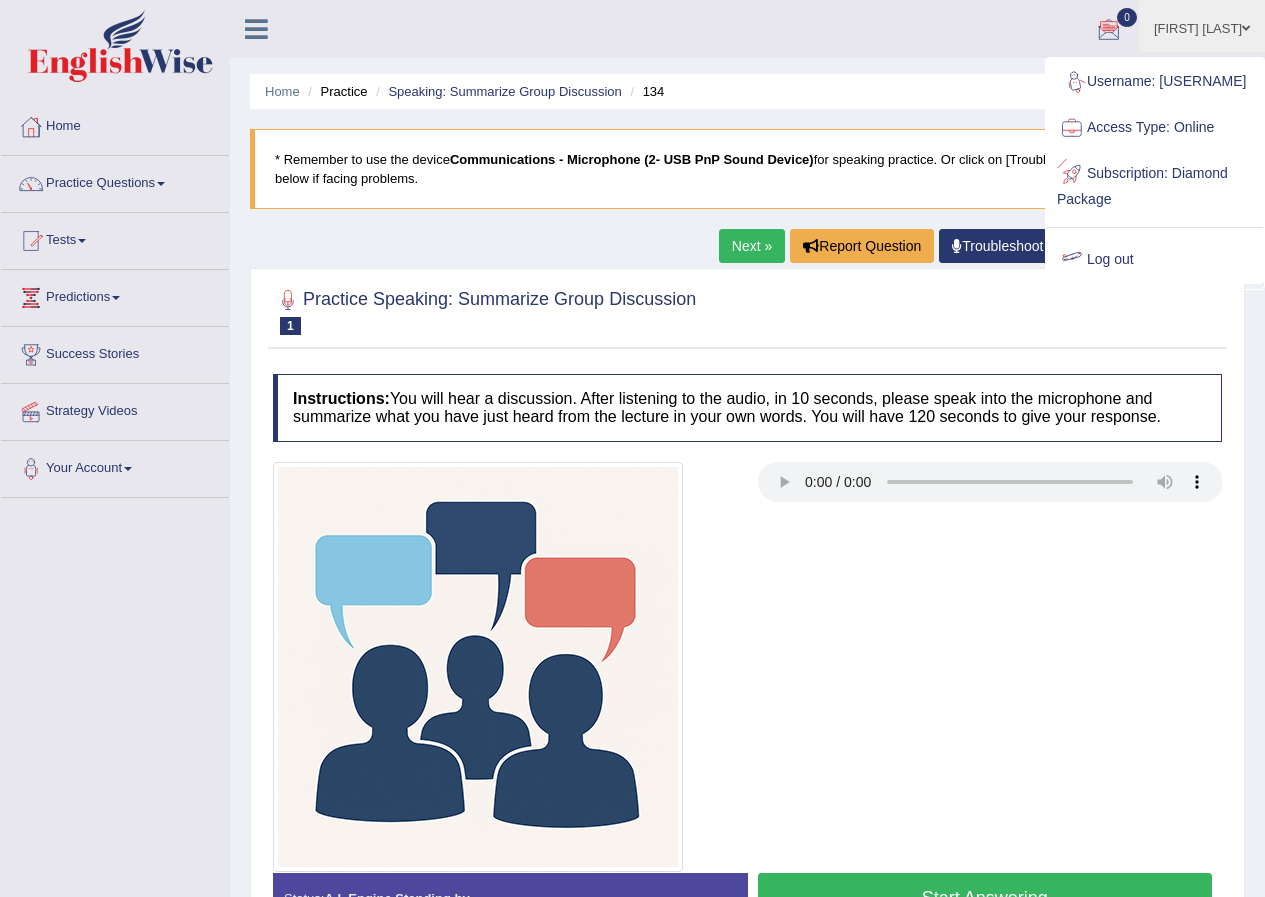 click on "Log out" at bounding box center [1155, 260] 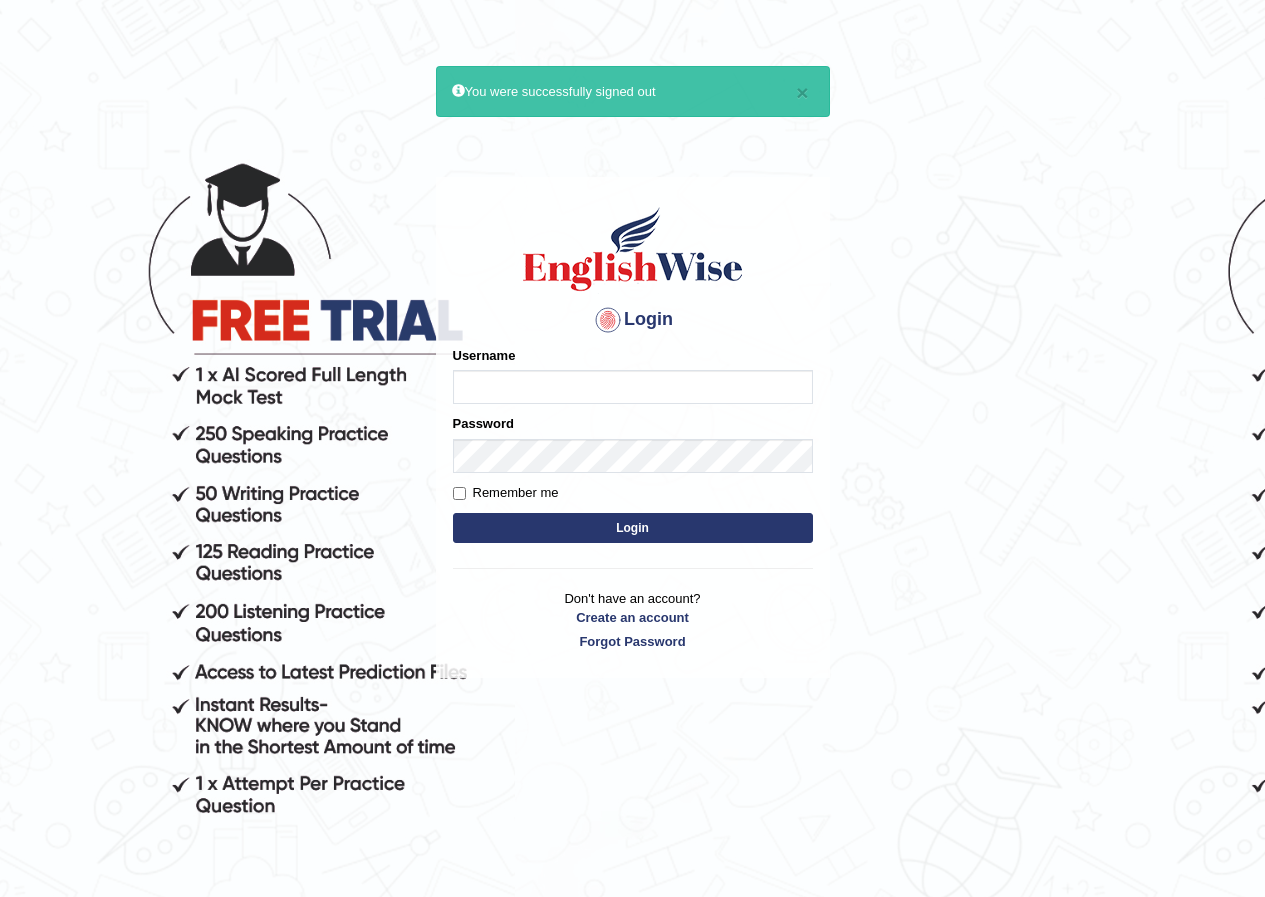 scroll, scrollTop: 0, scrollLeft: 0, axis: both 